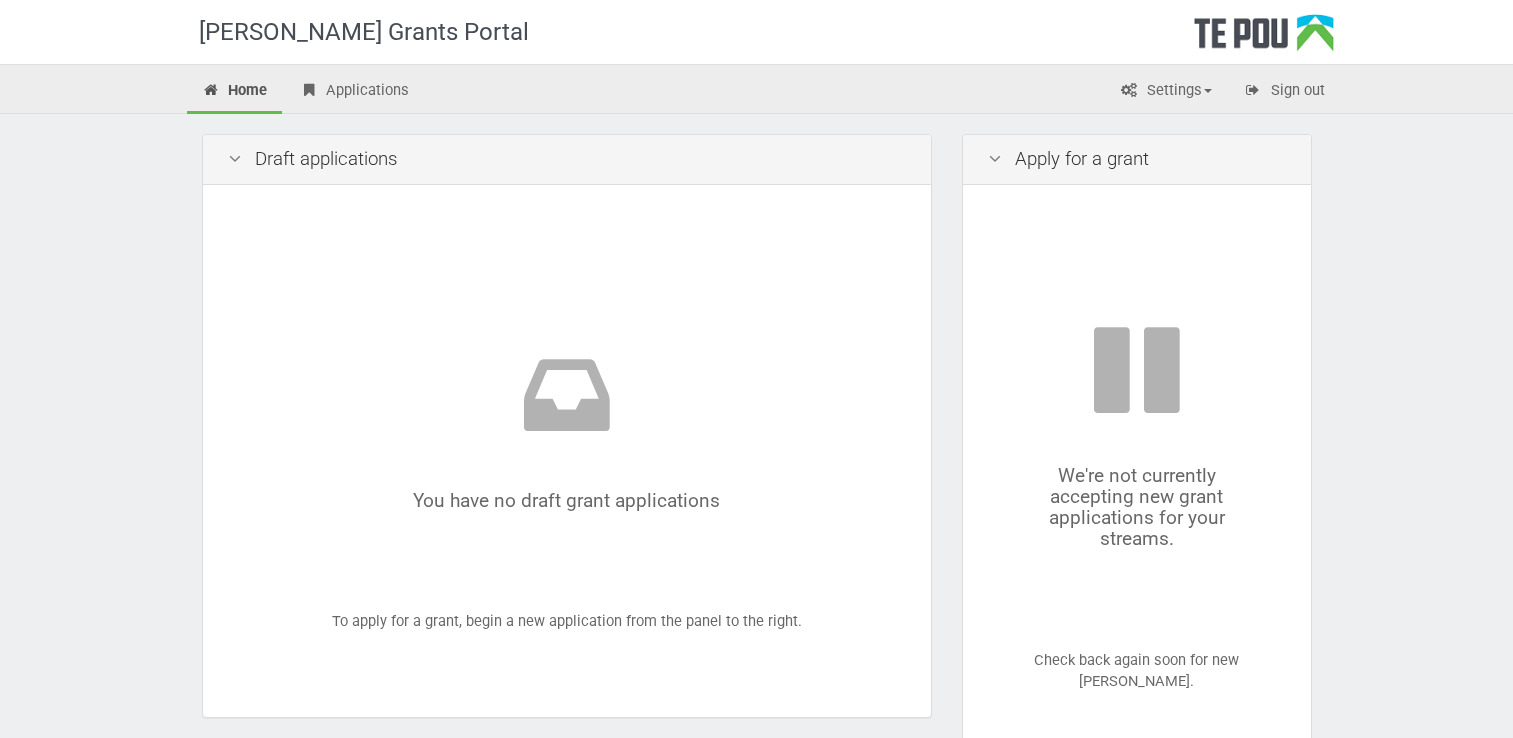 scroll, scrollTop: 0, scrollLeft: 0, axis: both 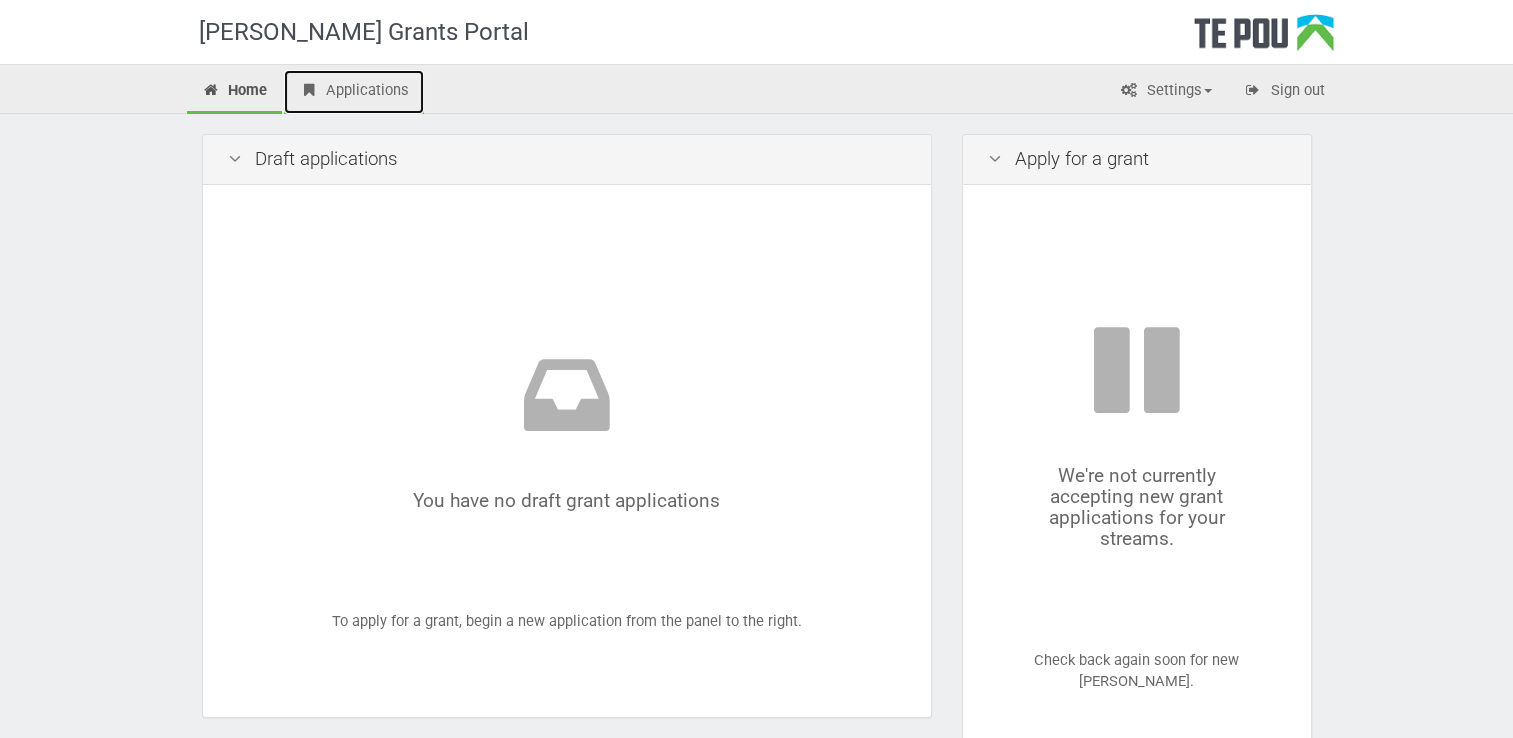 click on "Applications" at bounding box center [354, 92] 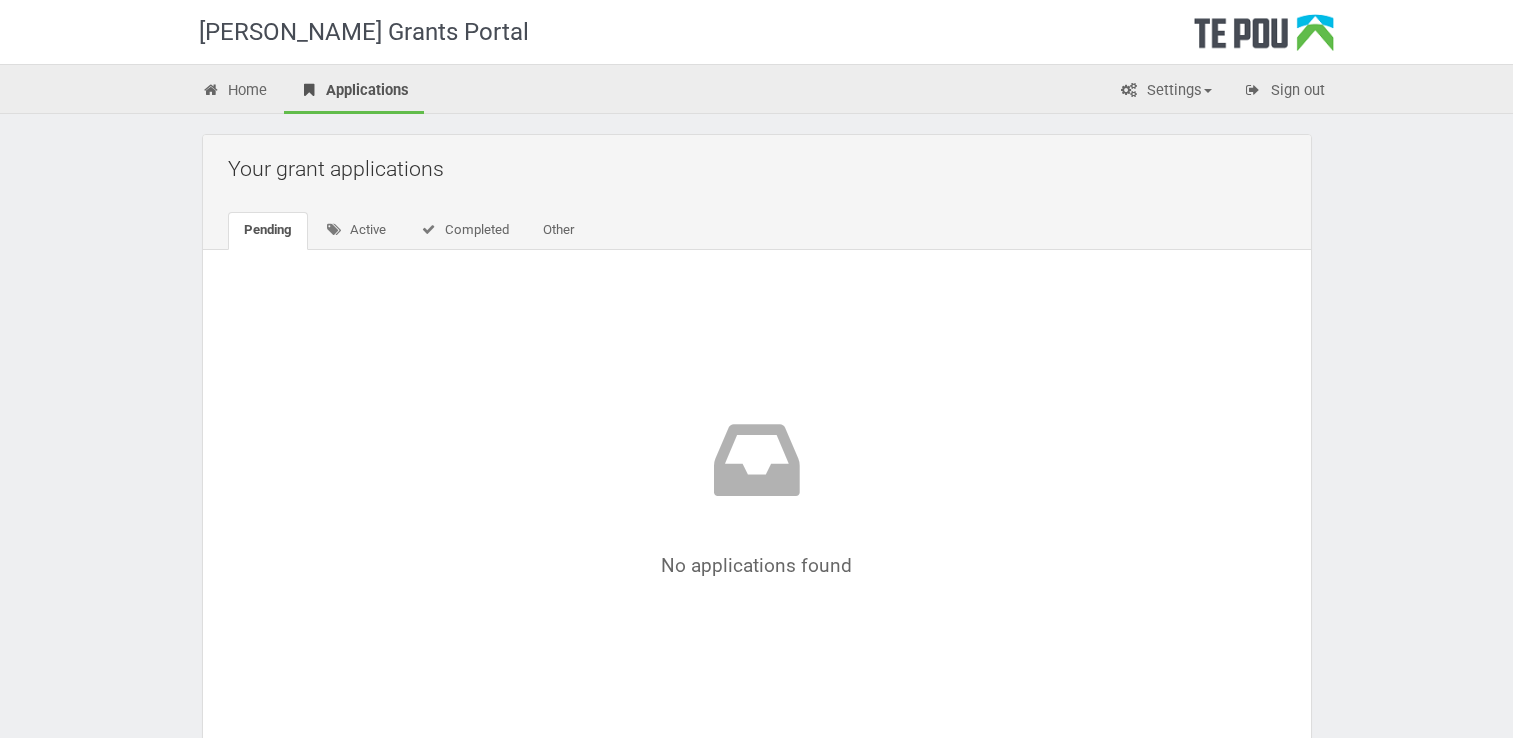 scroll, scrollTop: 0, scrollLeft: 0, axis: both 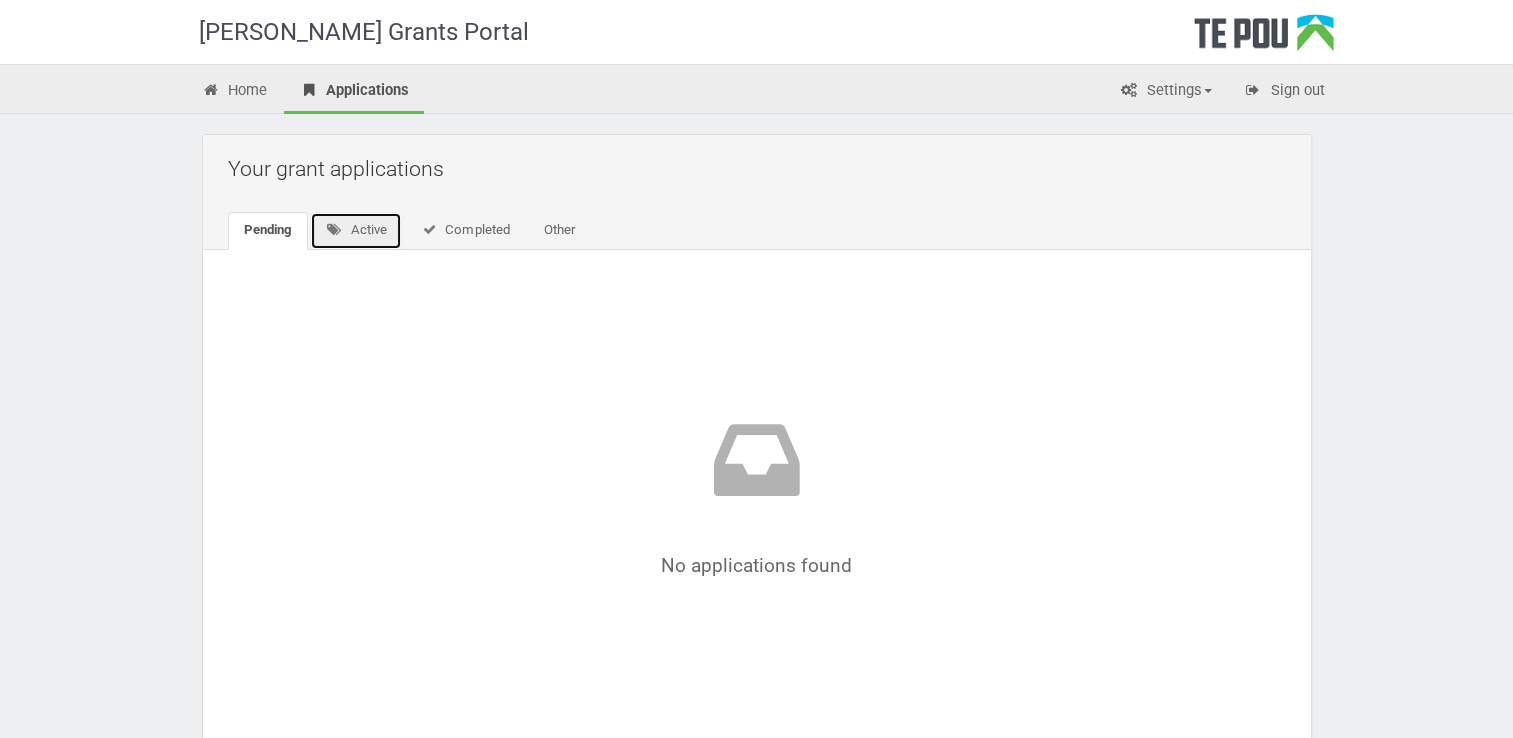 click on "Active" at bounding box center (356, 231) 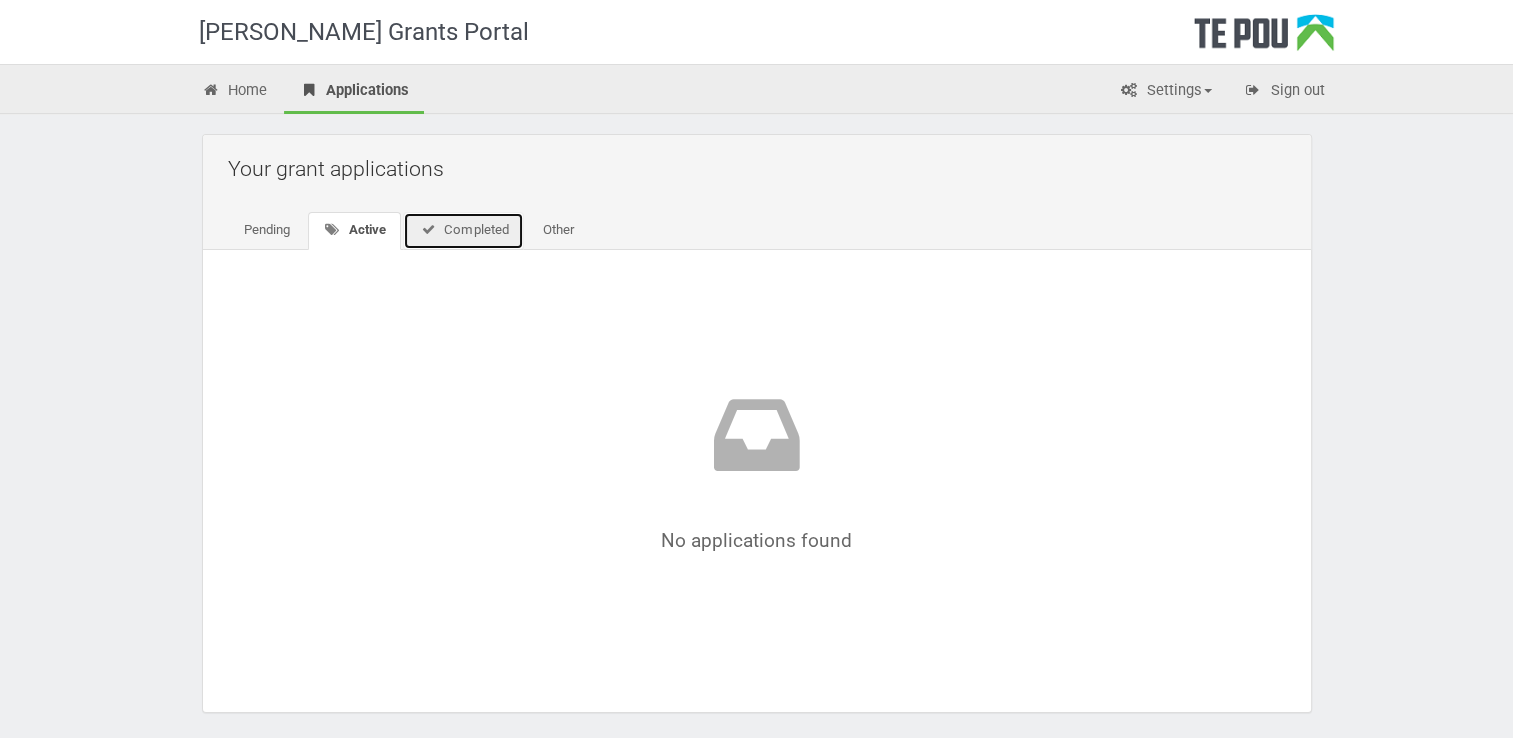 click on "Completed" at bounding box center (463, 231) 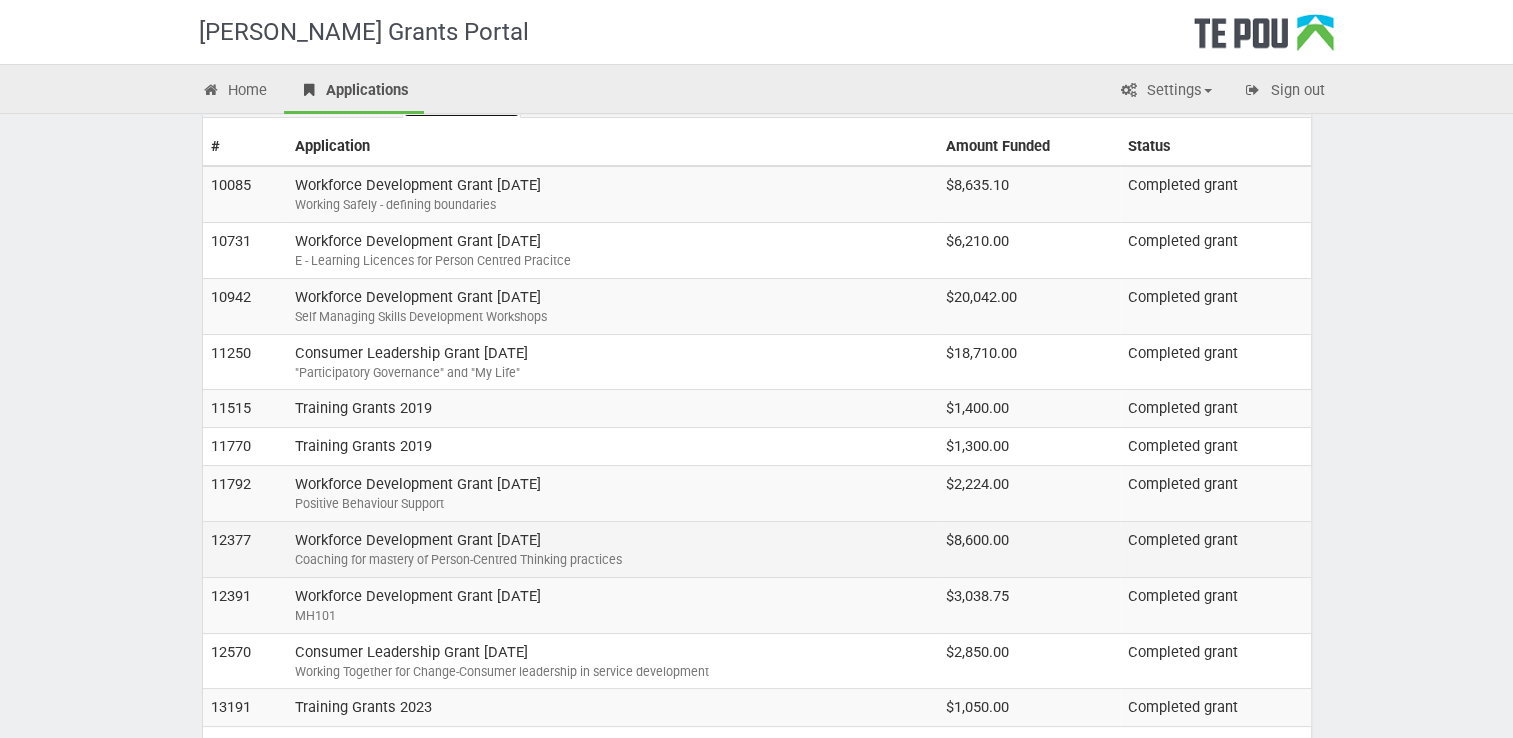 scroll, scrollTop: 98, scrollLeft: 0, axis: vertical 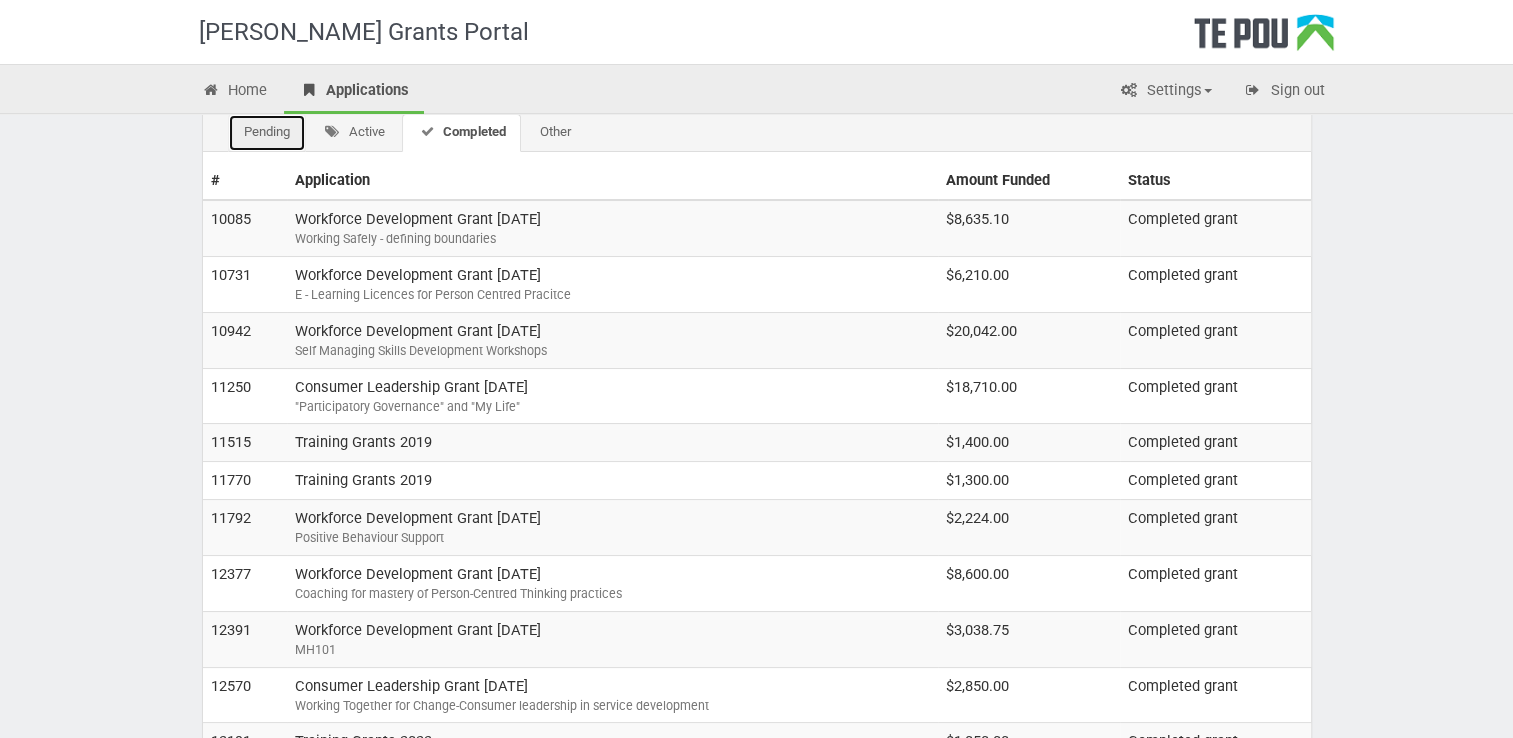 click on "Pending" at bounding box center (267, 133) 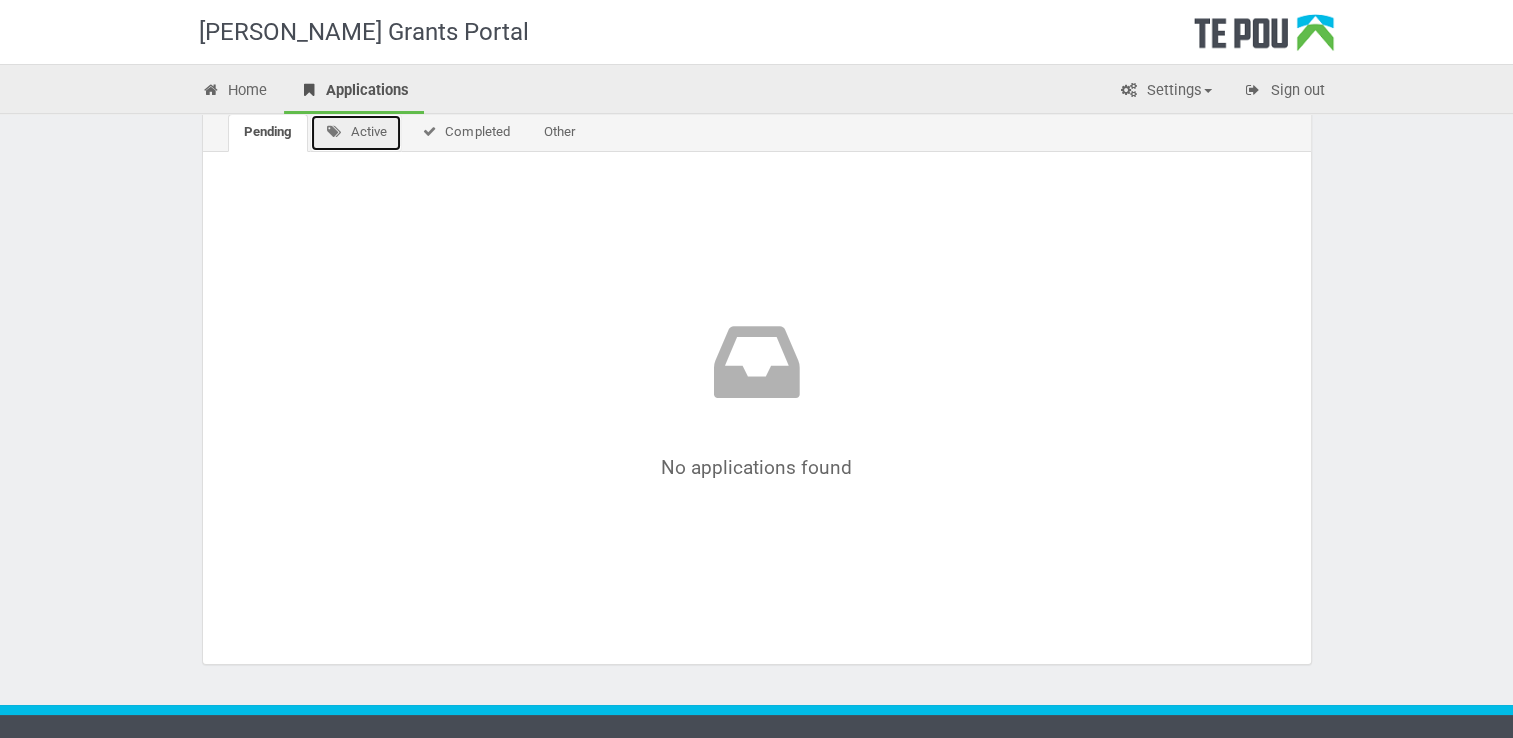 click on "Active" at bounding box center [356, 133] 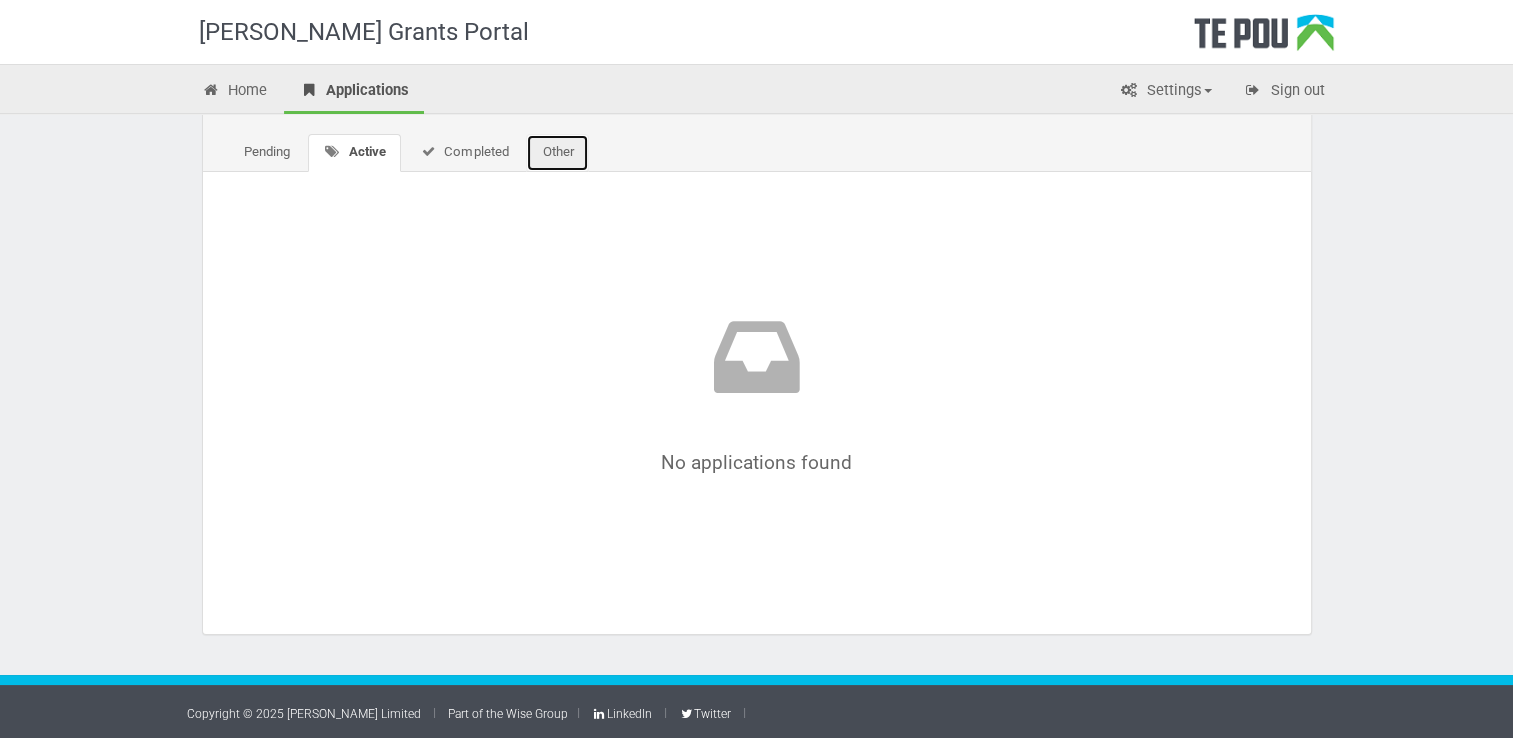 click on "Other" at bounding box center [557, 153] 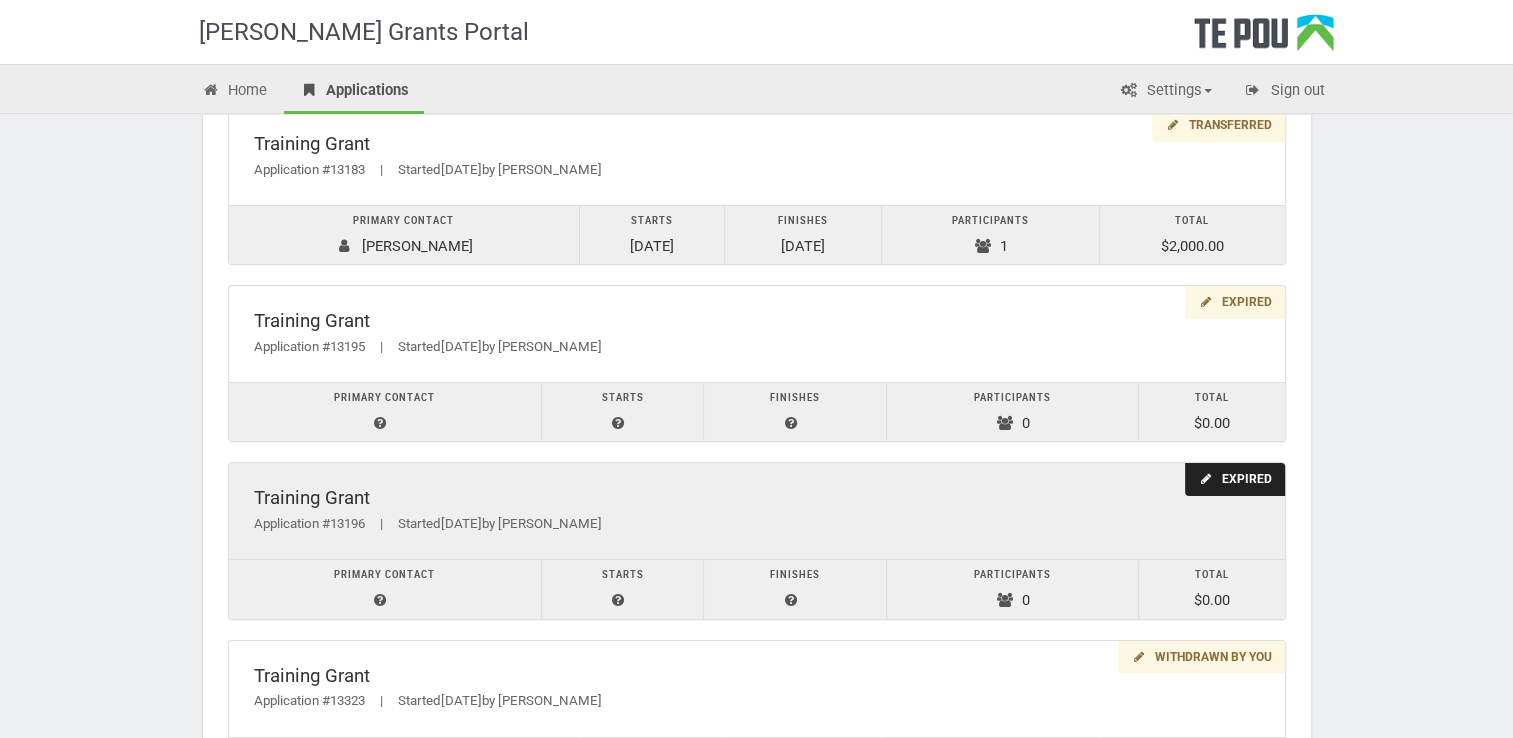 scroll, scrollTop: 1878, scrollLeft: 0, axis: vertical 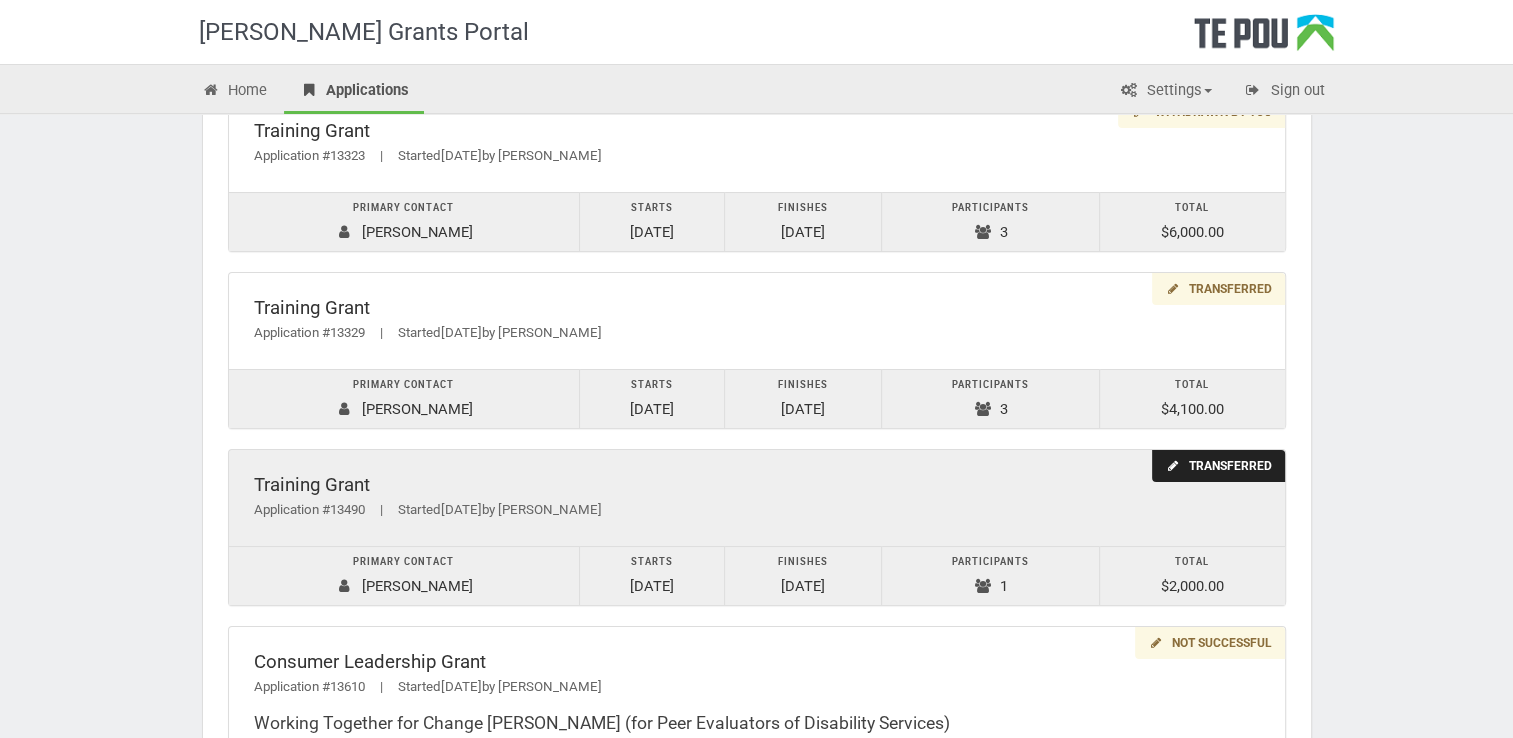 click at bounding box center [982, 586] 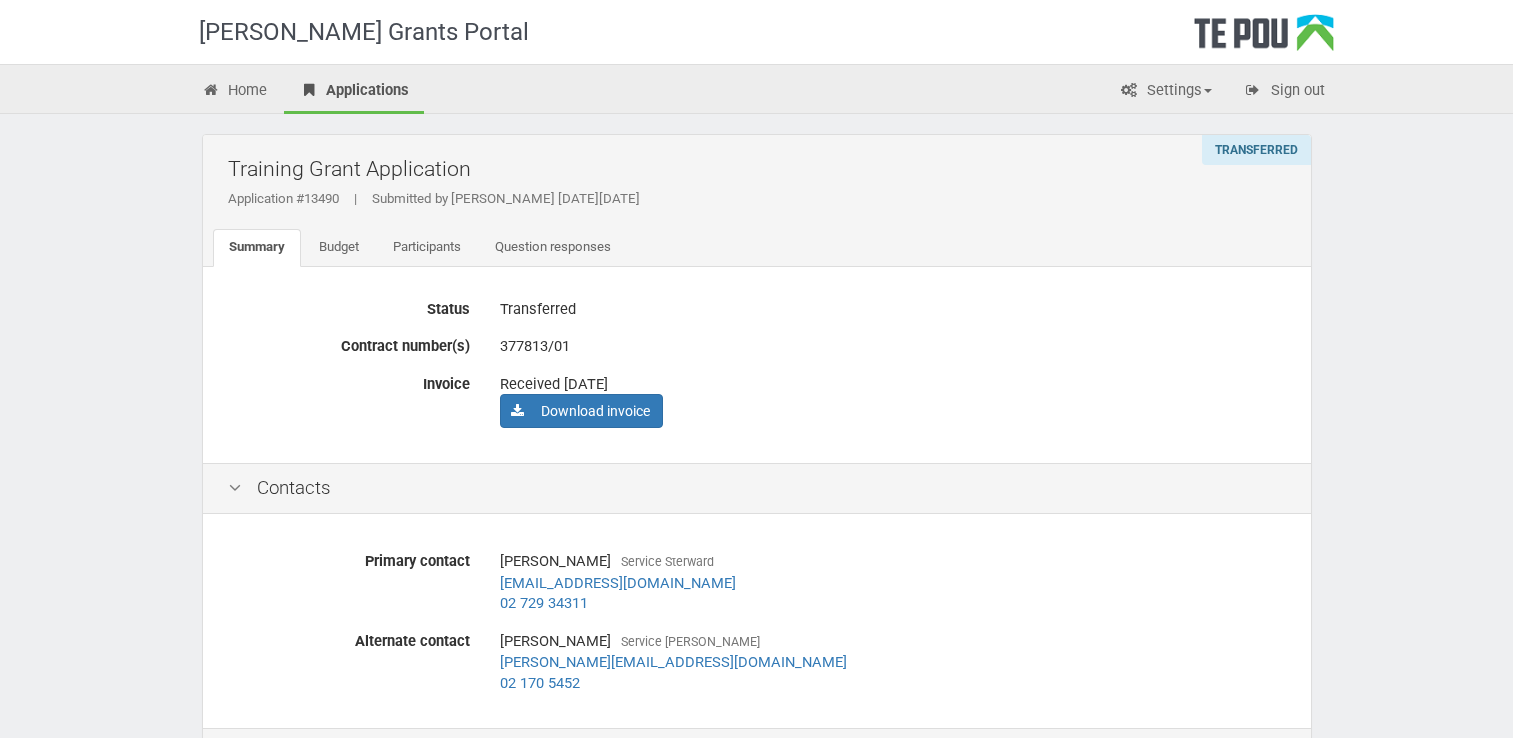 scroll, scrollTop: 0, scrollLeft: 0, axis: both 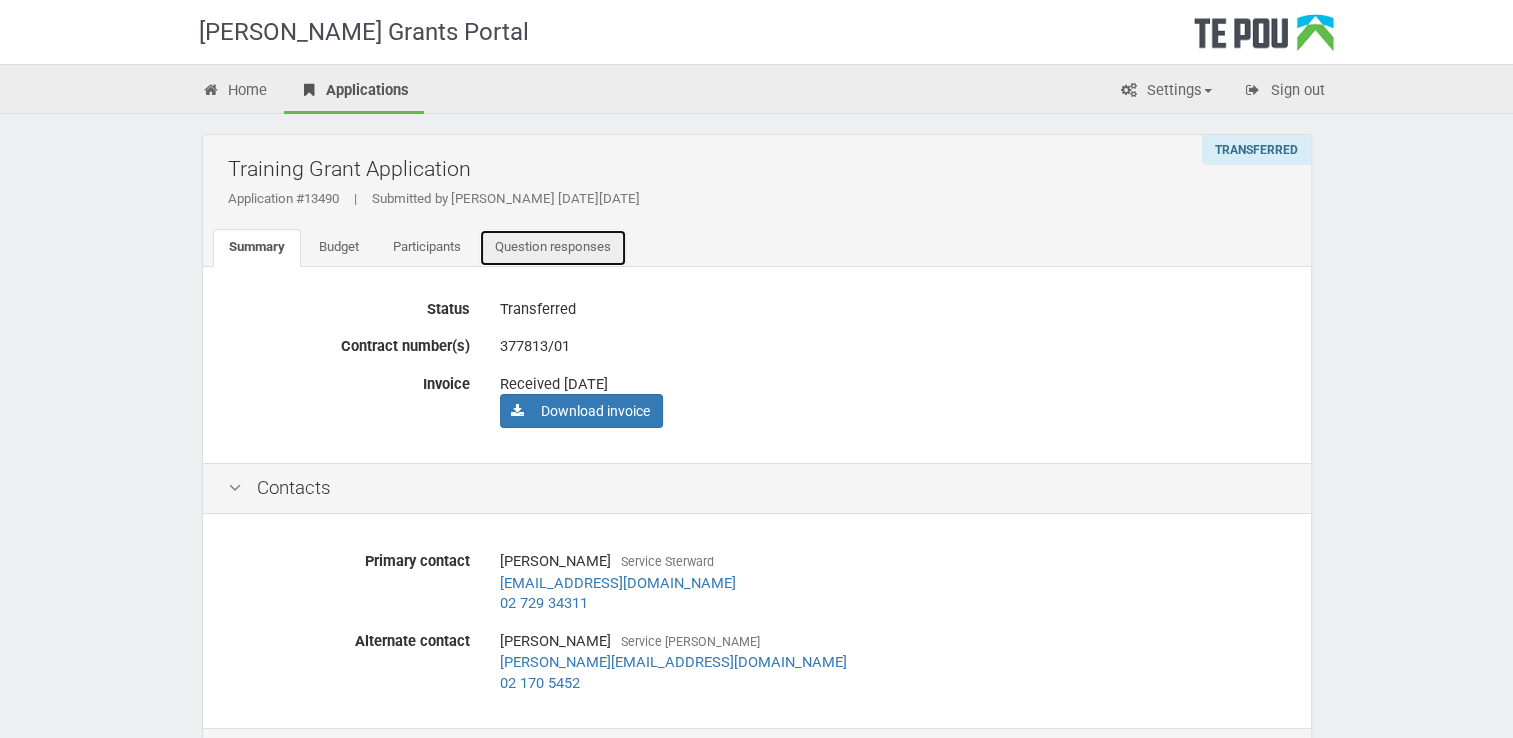click on "Question responses" at bounding box center (553, 248) 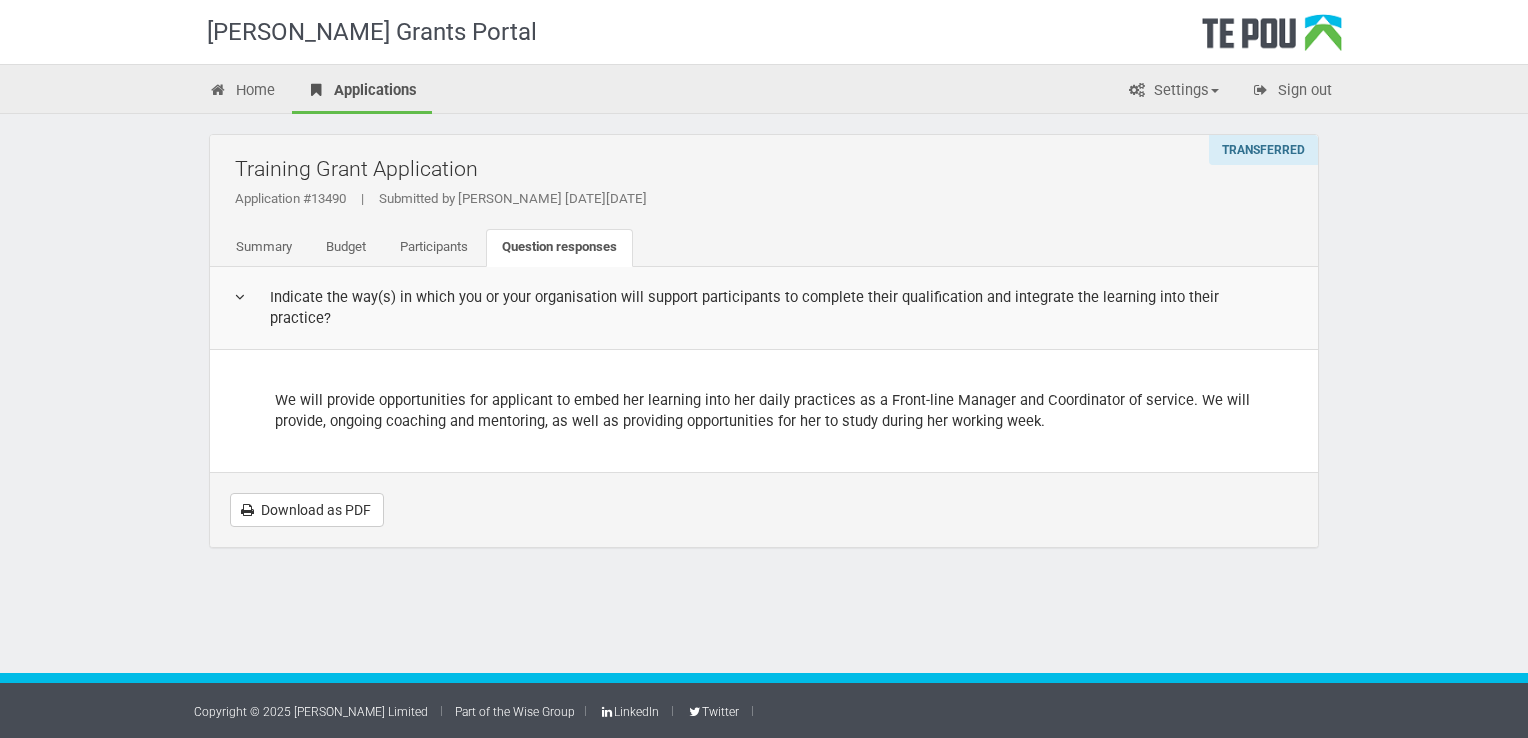 scroll, scrollTop: 0, scrollLeft: 0, axis: both 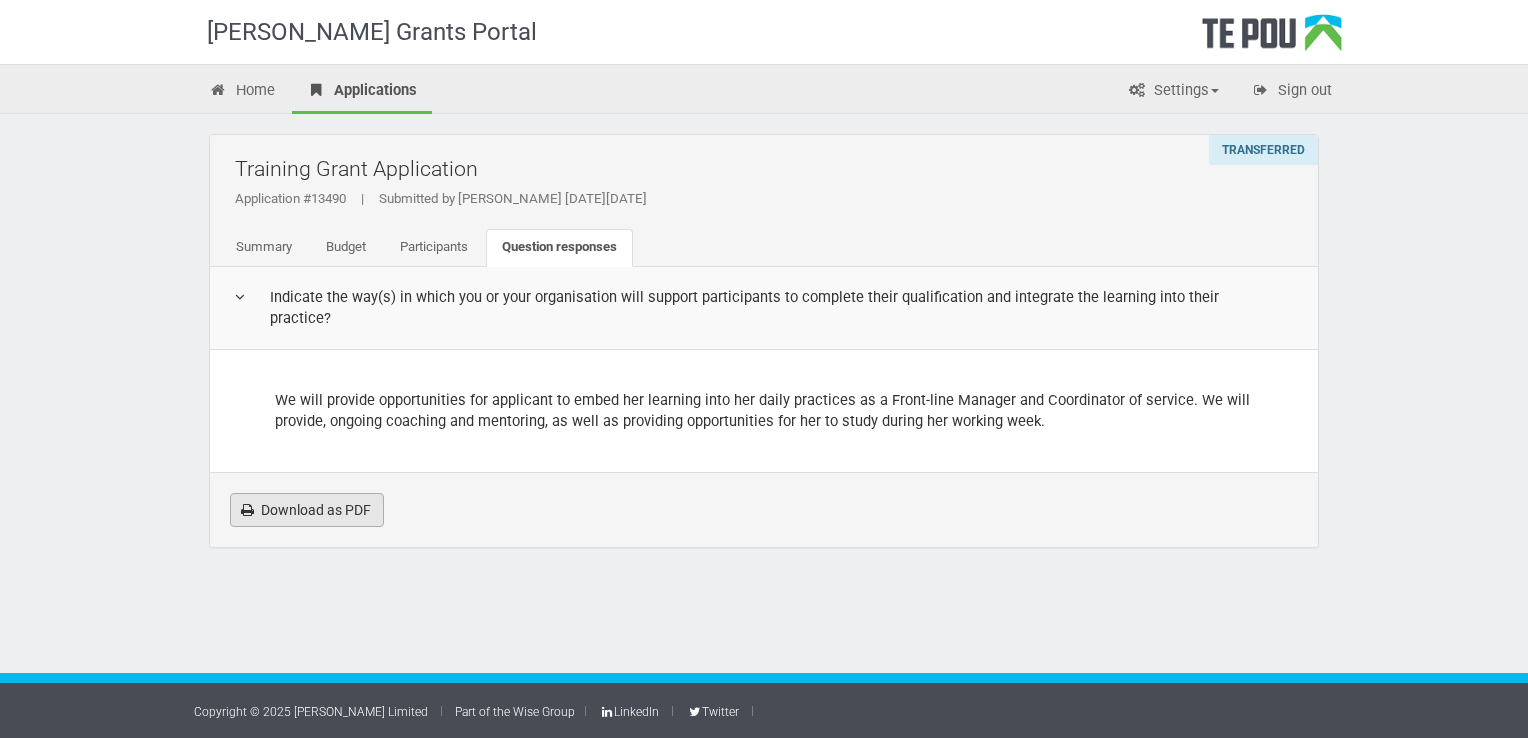 click on "Download as PDF" at bounding box center (307, 510) 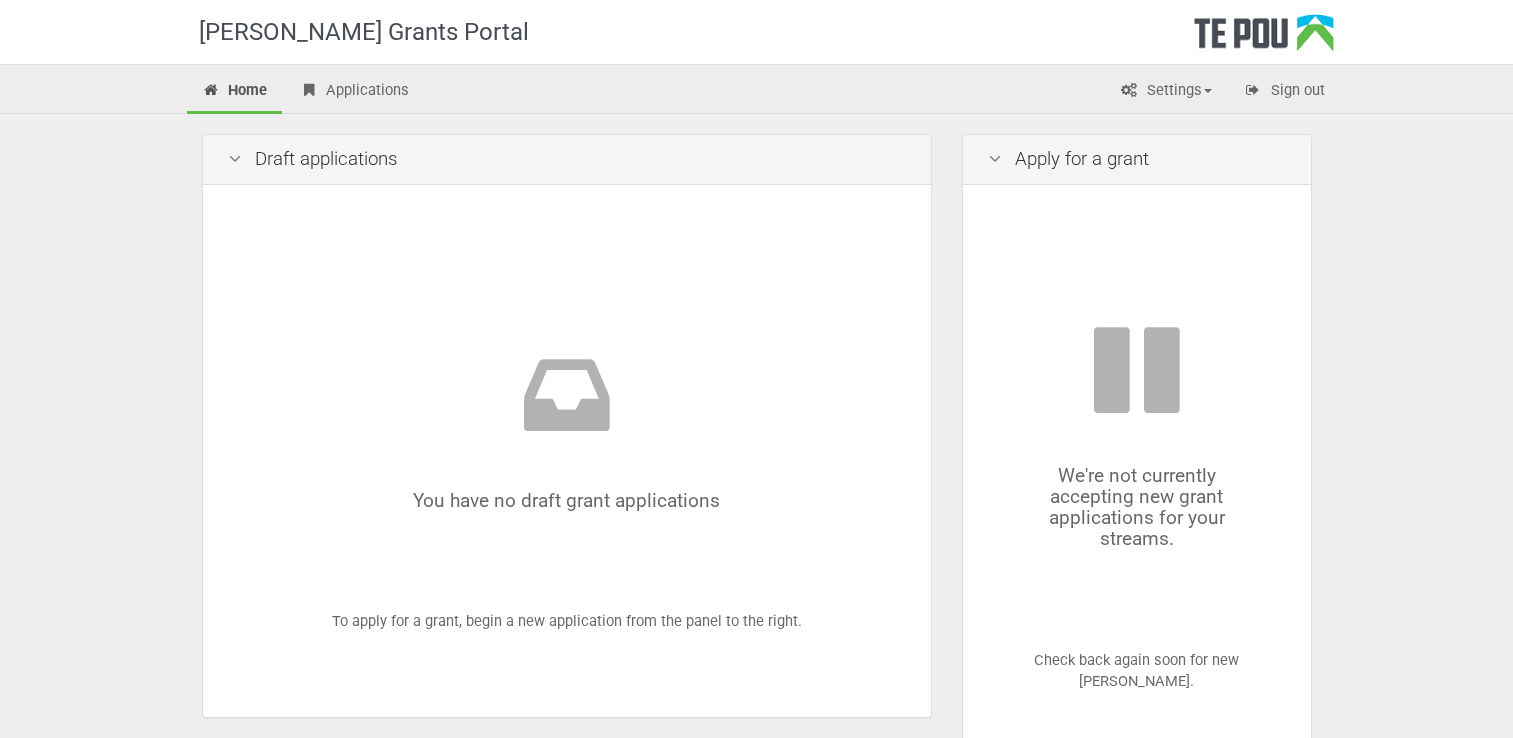 scroll, scrollTop: 0, scrollLeft: 0, axis: both 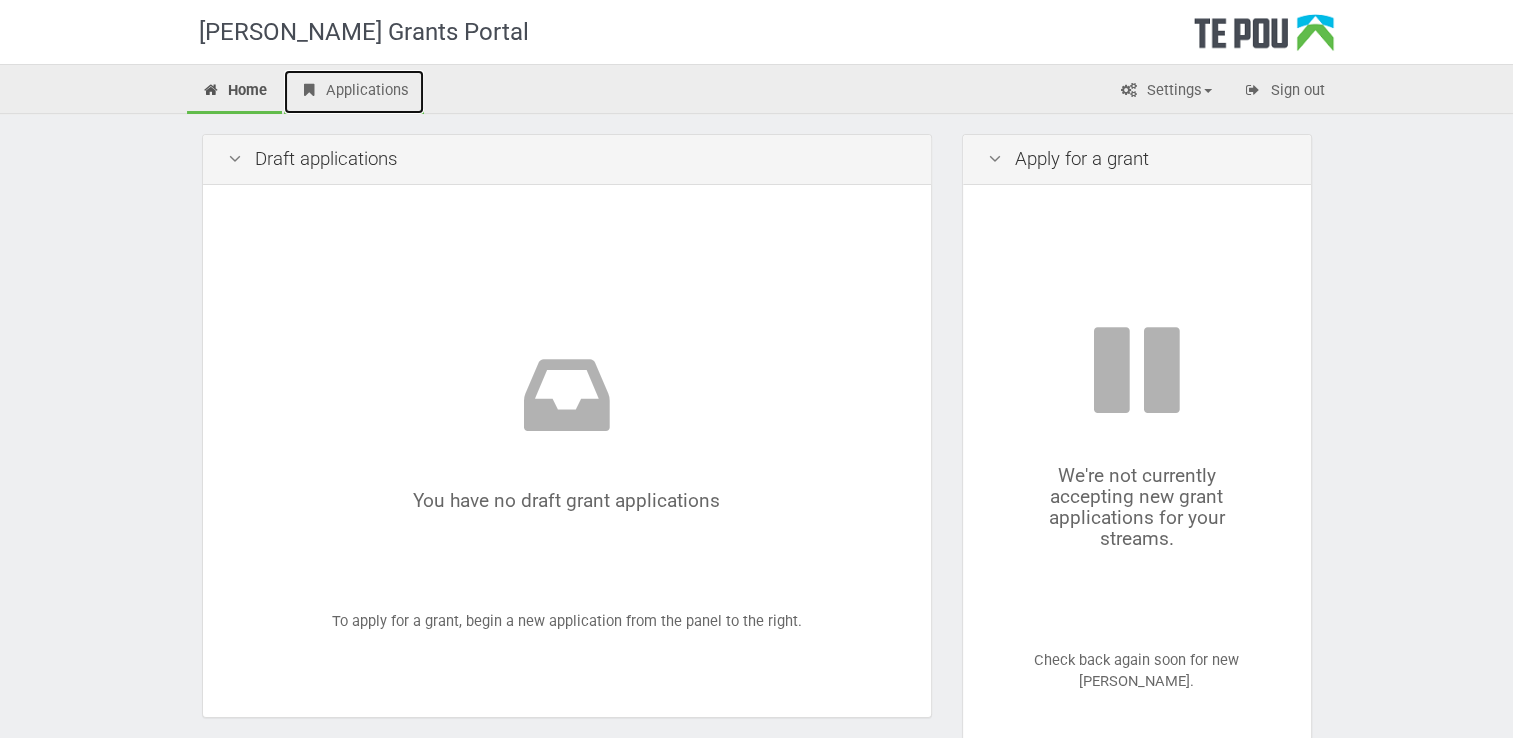 click on "Applications" at bounding box center (354, 92) 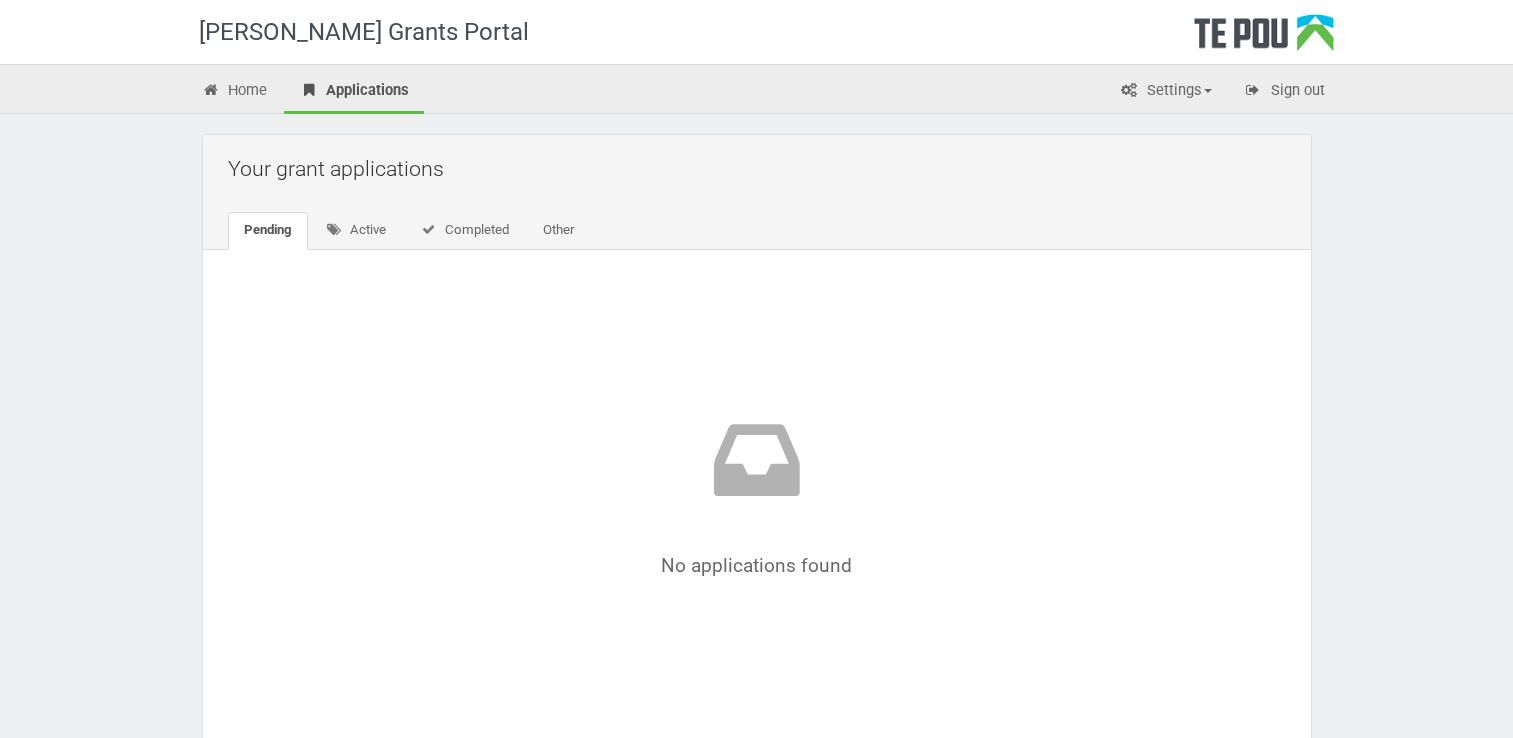 scroll, scrollTop: 0, scrollLeft: 0, axis: both 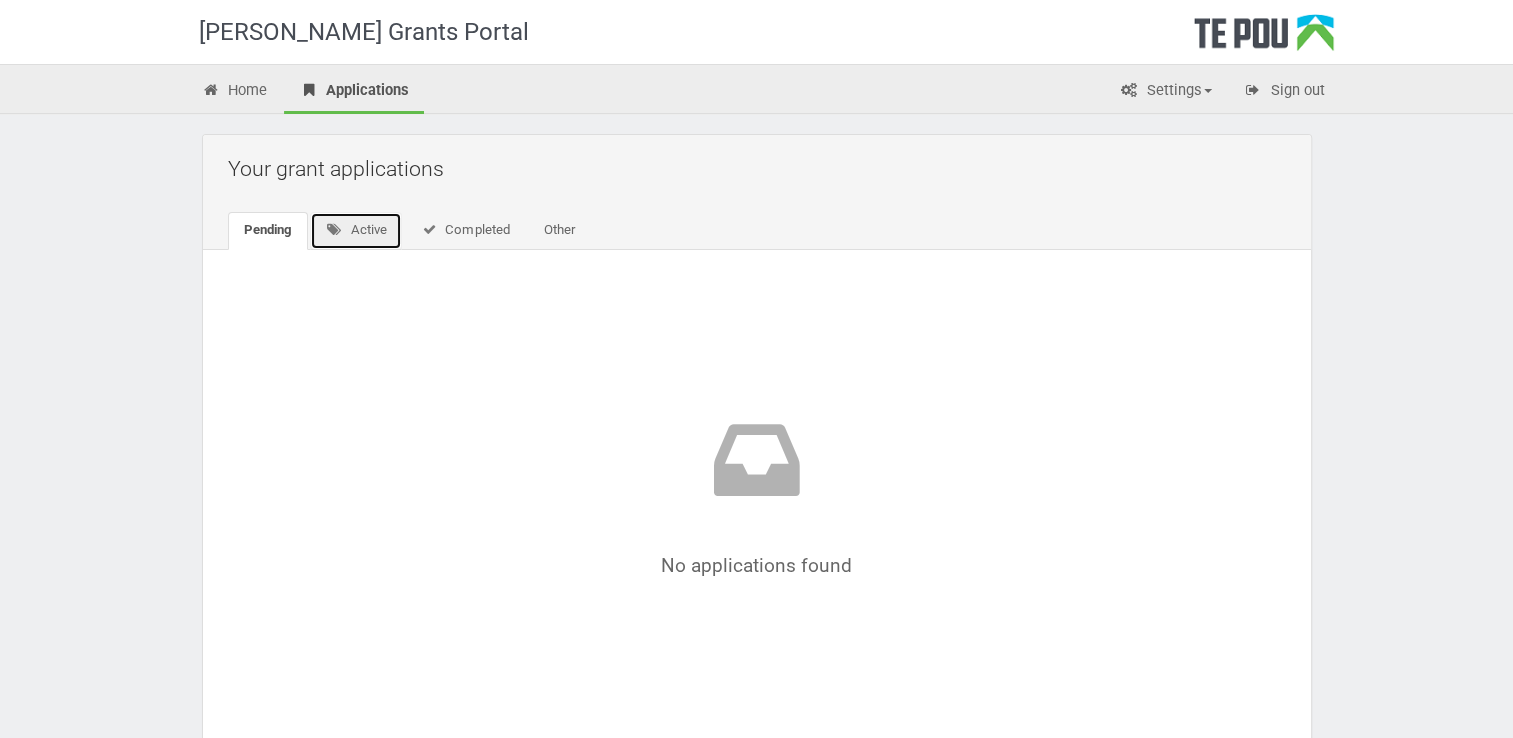 click on "Active" at bounding box center [356, 231] 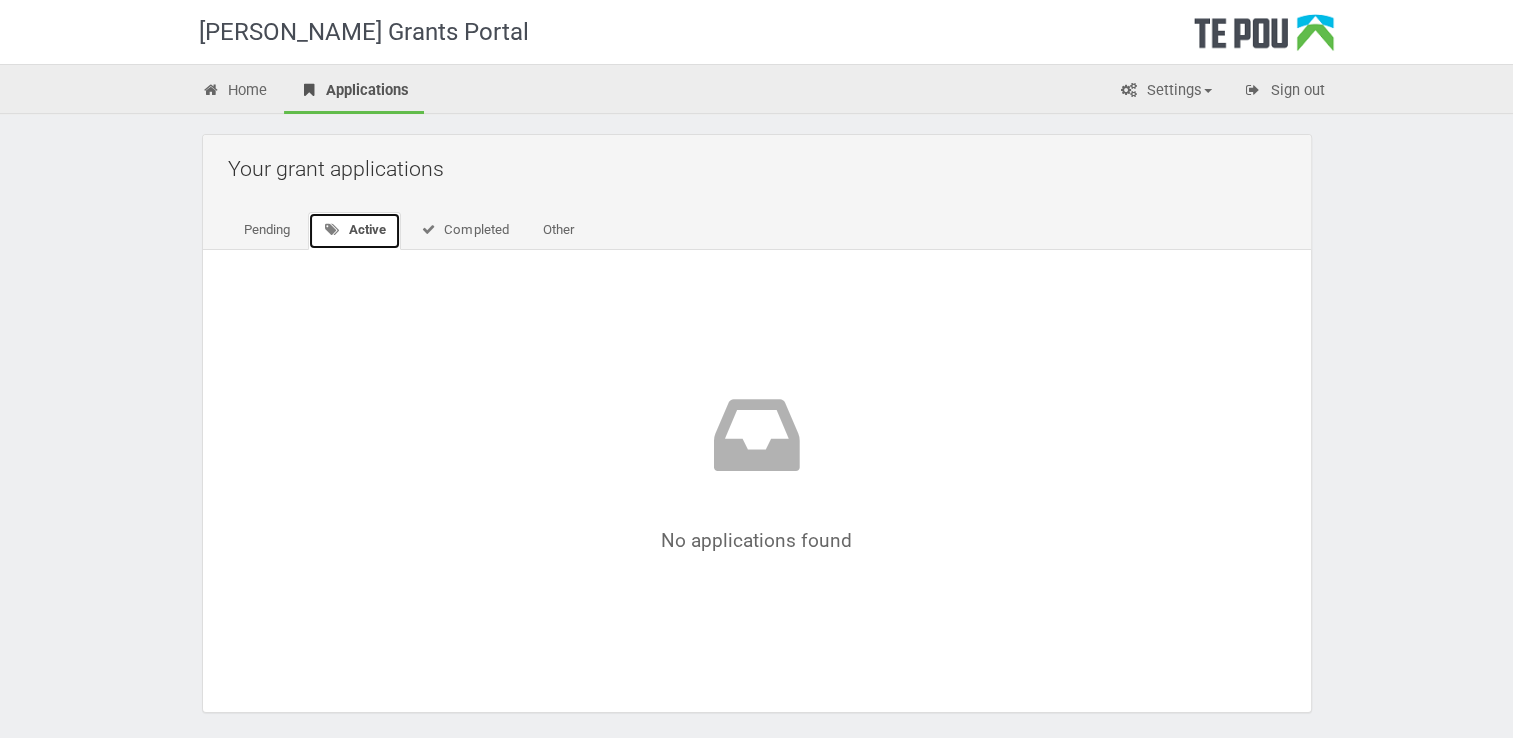 click on "Active" at bounding box center (355, 231) 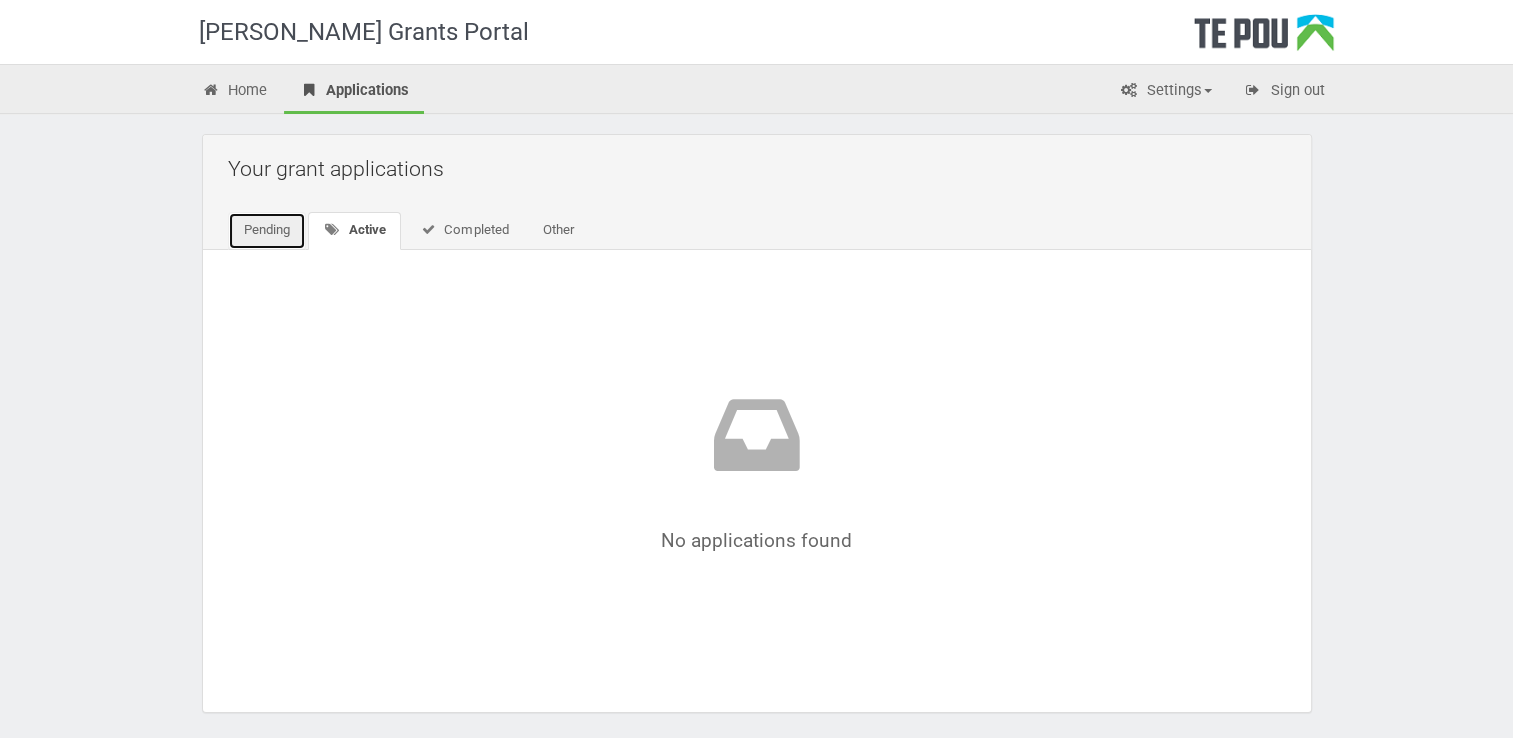 click on "Pending" at bounding box center (267, 231) 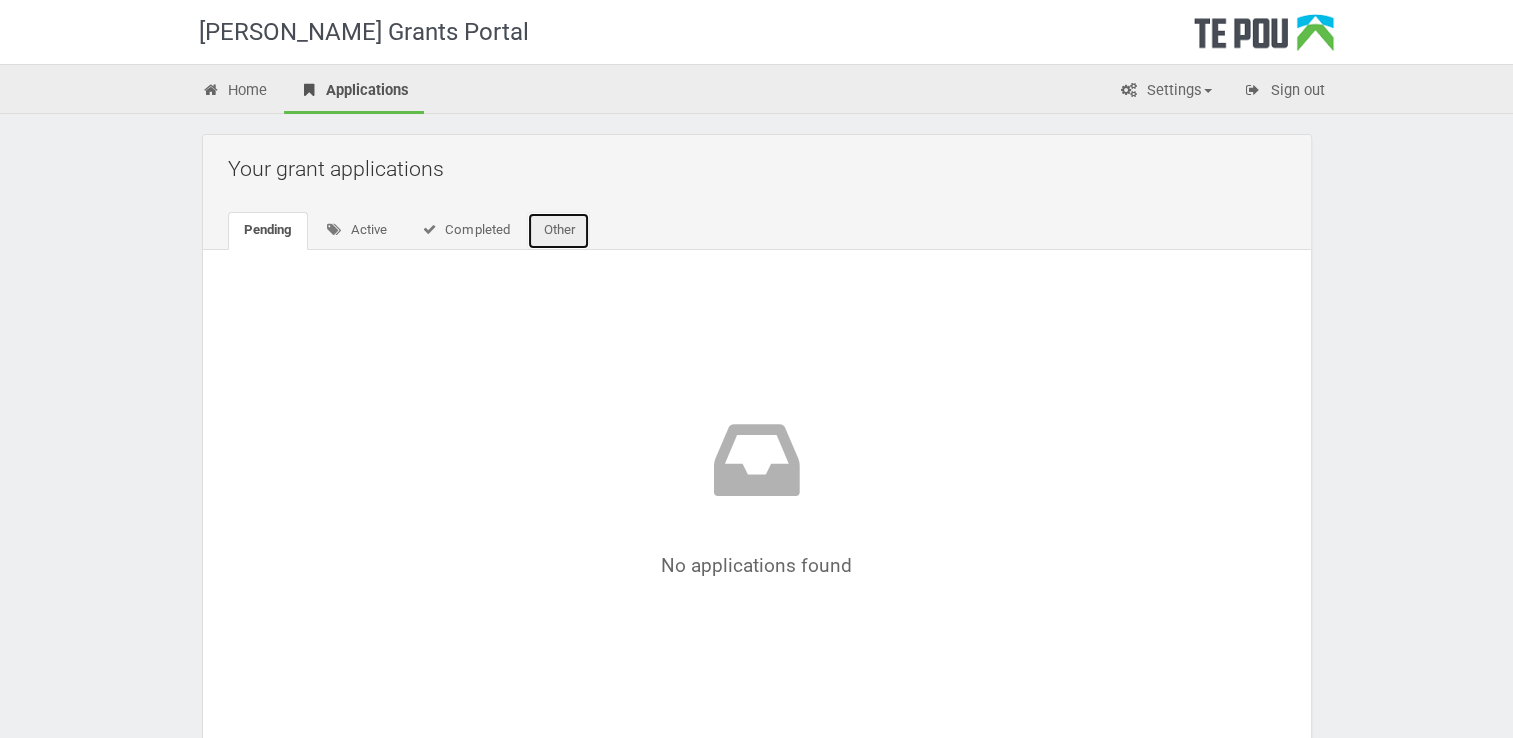 click on "Other" at bounding box center (558, 231) 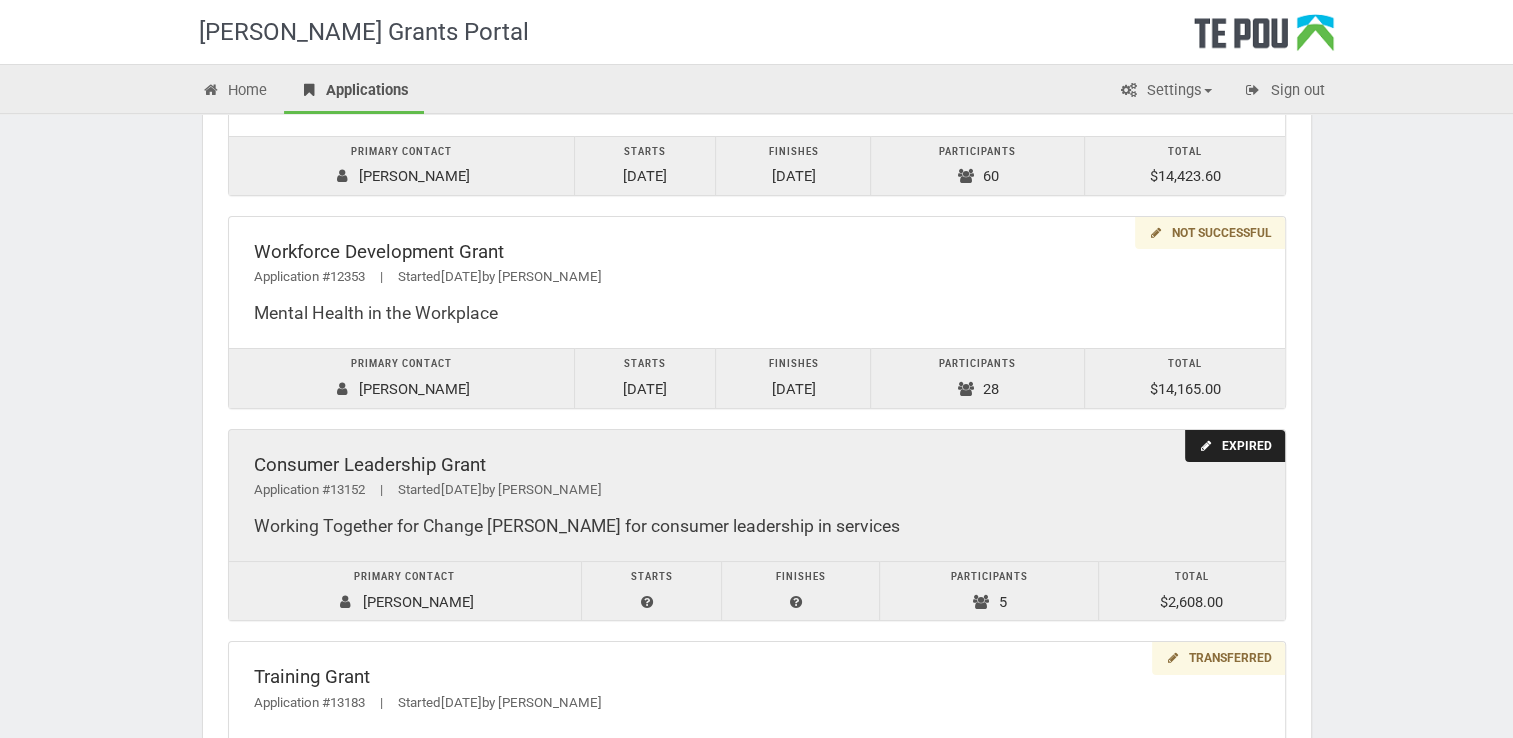 scroll, scrollTop: 1500, scrollLeft: 0, axis: vertical 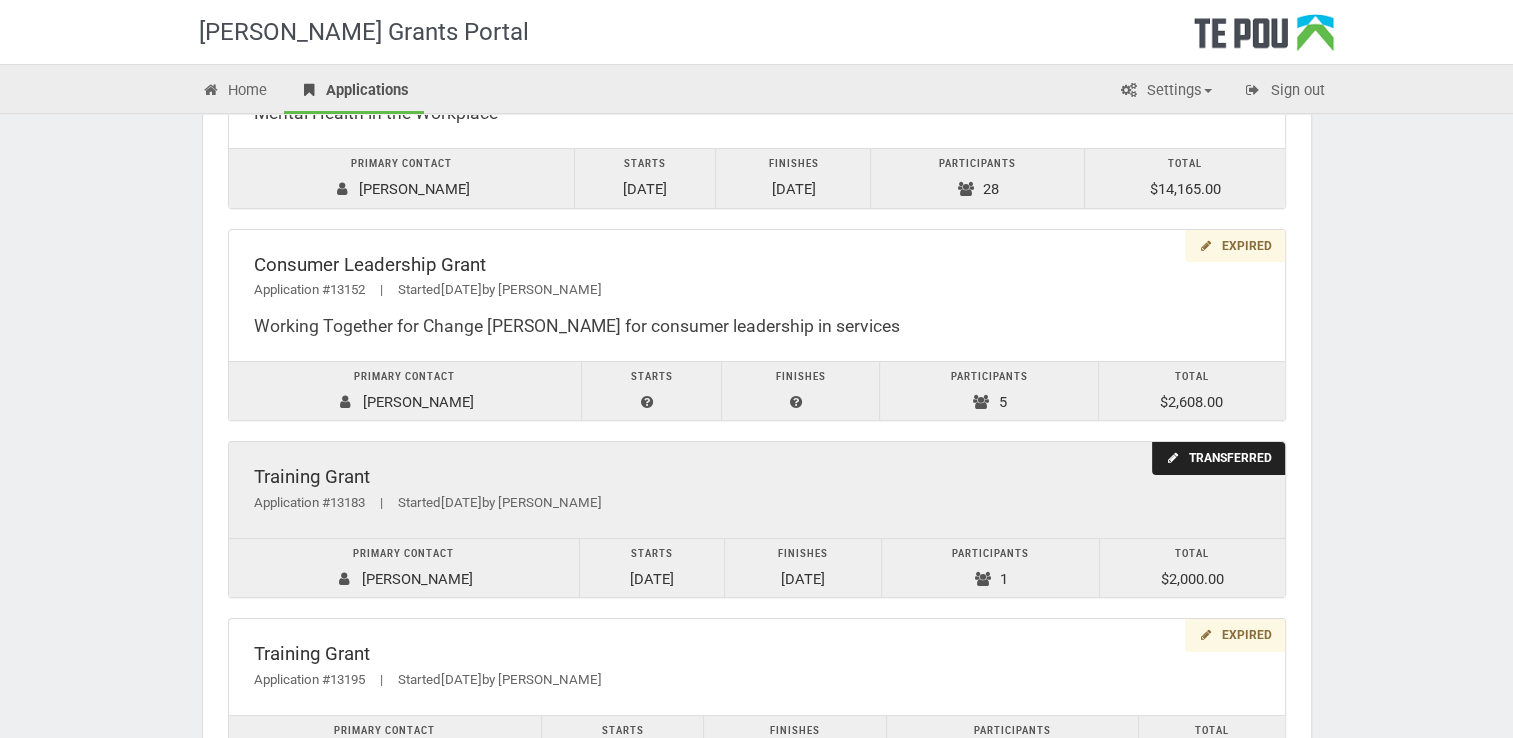click on "Training Grant" at bounding box center (757, 477) 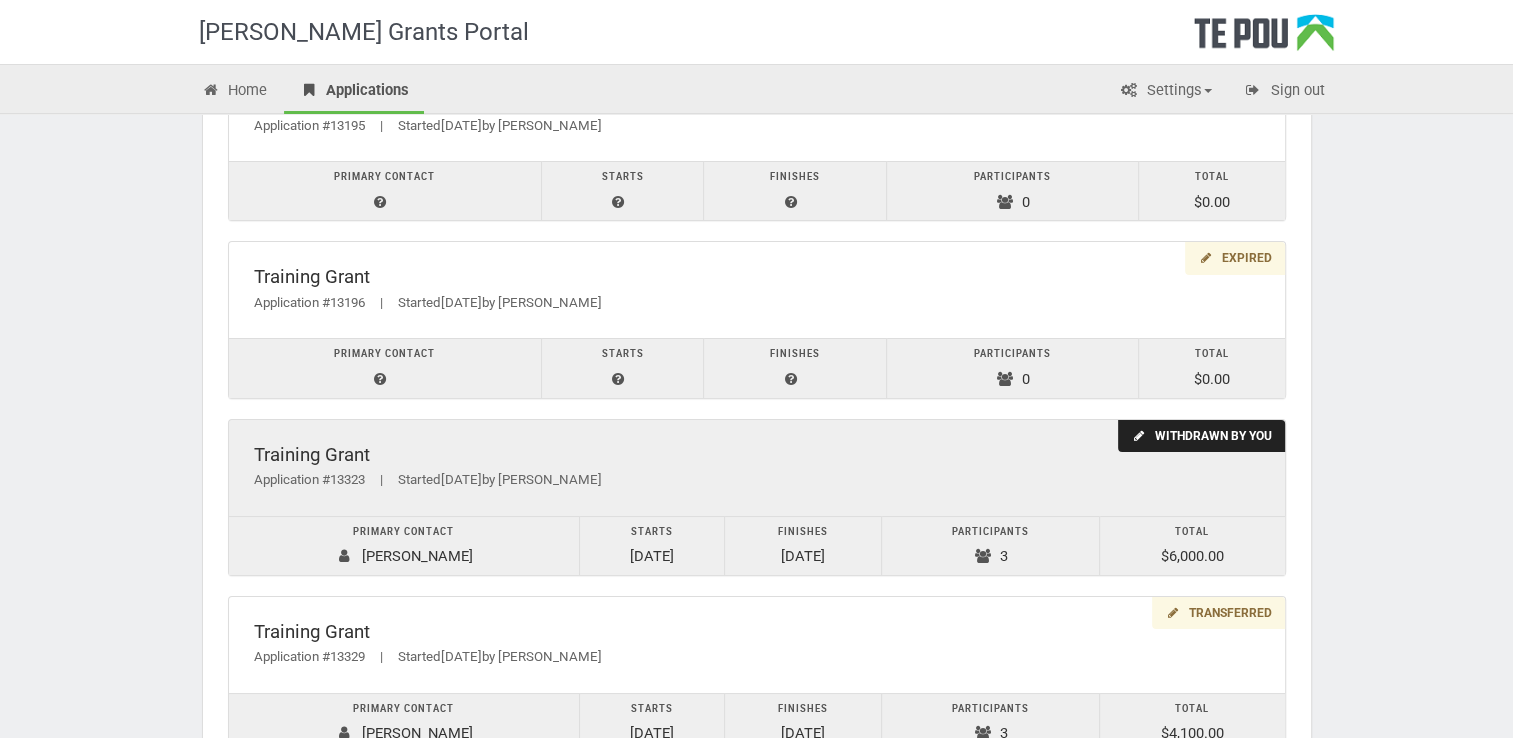 scroll, scrollTop: 2100, scrollLeft: 0, axis: vertical 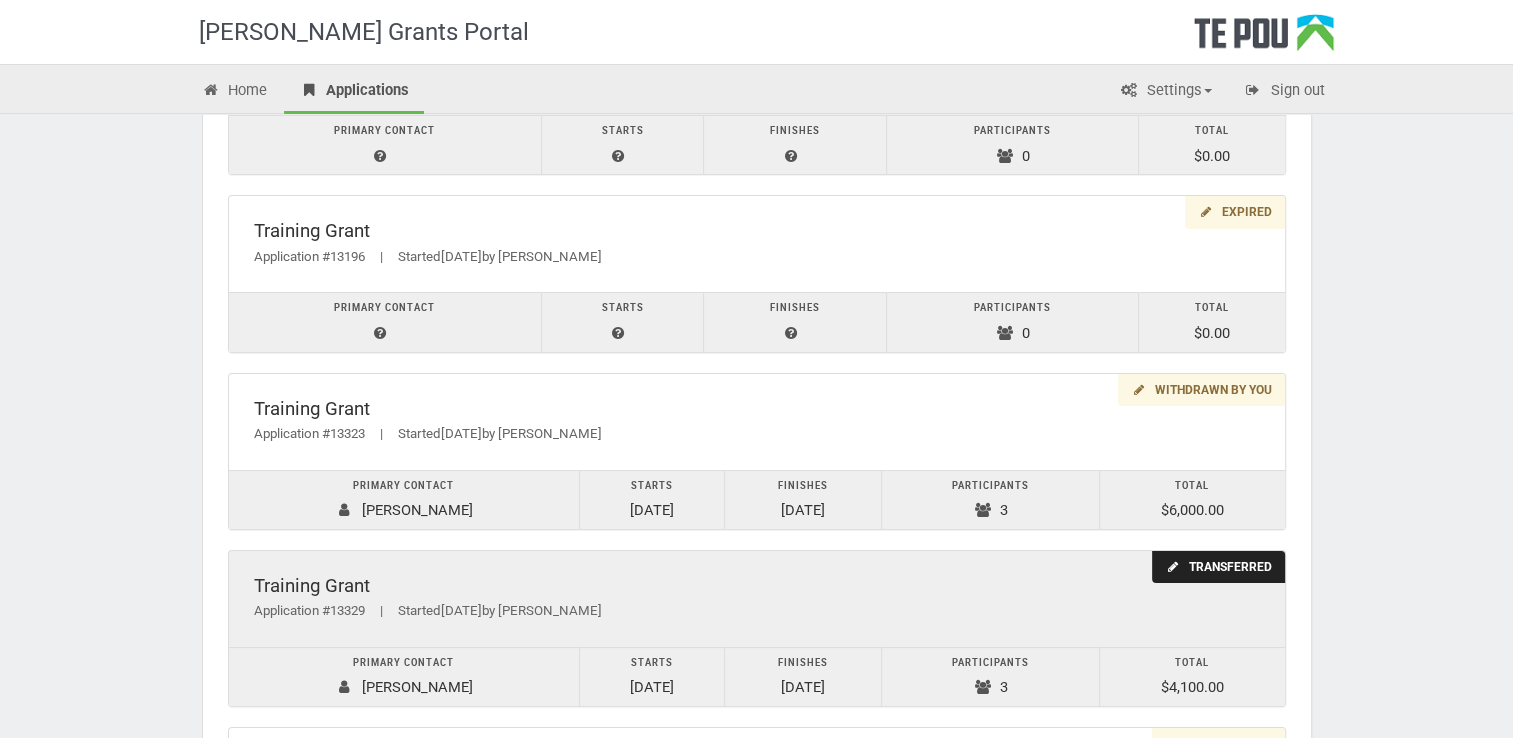 click on "Transferred" at bounding box center (1218, 567) 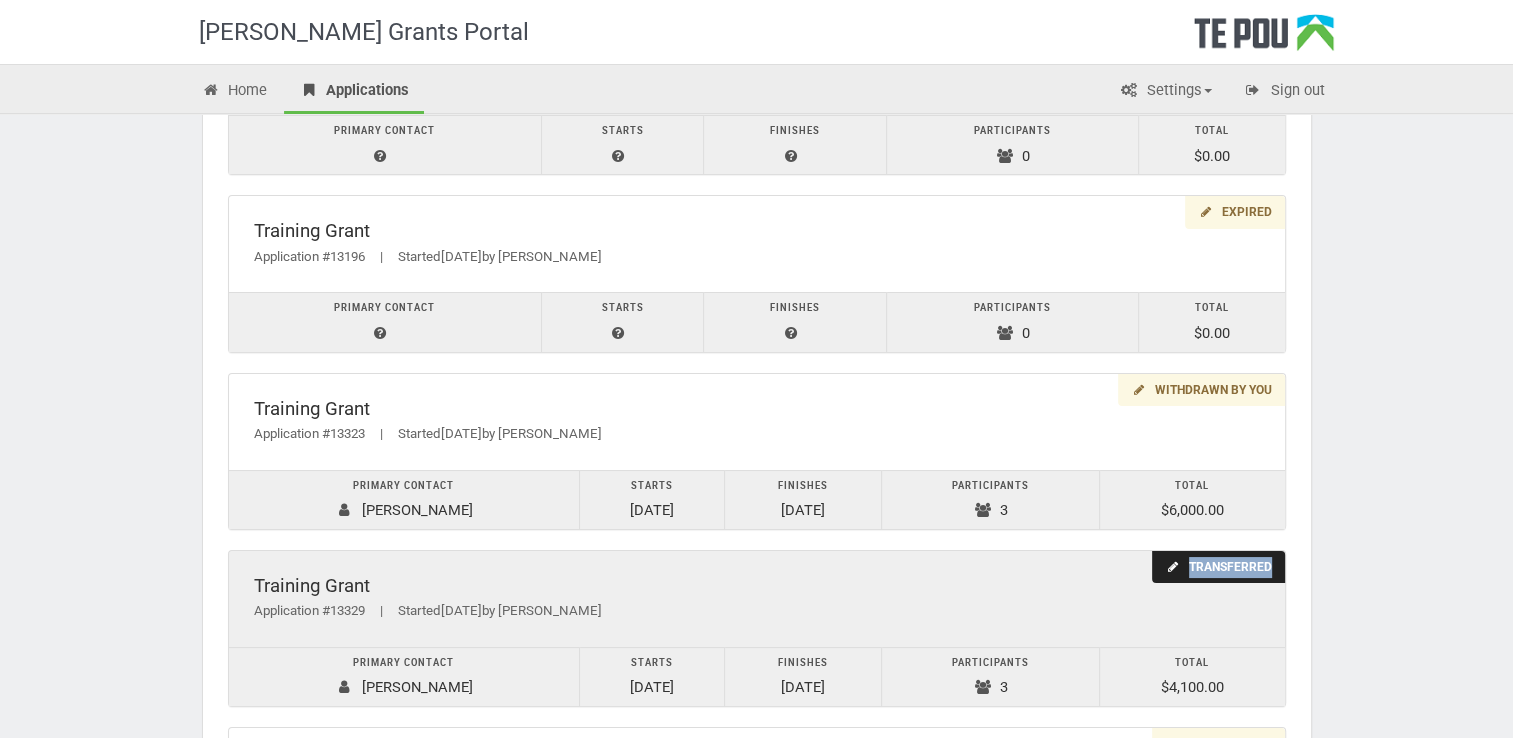 click on "Transferred" at bounding box center (1218, 567) 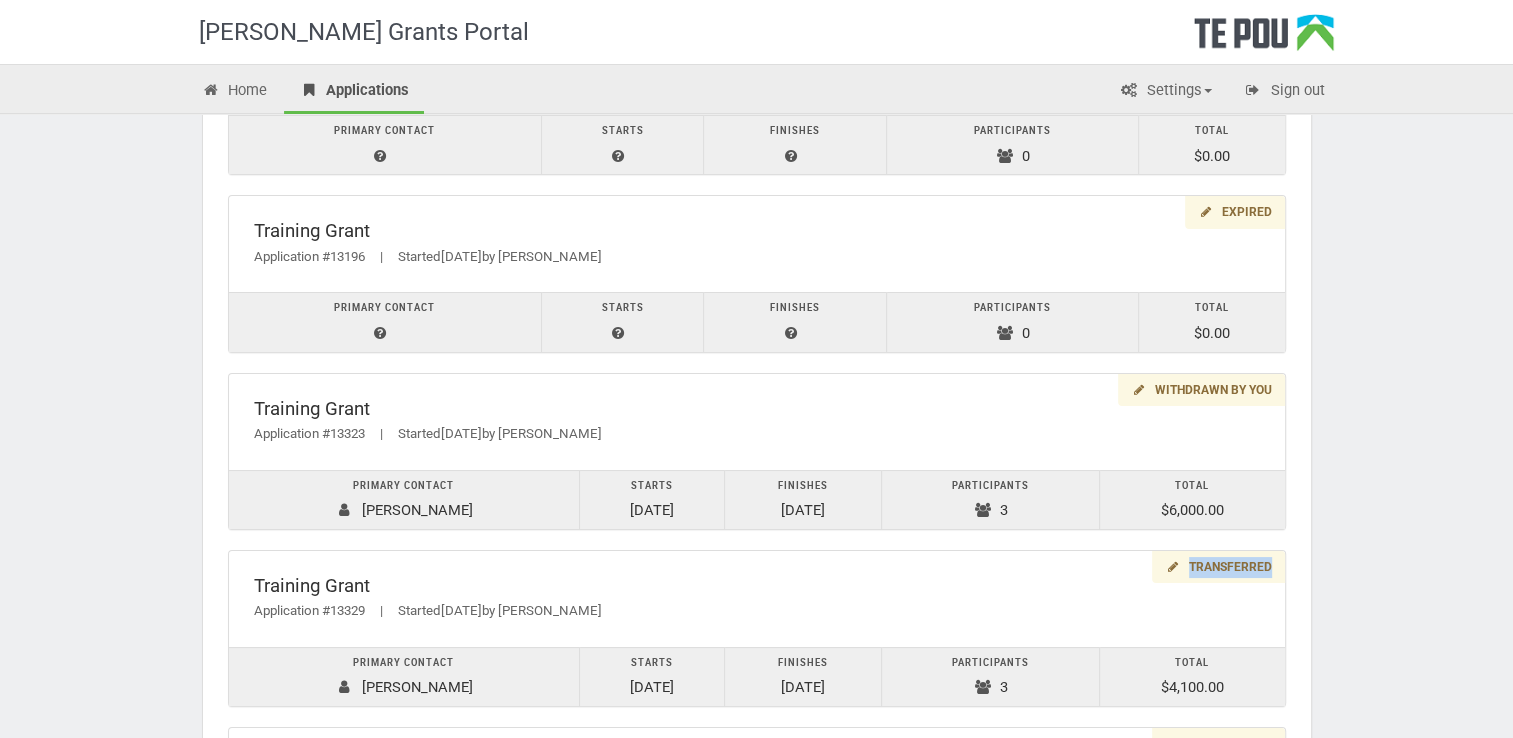scroll, scrollTop: 2300, scrollLeft: 0, axis: vertical 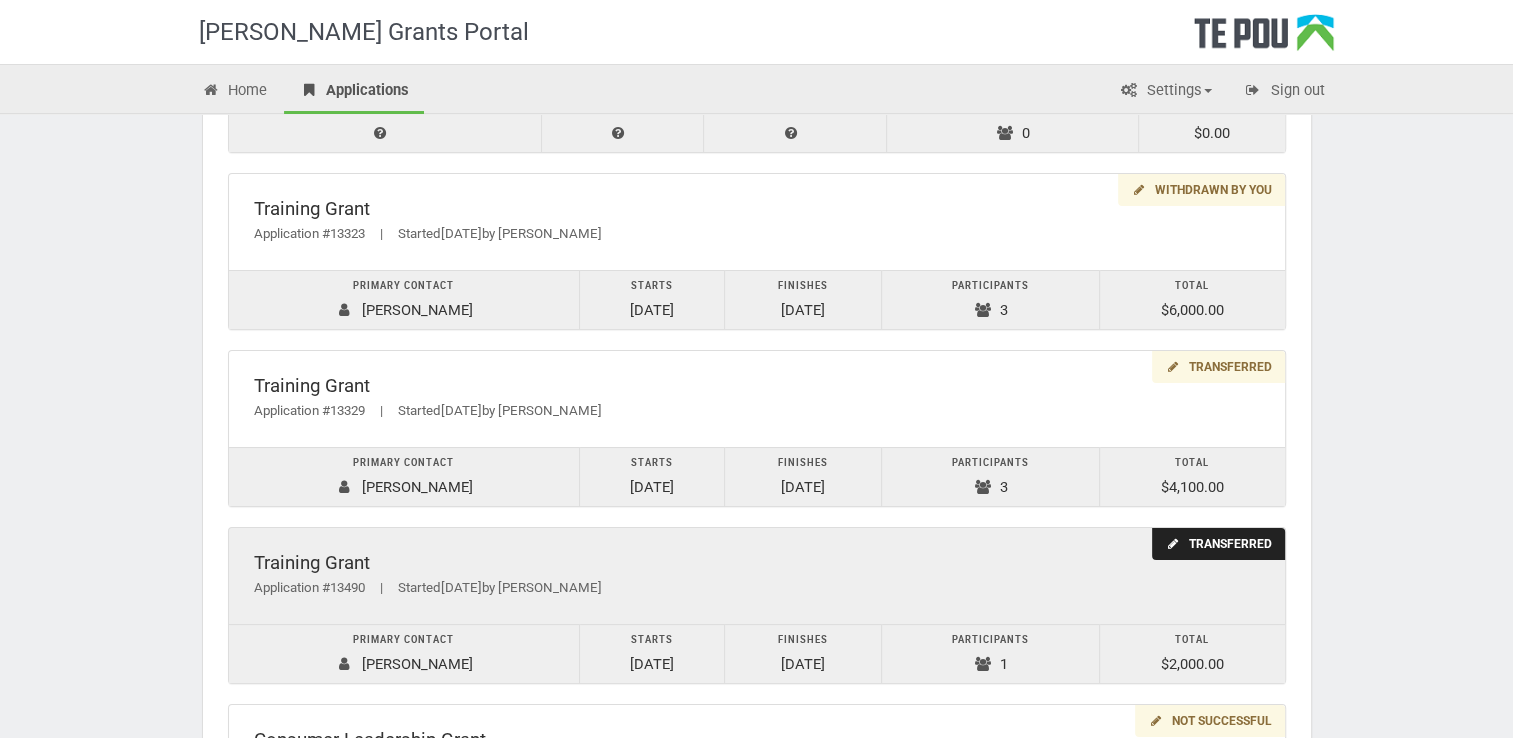 click on "Transferred" at bounding box center (1218, 544) 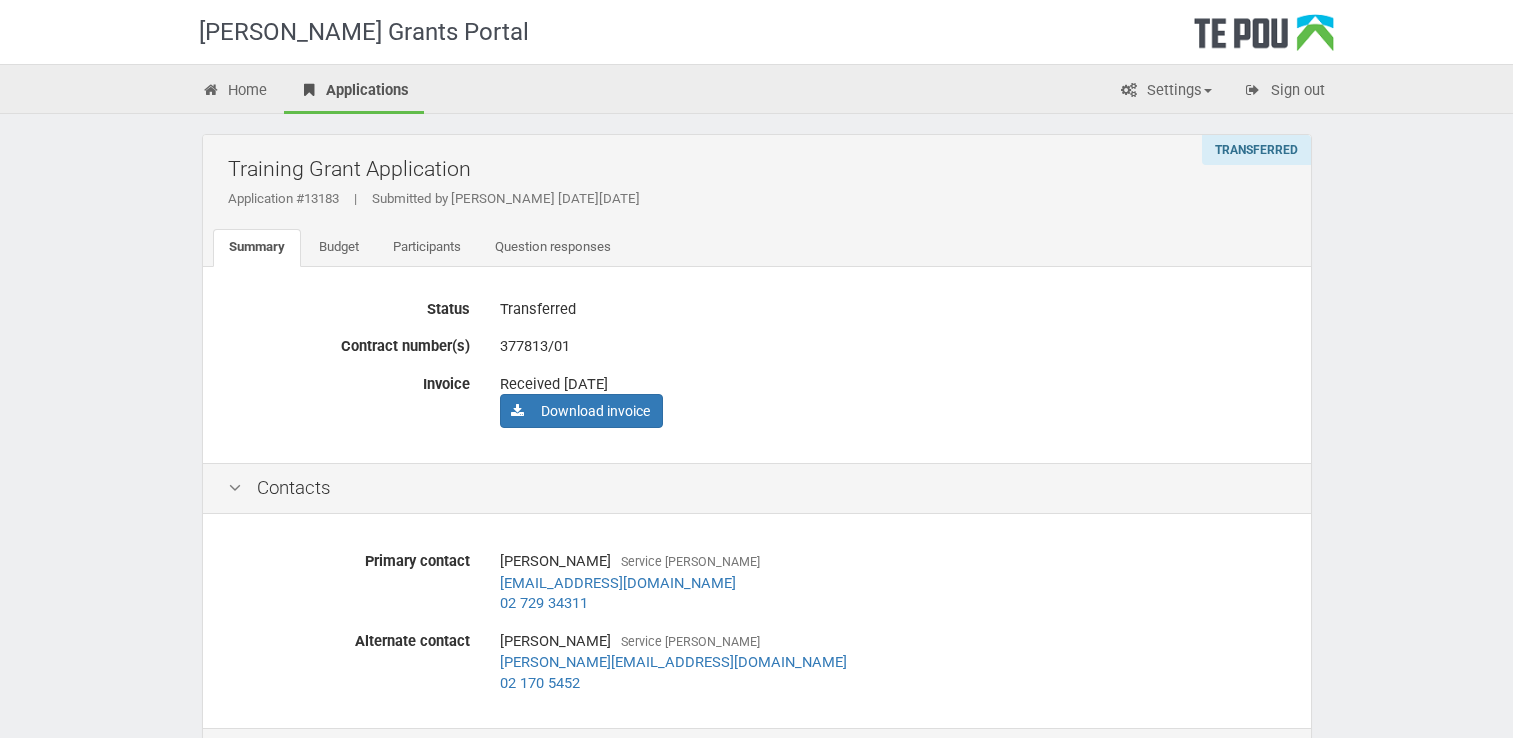 scroll, scrollTop: 0, scrollLeft: 0, axis: both 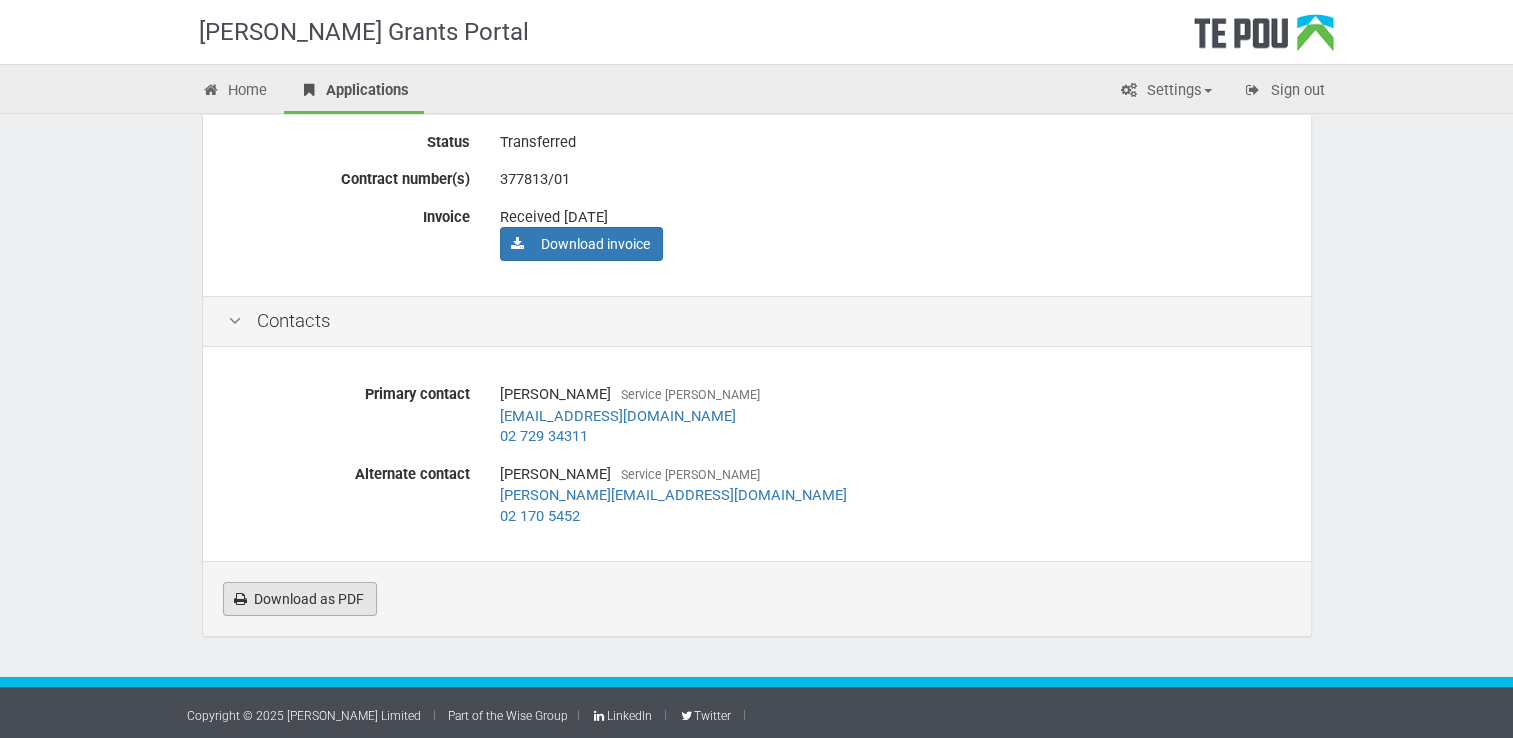 click on "Download as PDF" at bounding box center (300, 599) 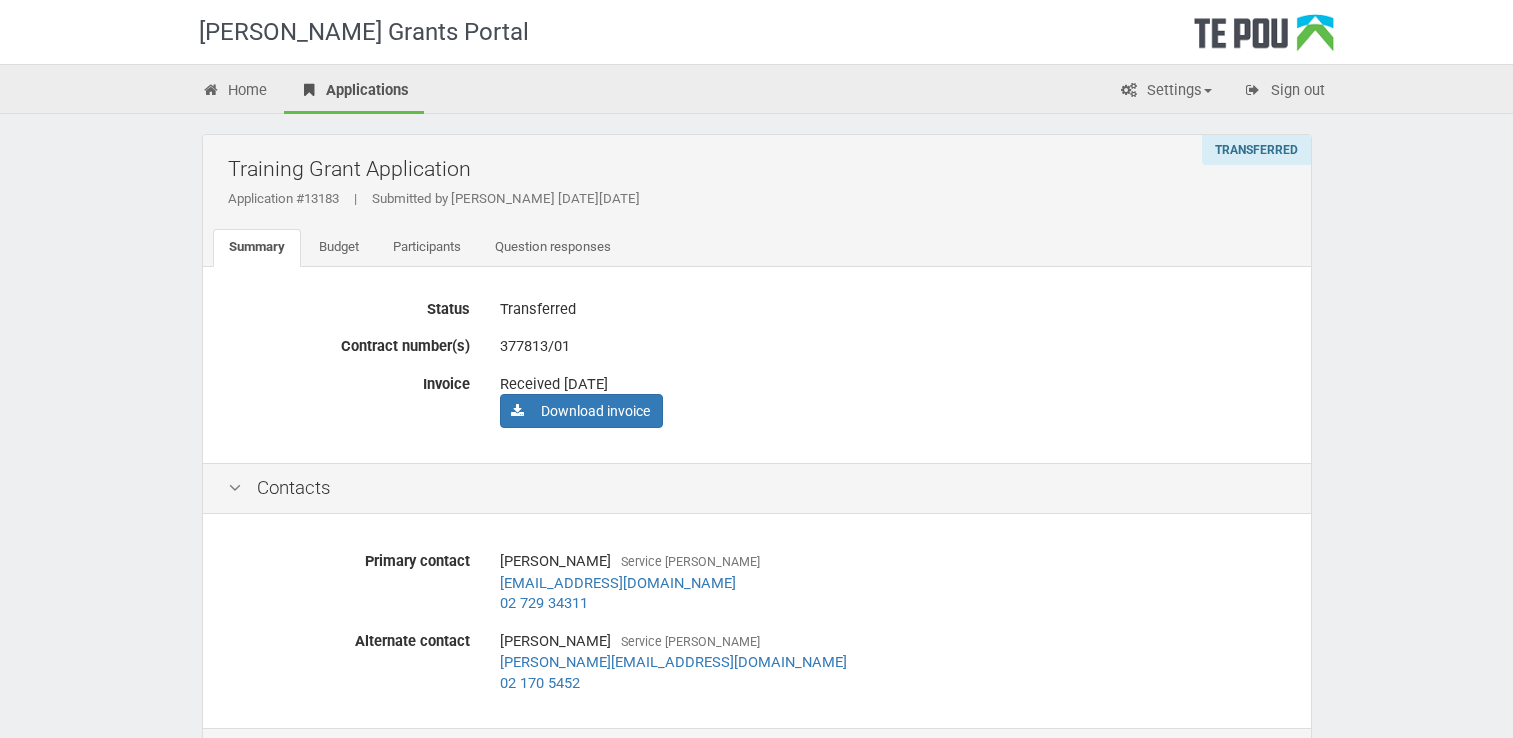 scroll, scrollTop: 50, scrollLeft: 0, axis: vertical 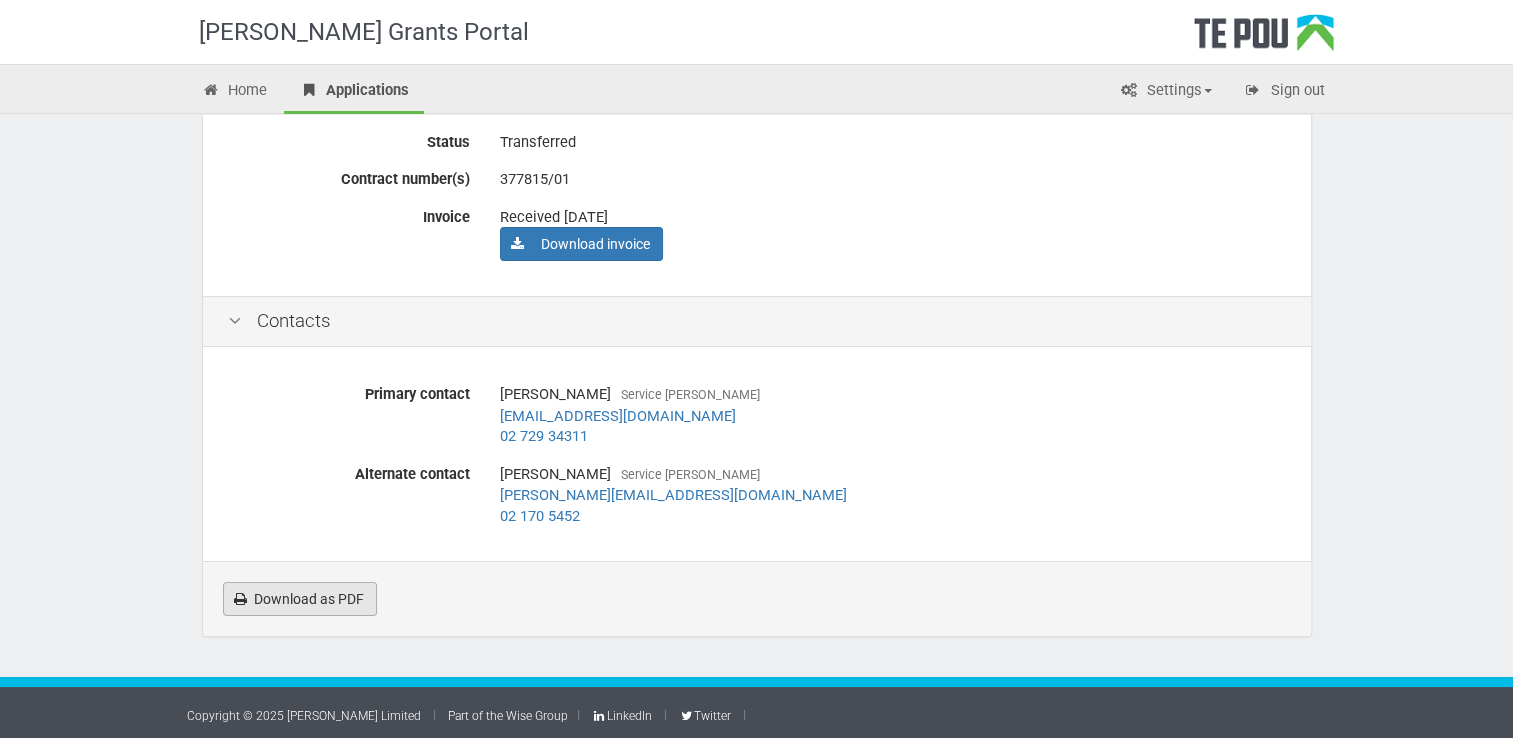 click on "Download as PDF" at bounding box center (300, 599) 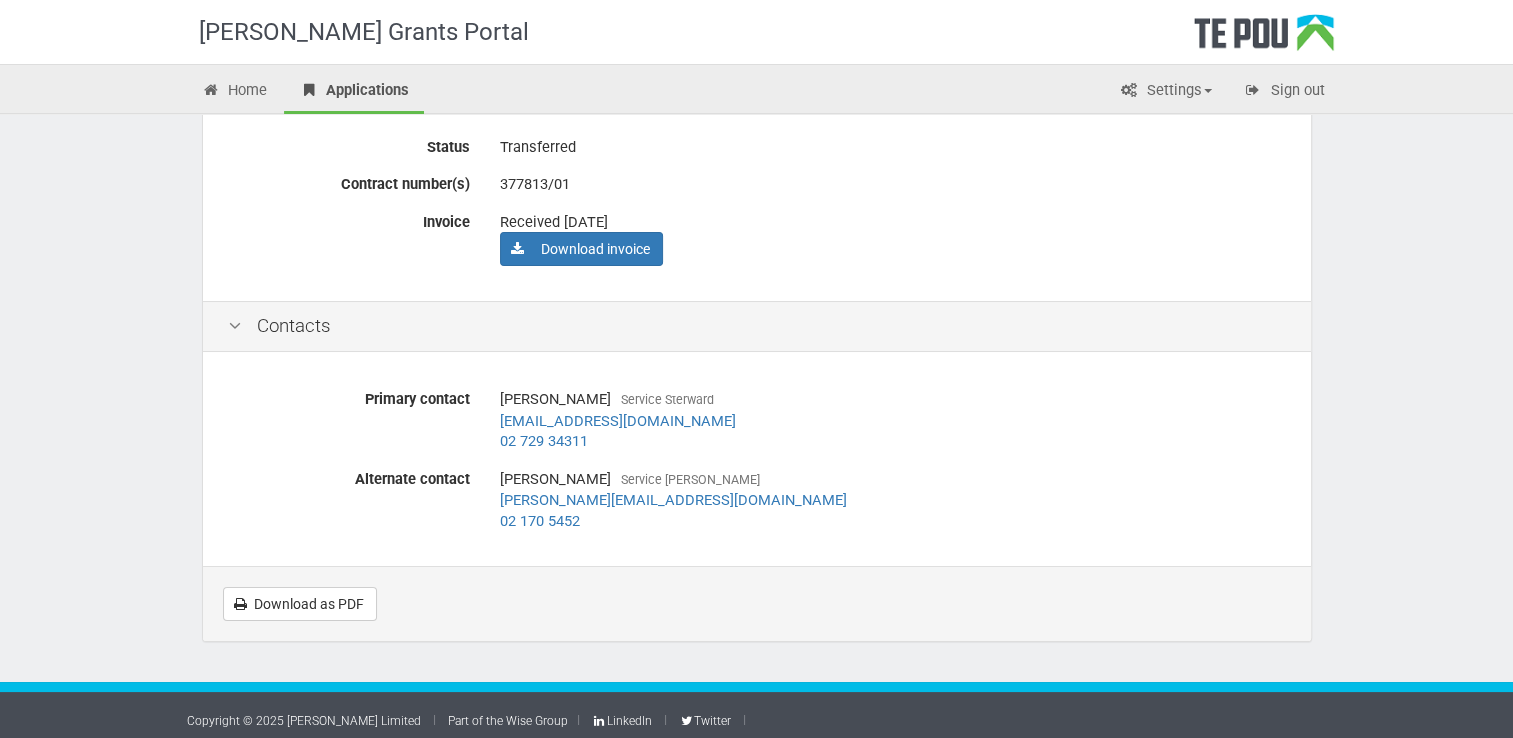 scroll, scrollTop: 167, scrollLeft: 0, axis: vertical 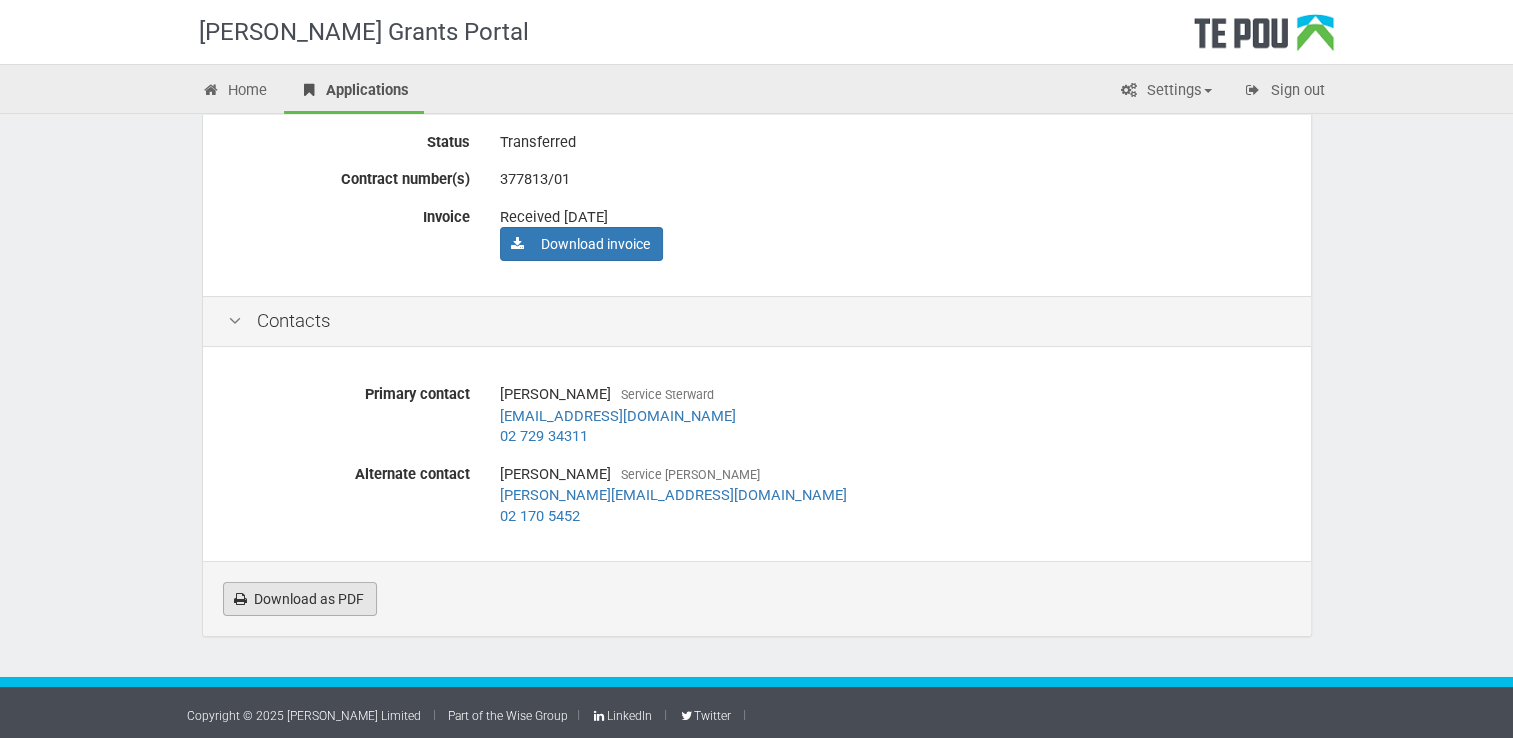 click on "Download as PDF" at bounding box center [300, 599] 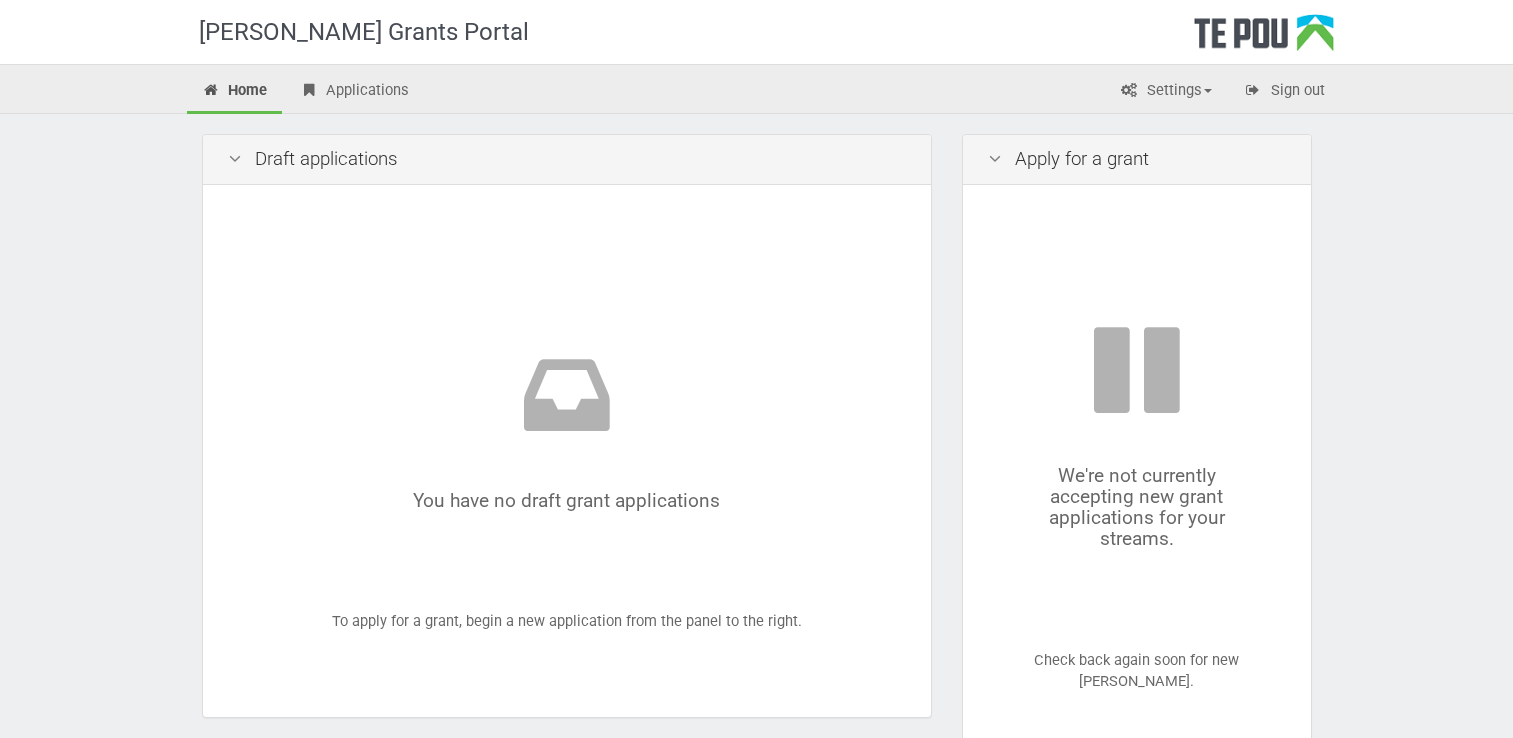 scroll, scrollTop: 0, scrollLeft: 0, axis: both 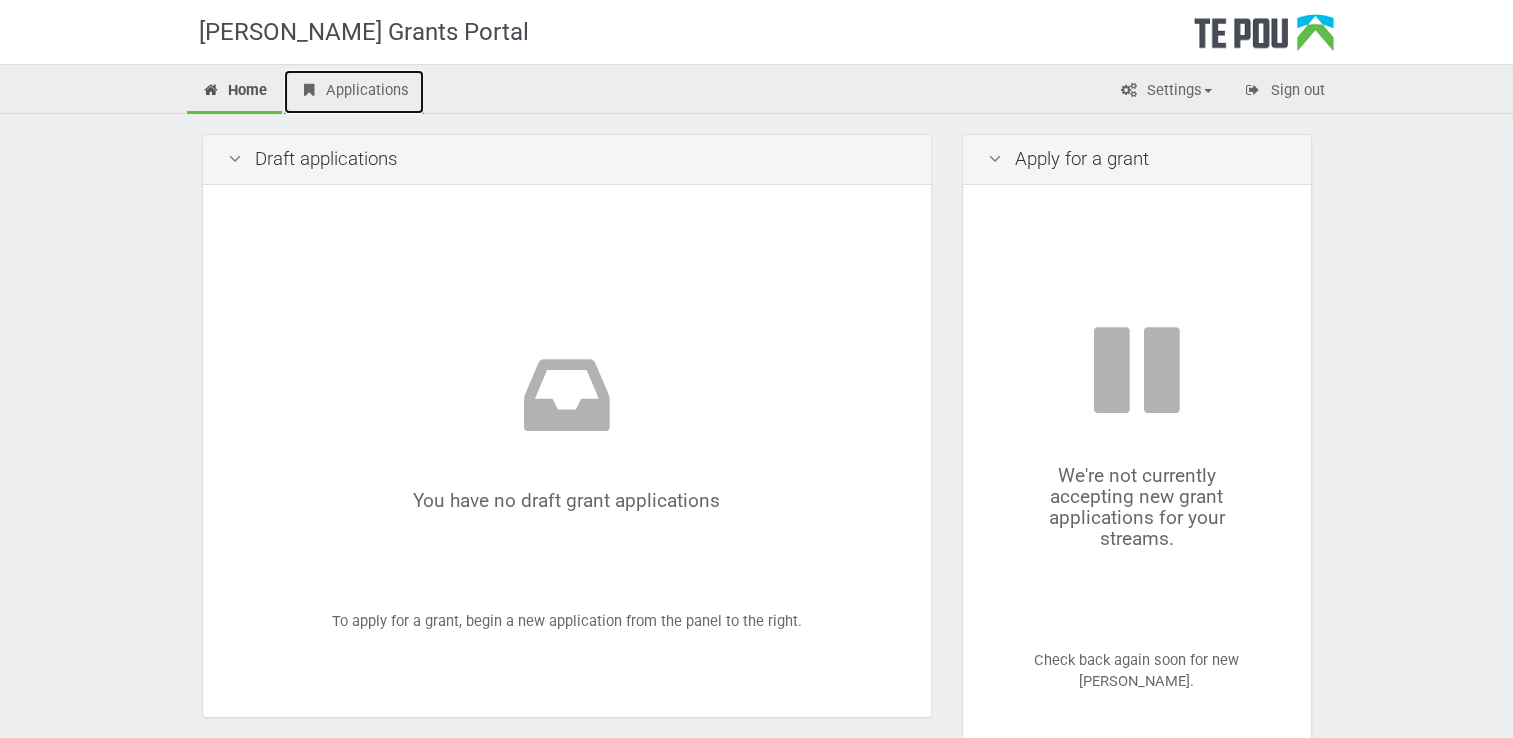 click on "Applications" at bounding box center [354, 92] 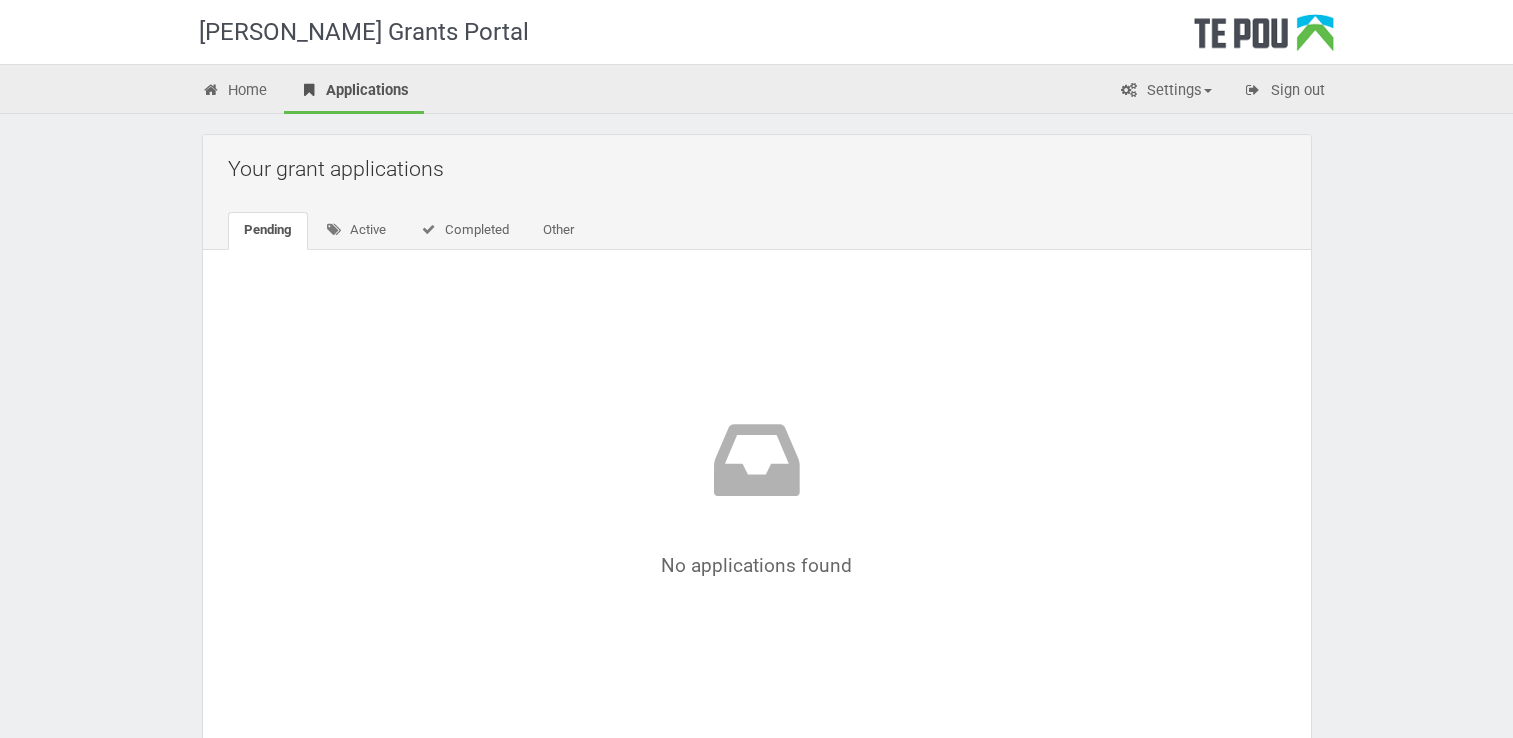 scroll, scrollTop: 0, scrollLeft: 0, axis: both 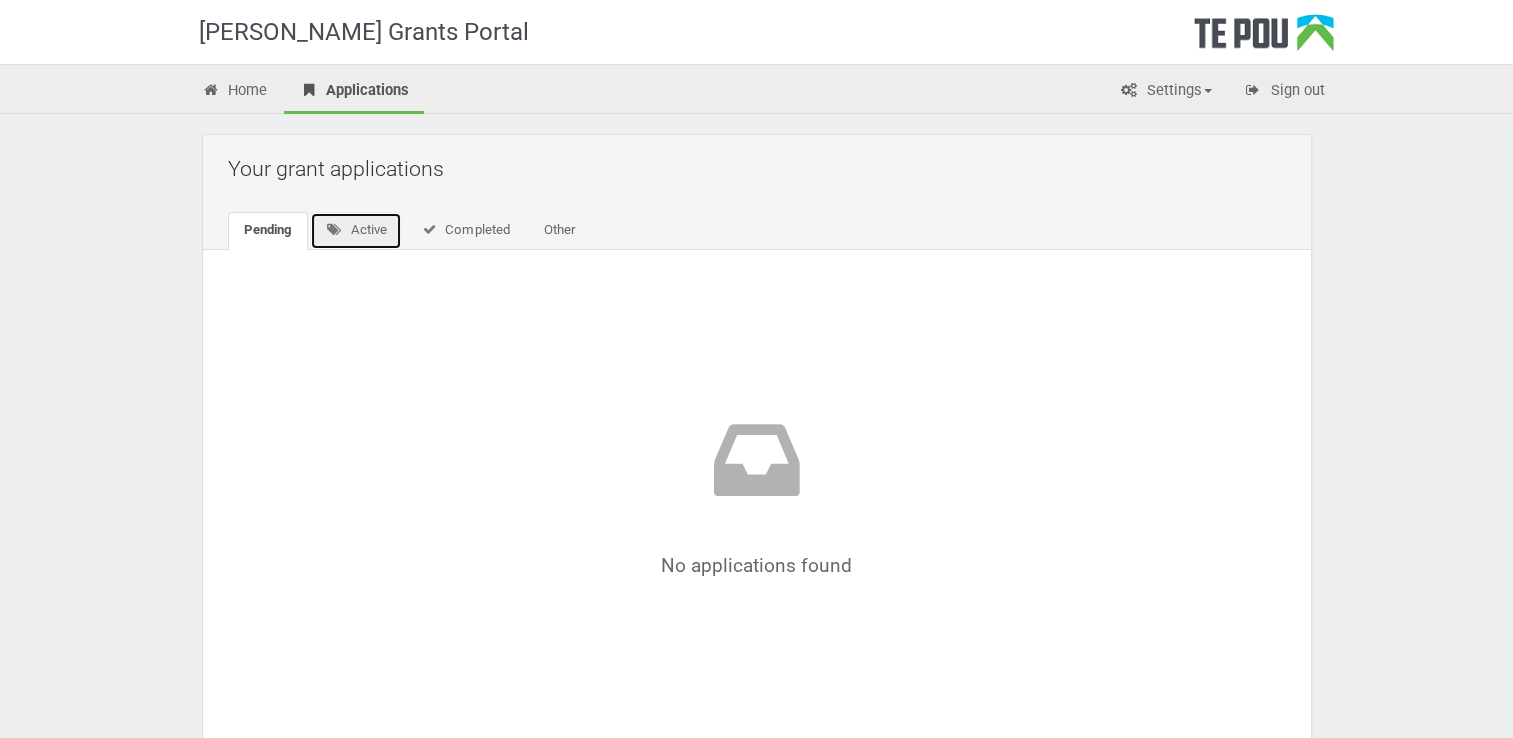 click on "Active" at bounding box center [356, 231] 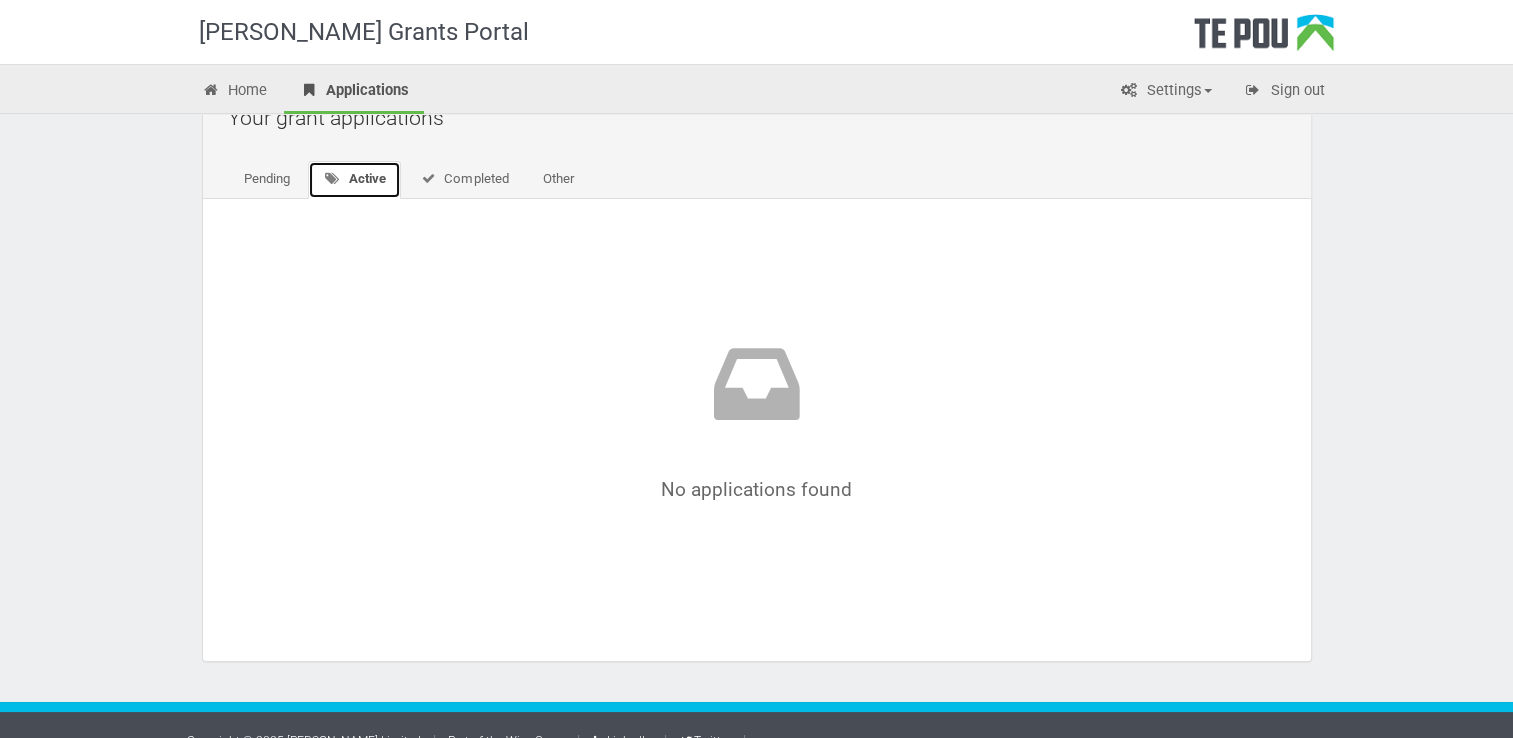scroll, scrollTop: 78, scrollLeft: 0, axis: vertical 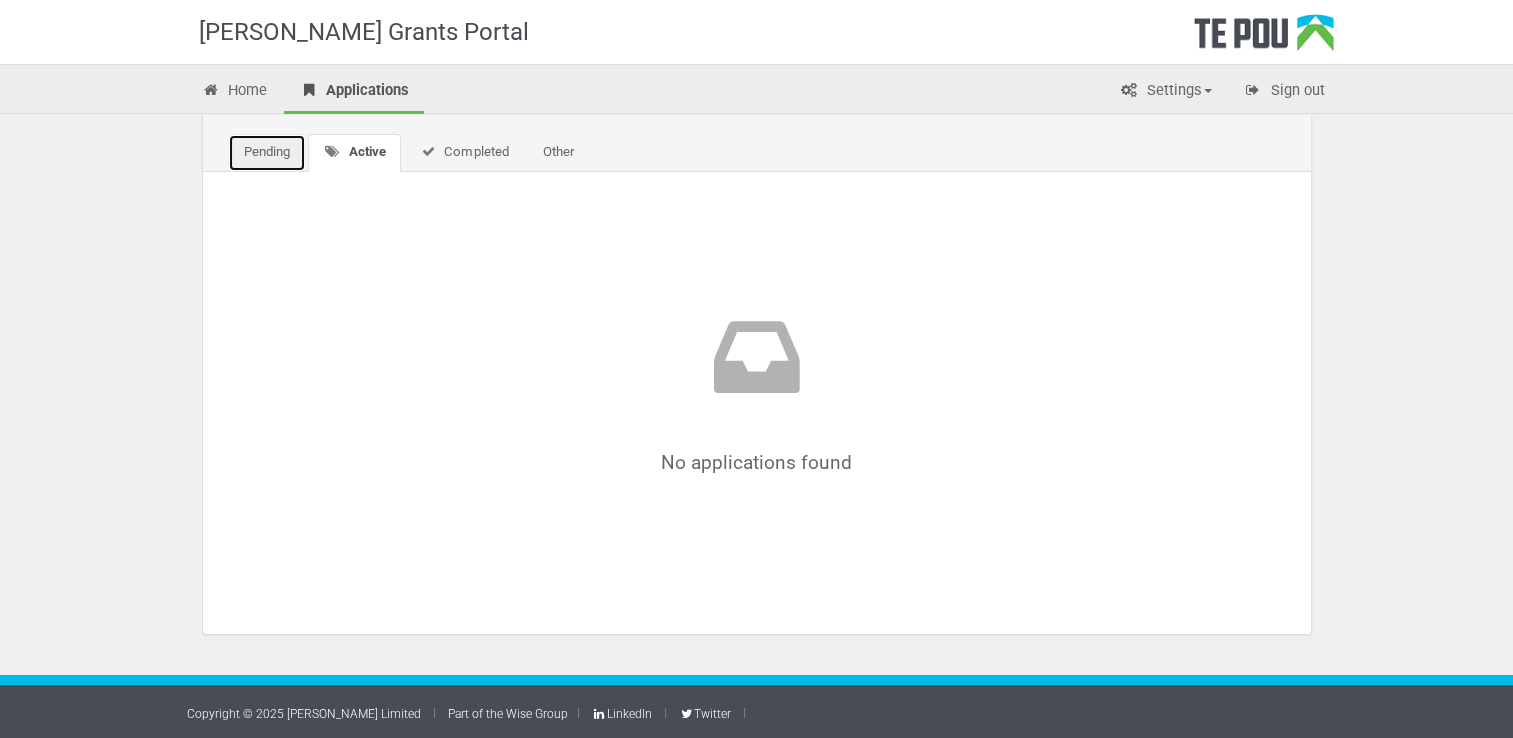click on "Pending" at bounding box center [267, 153] 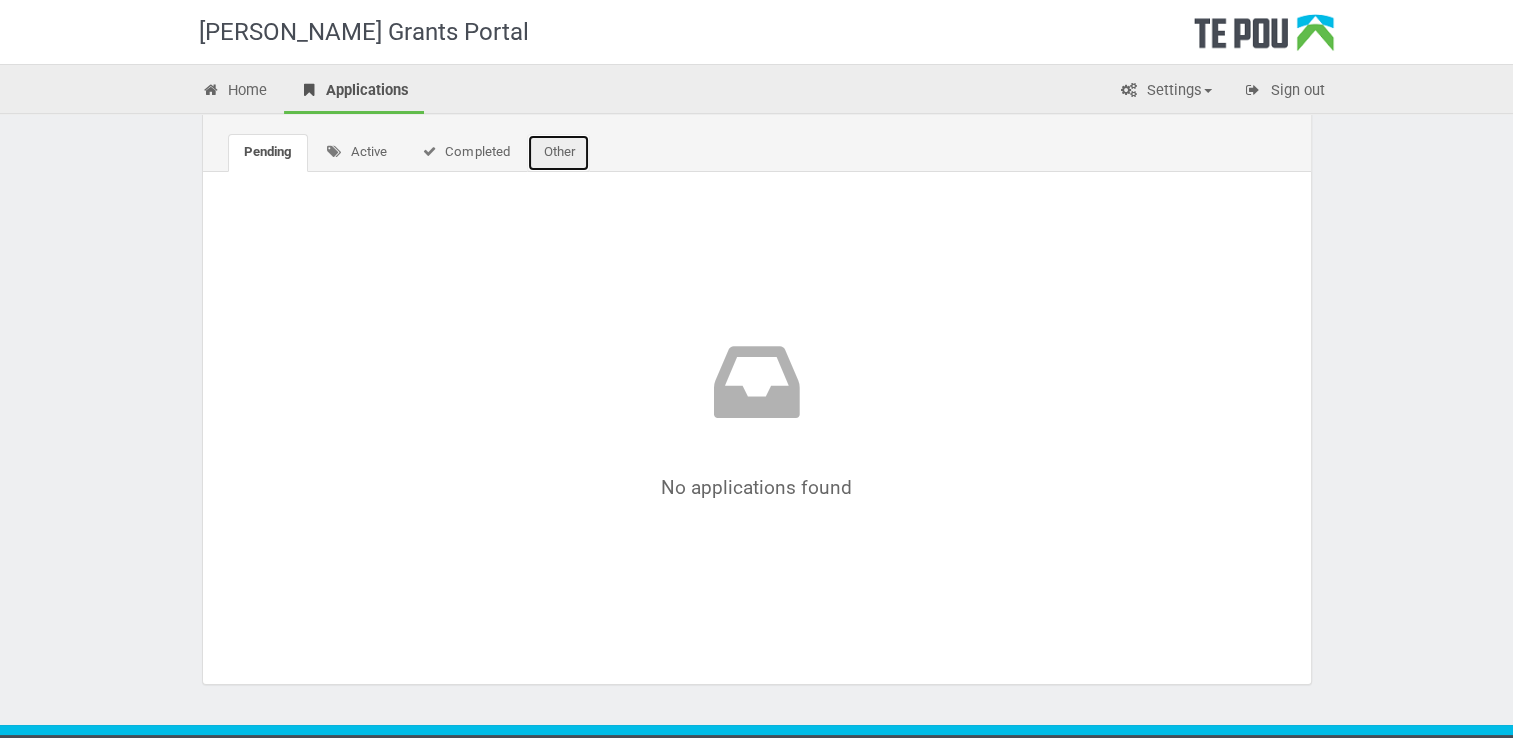 click on "Other" at bounding box center [558, 153] 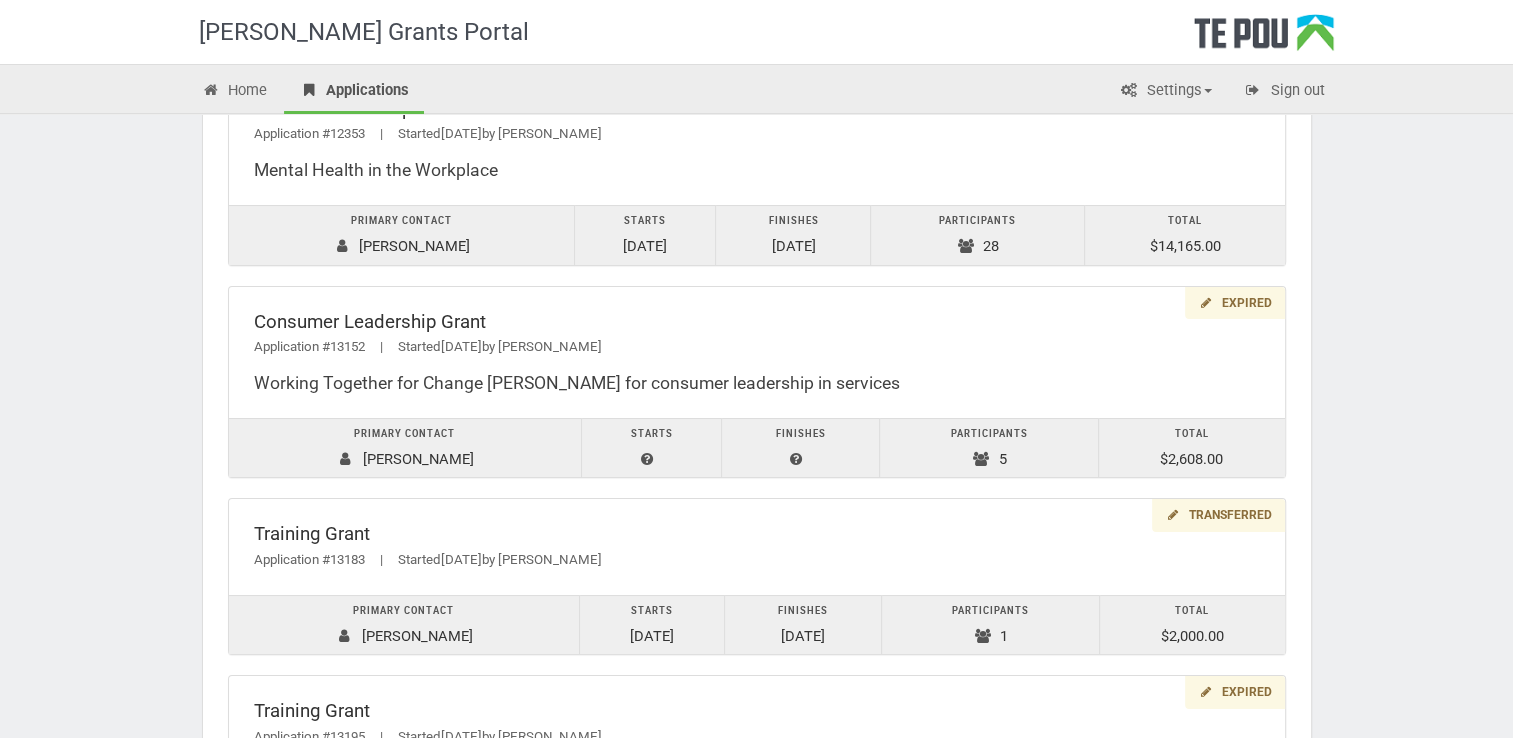 scroll, scrollTop: 1478, scrollLeft: 0, axis: vertical 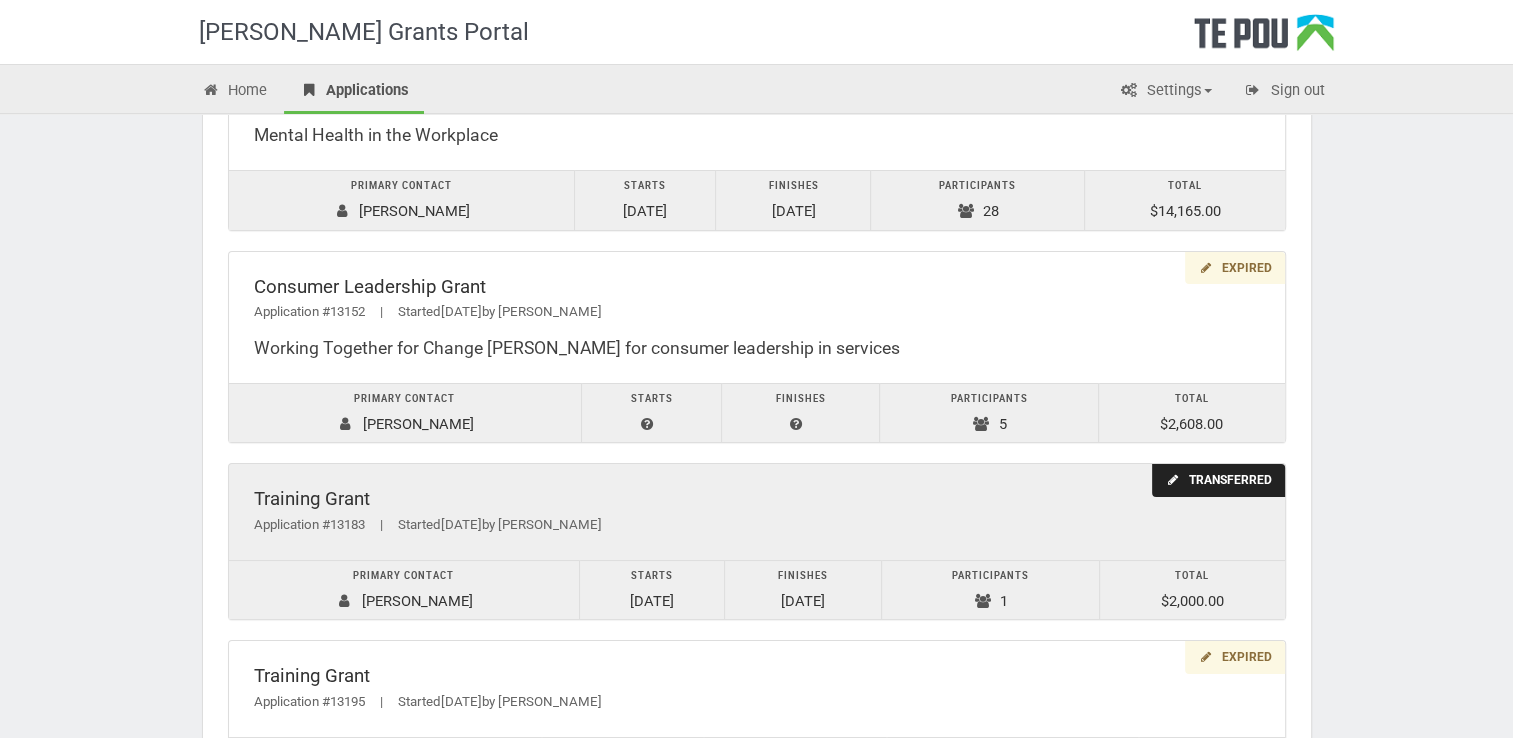click on "Transferred" at bounding box center (1218, 480) 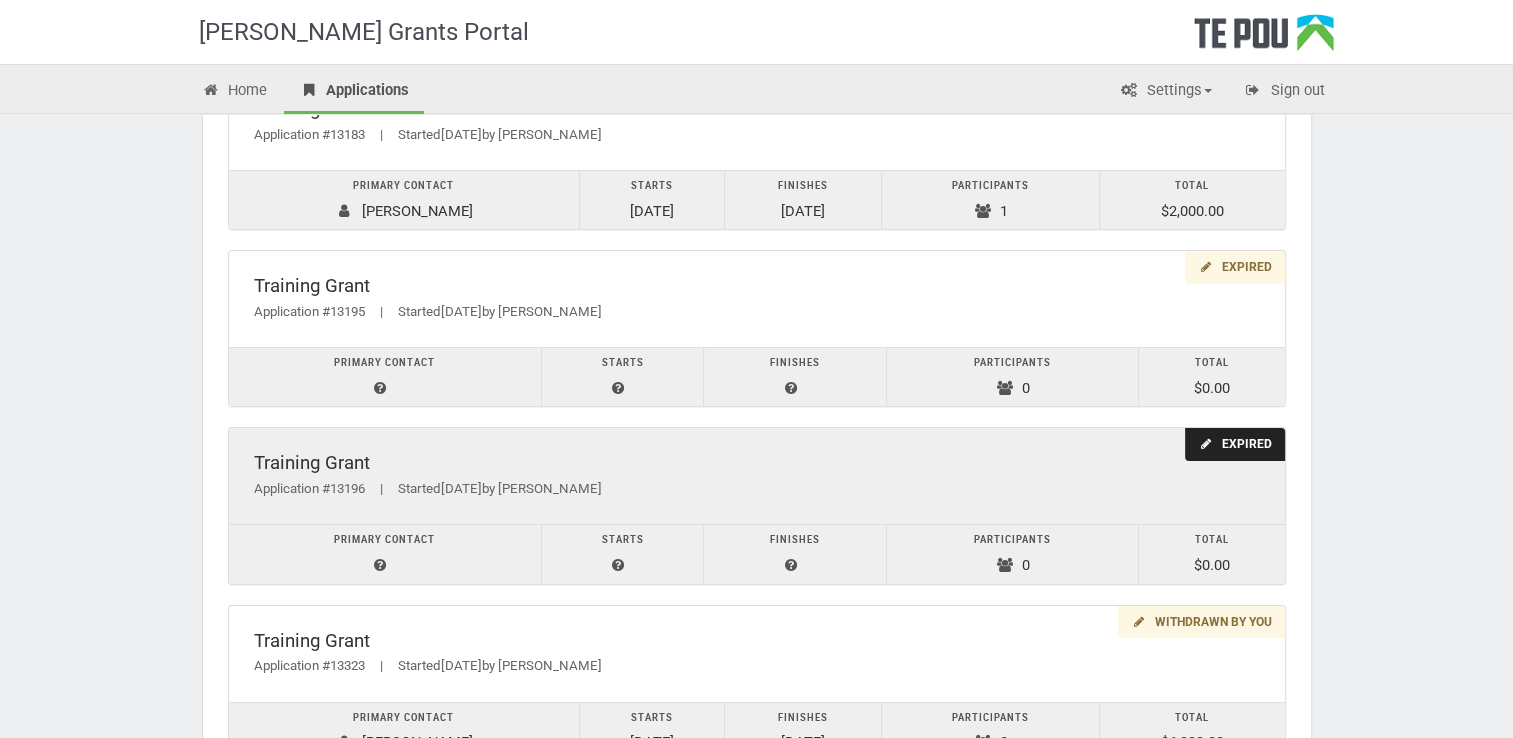 scroll, scrollTop: 1878, scrollLeft: 0, axis: vertical 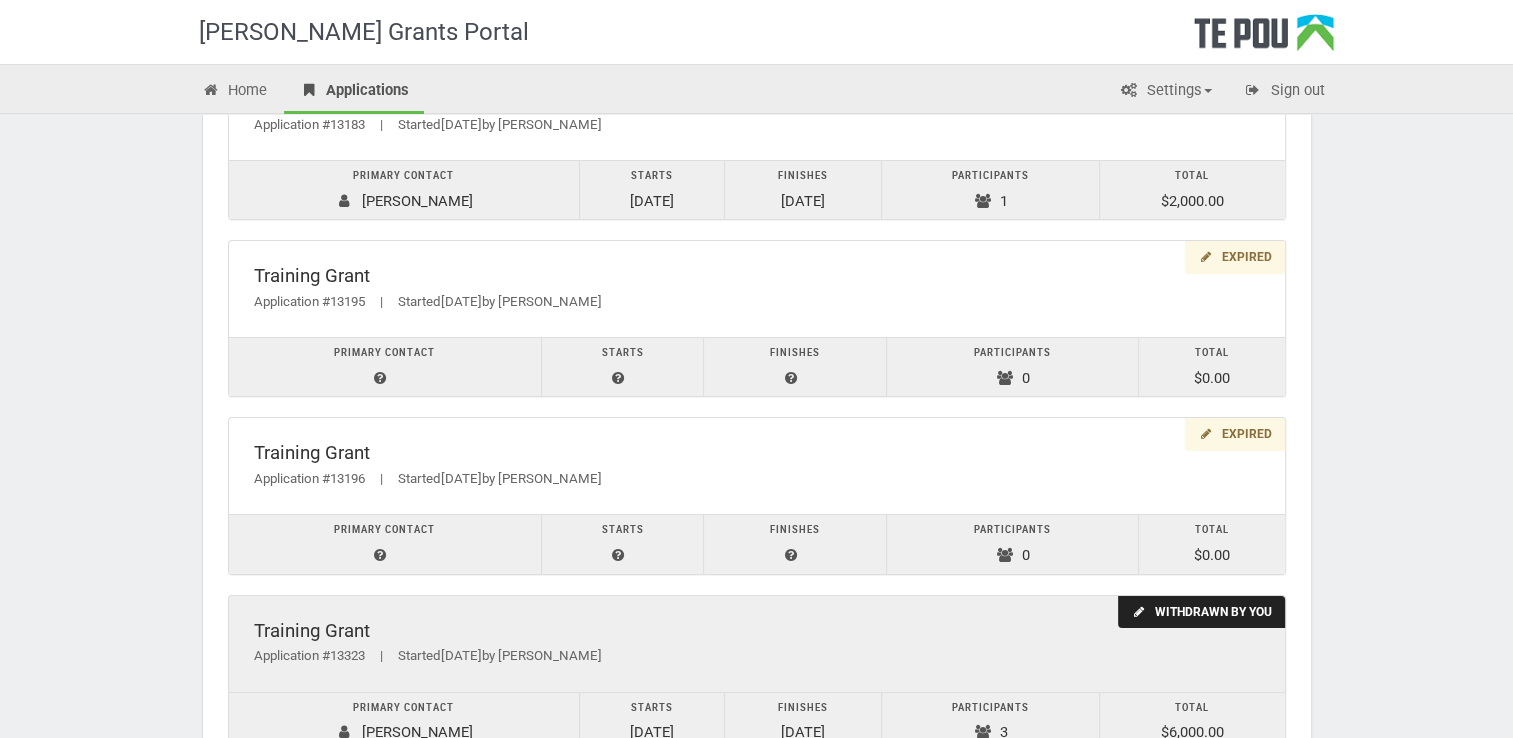 click on "Withdrawn by you" at bounding box center (1201, 612) 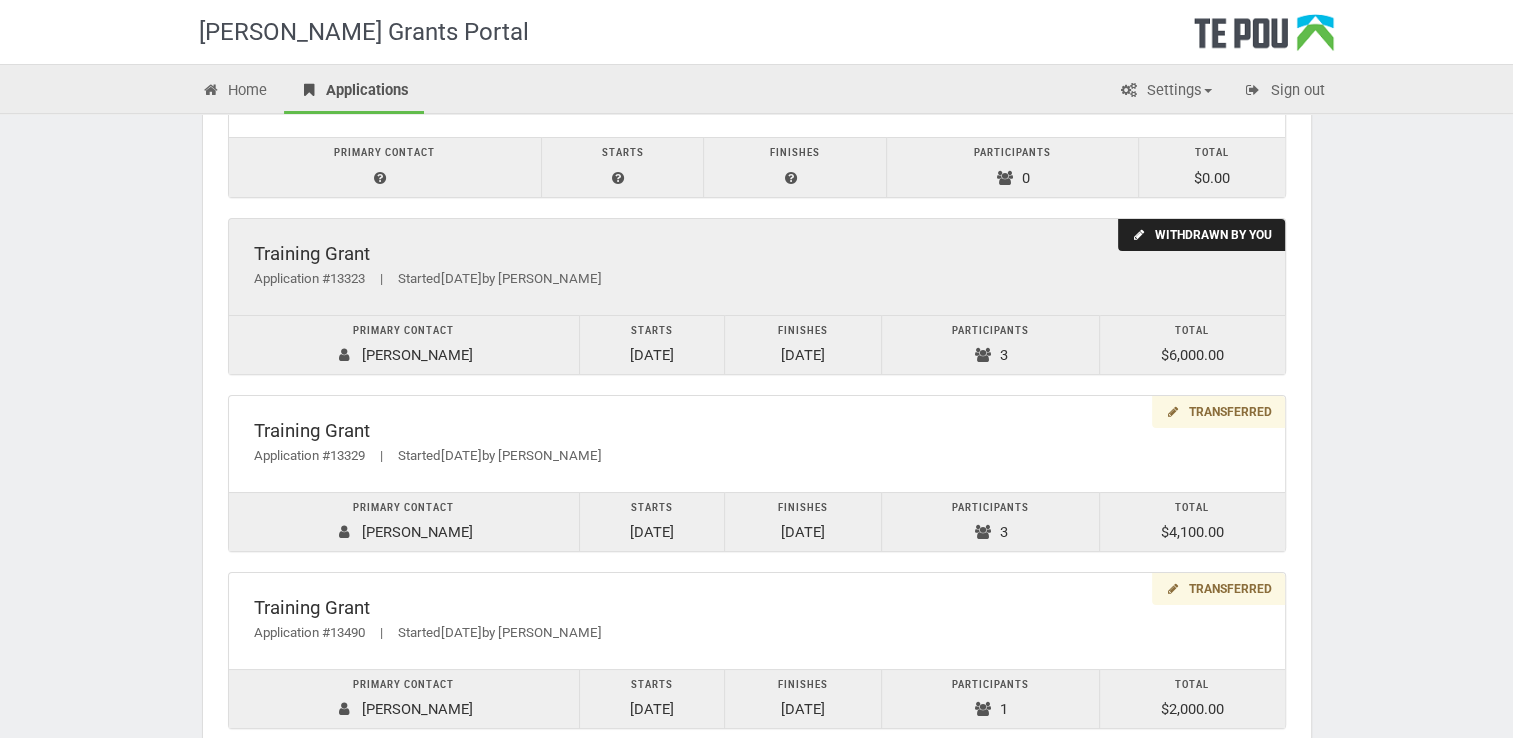 scroll, scrollTop: 2278, scrollLeft: 0, axis: vertical 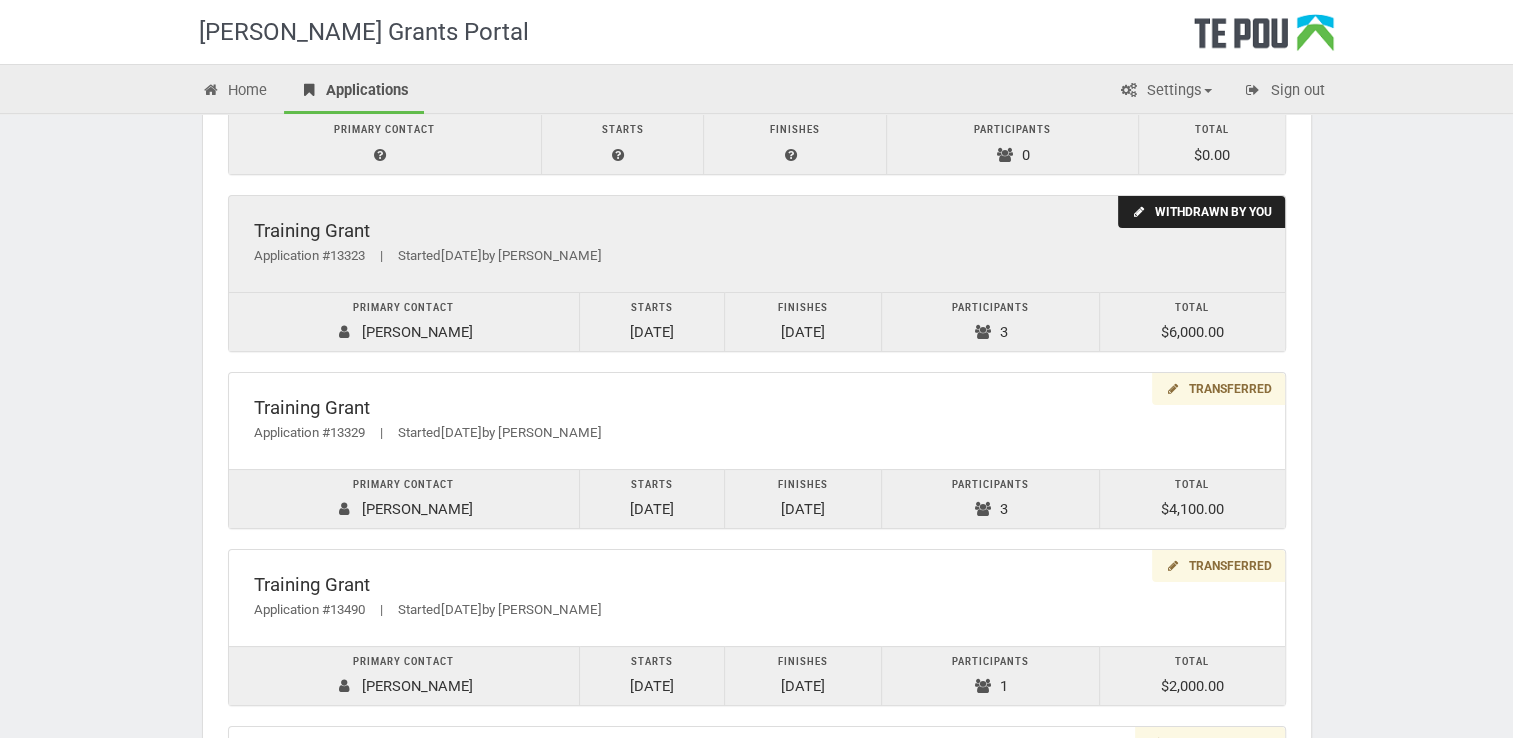 click on "Participants" at bounding box center [990, 308] 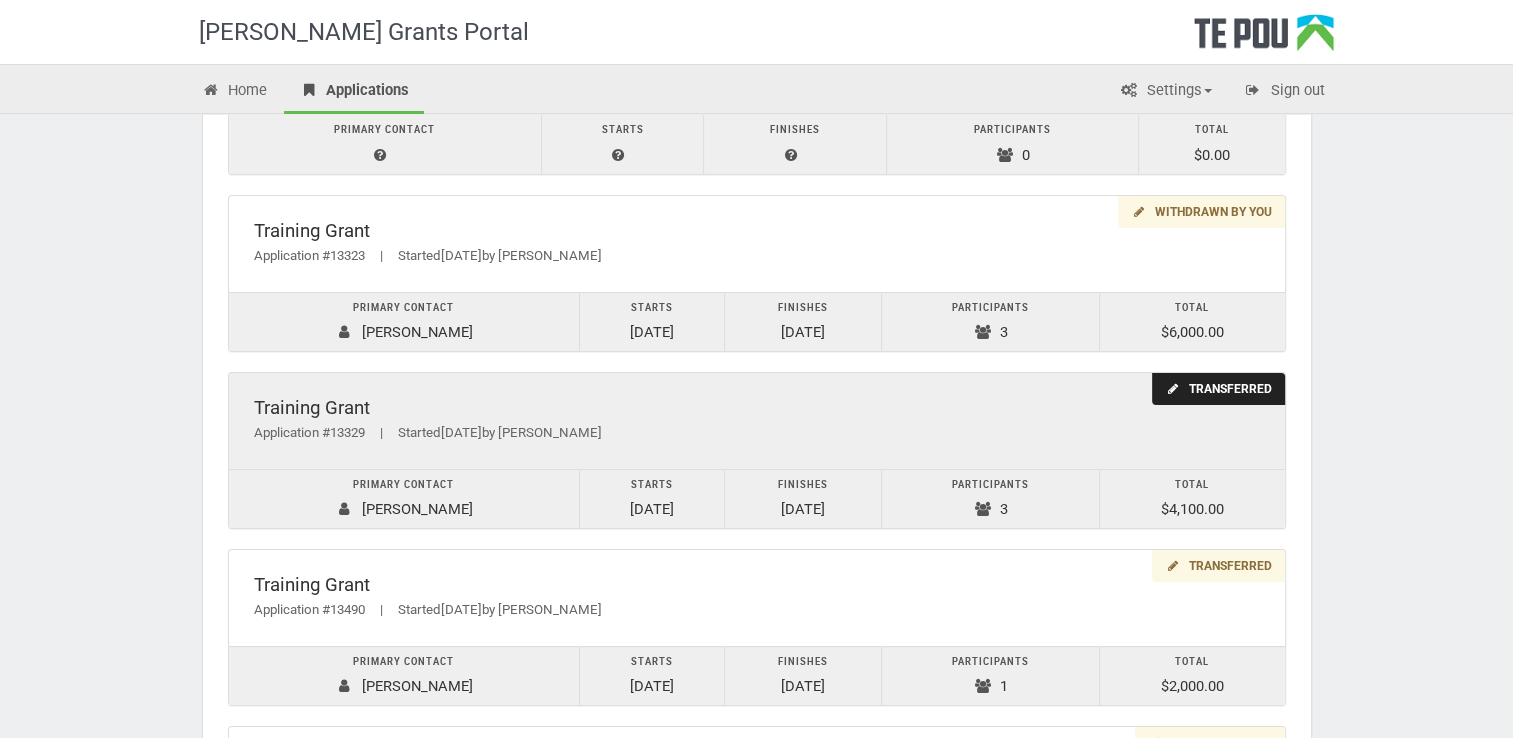 scroll, scrollTop: 2378, scrollLeft: 0, axis: vertical 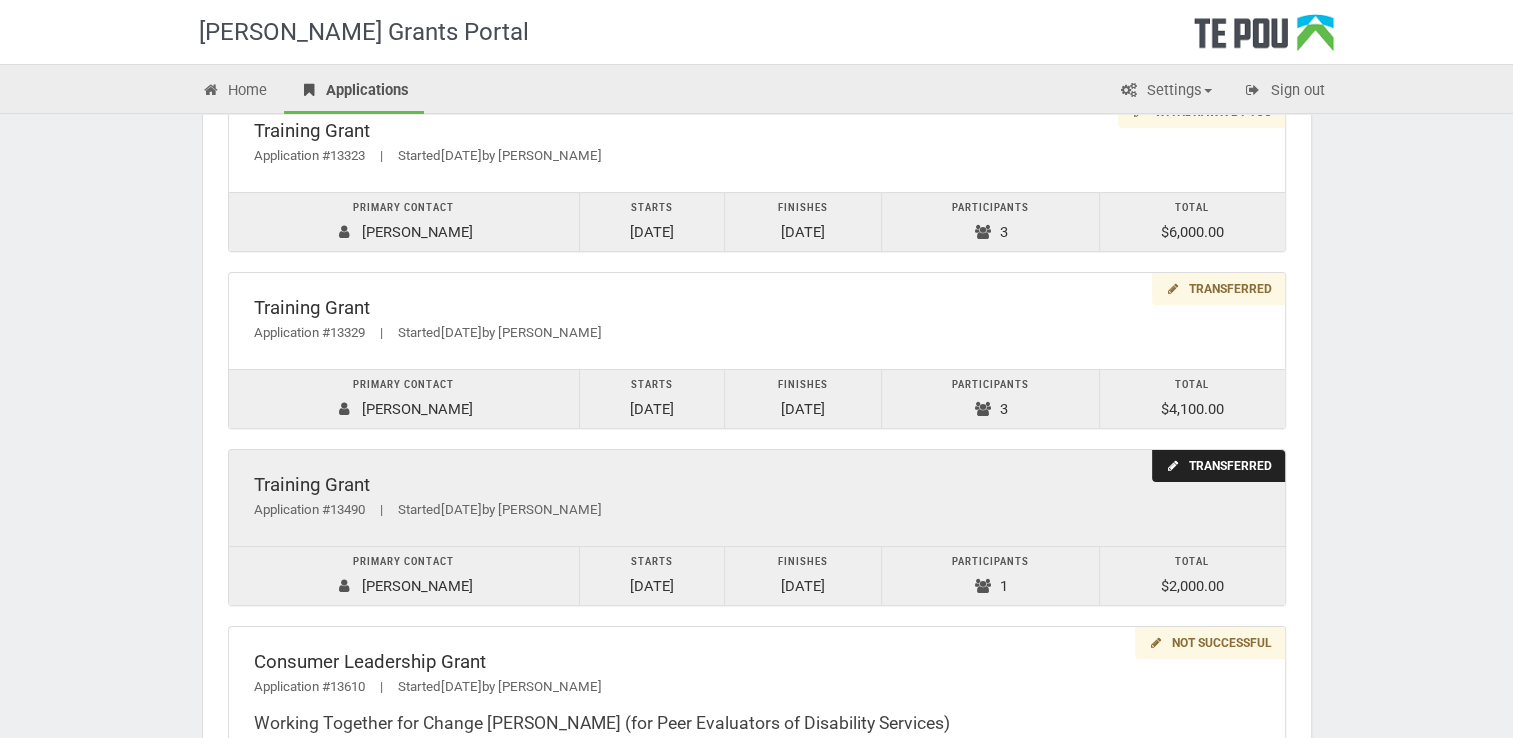 click on "Transferred" at bounding box center (1218, 466) 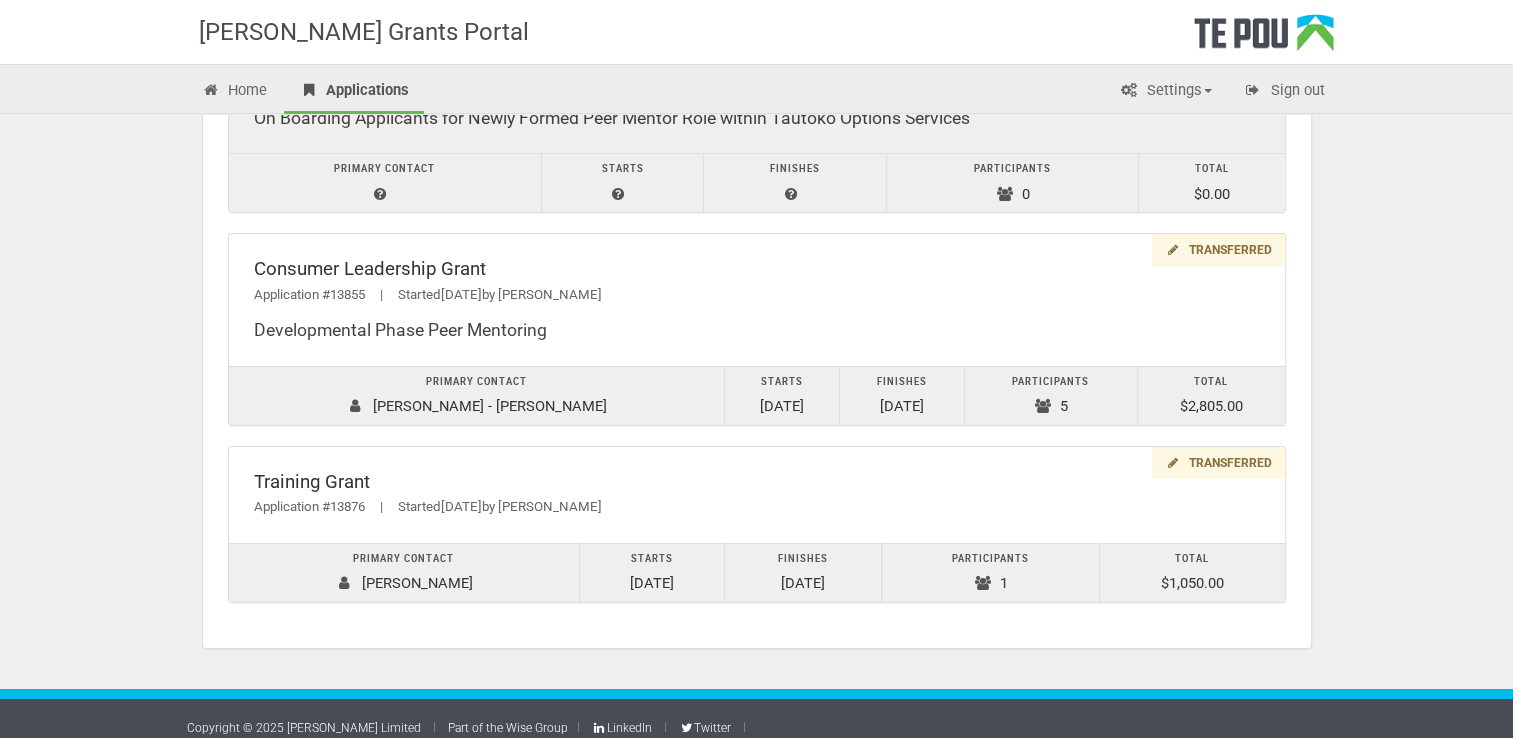 scroll, scrollTop: 3200, scrollLeft: 0, axis: vertical 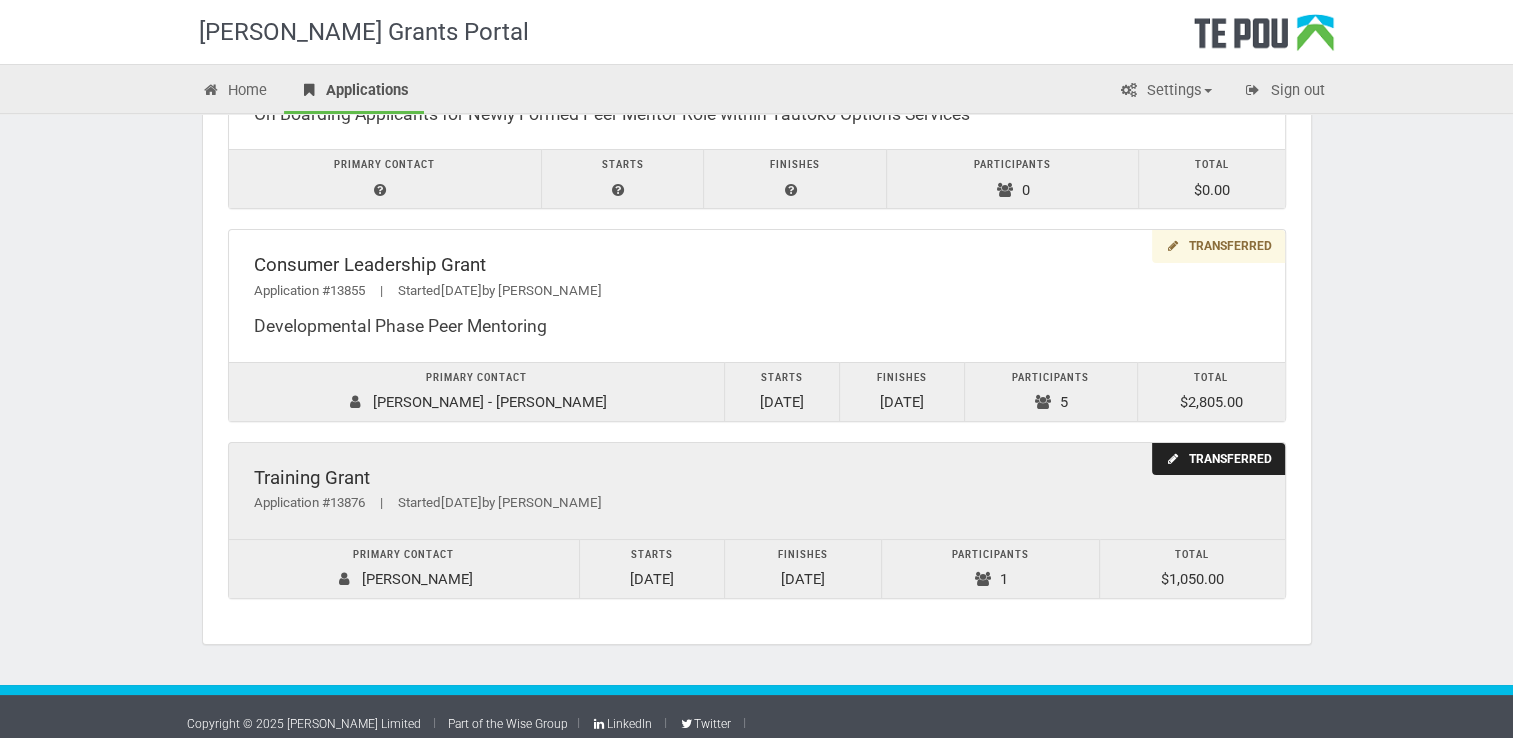 click on "Total $1,050.00" at bounding box center (1191, 568) 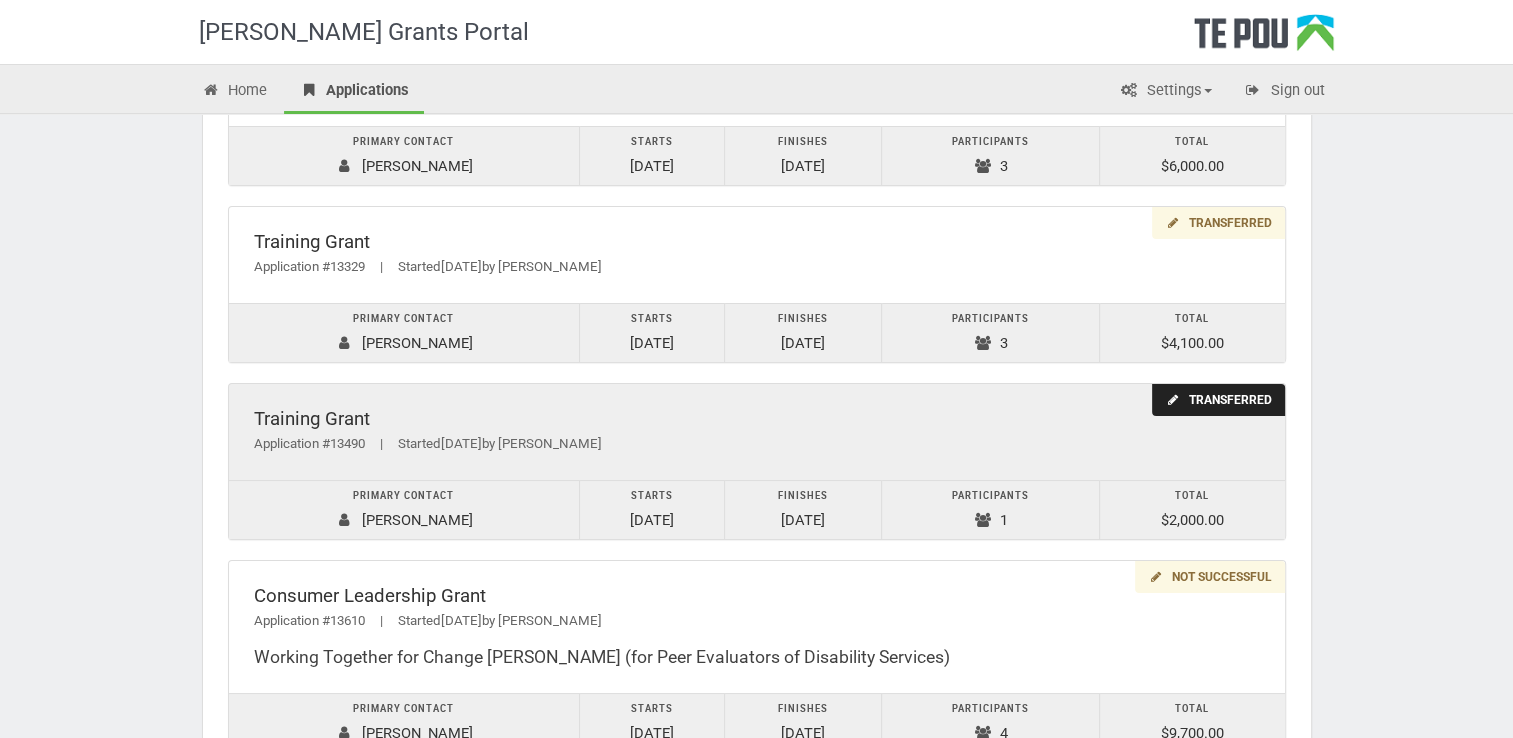 scroll, scrollTop: 2400, scrollLeft: 0, axis: vertical 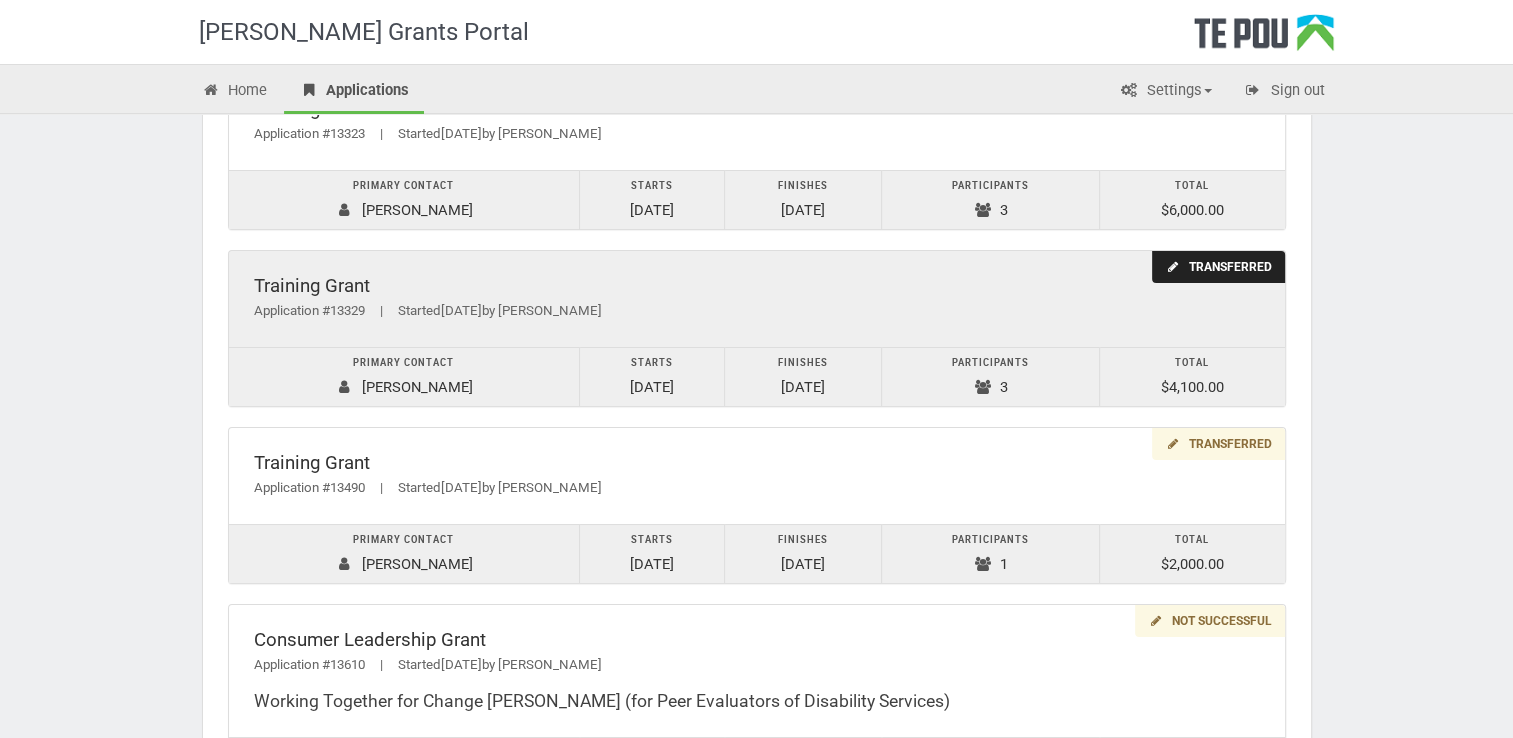 click on "Primary contact
Roz Lumsden" at bounding box center [404, 376] 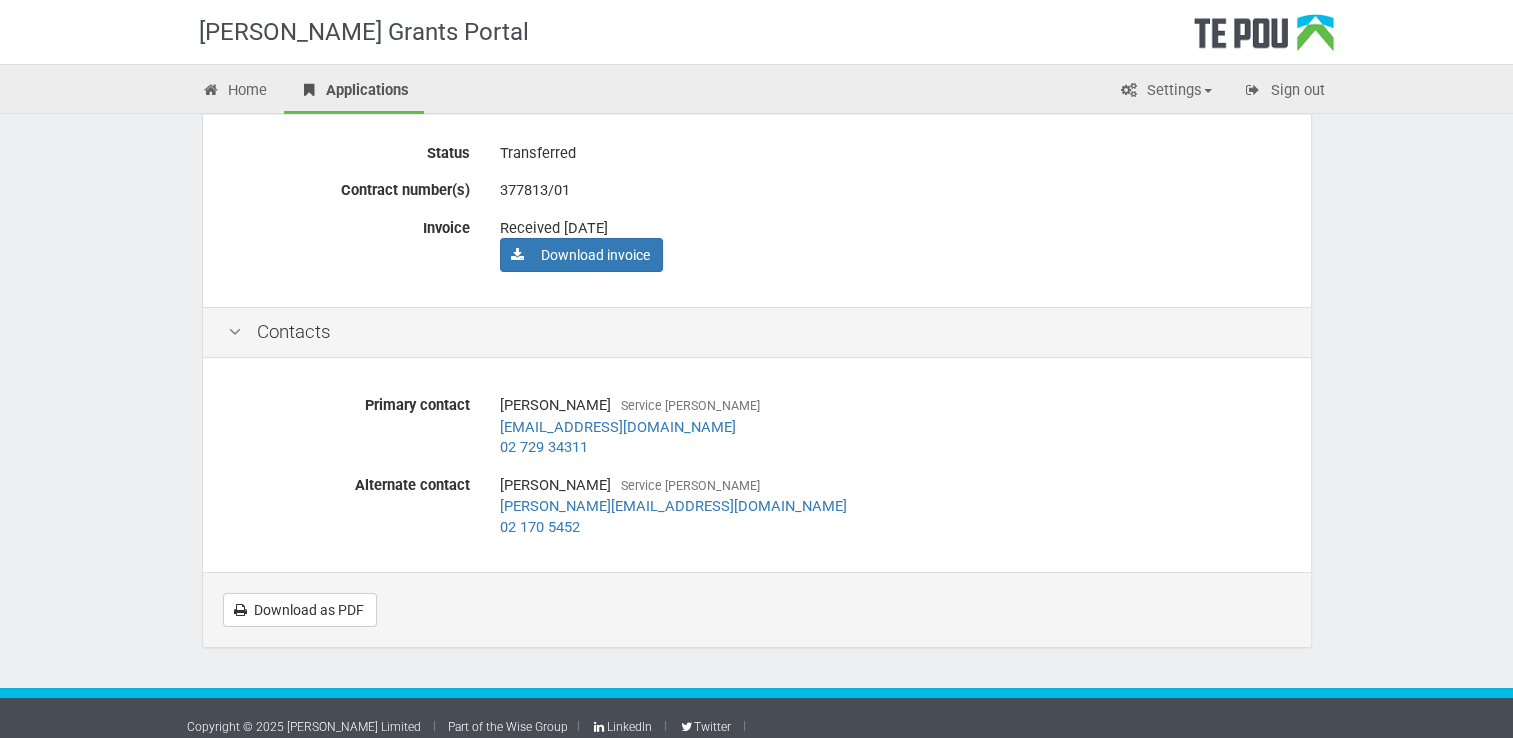 scroll, scrollTop: 167, scrollLeft: 0, axis: vertical 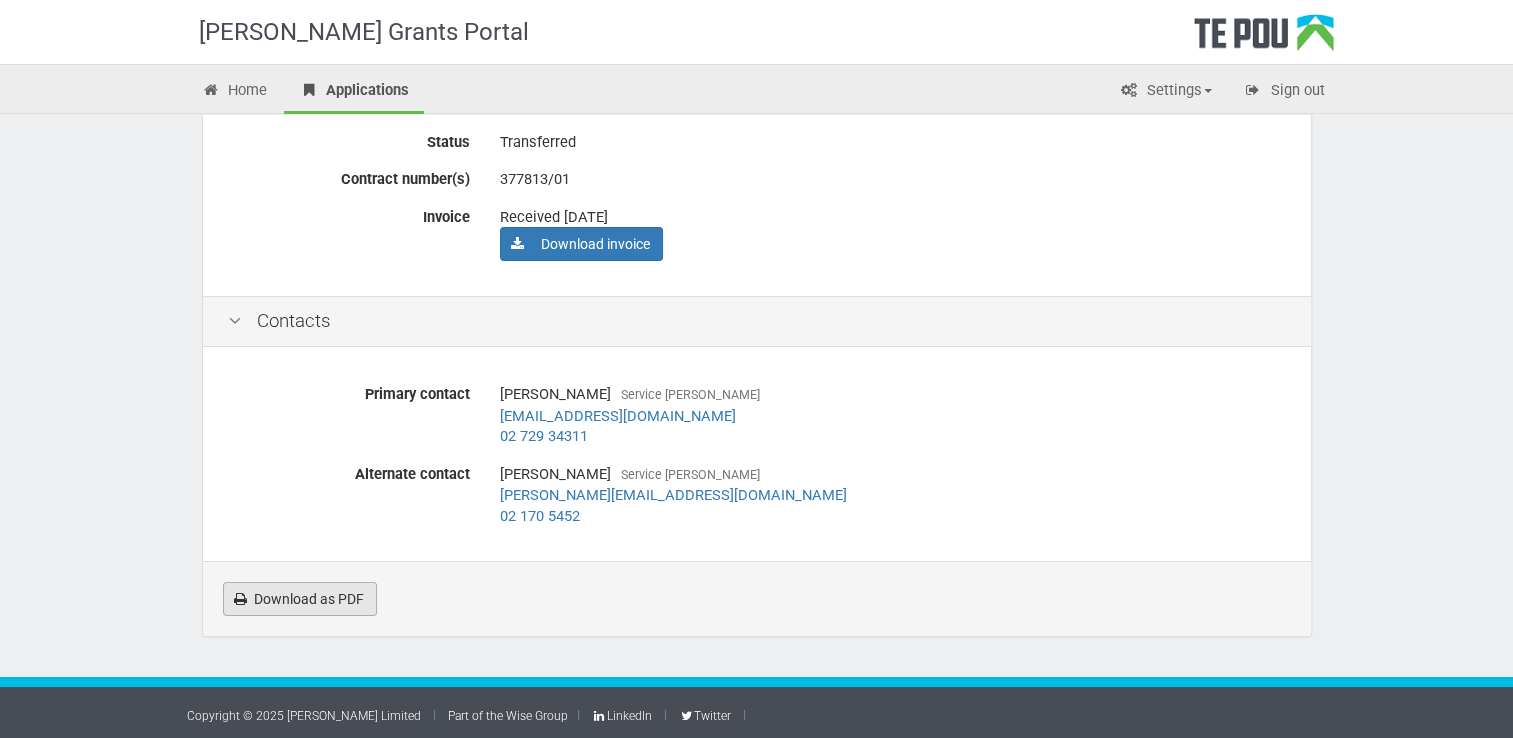 click on "Download as PDF" at bounding box center (300, 599) 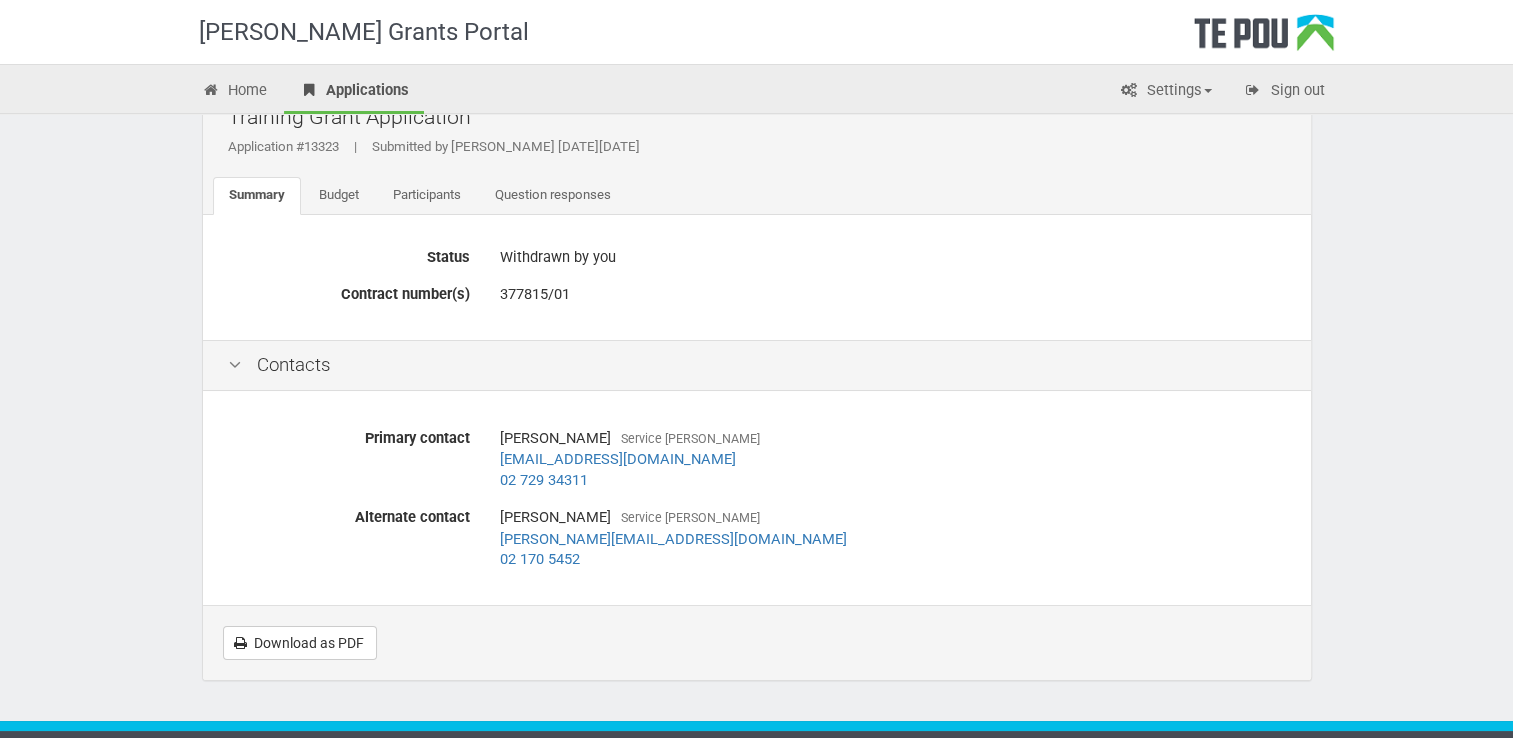 scroll, scrollTop: 96, scrollLeft: 0, axis: vertical 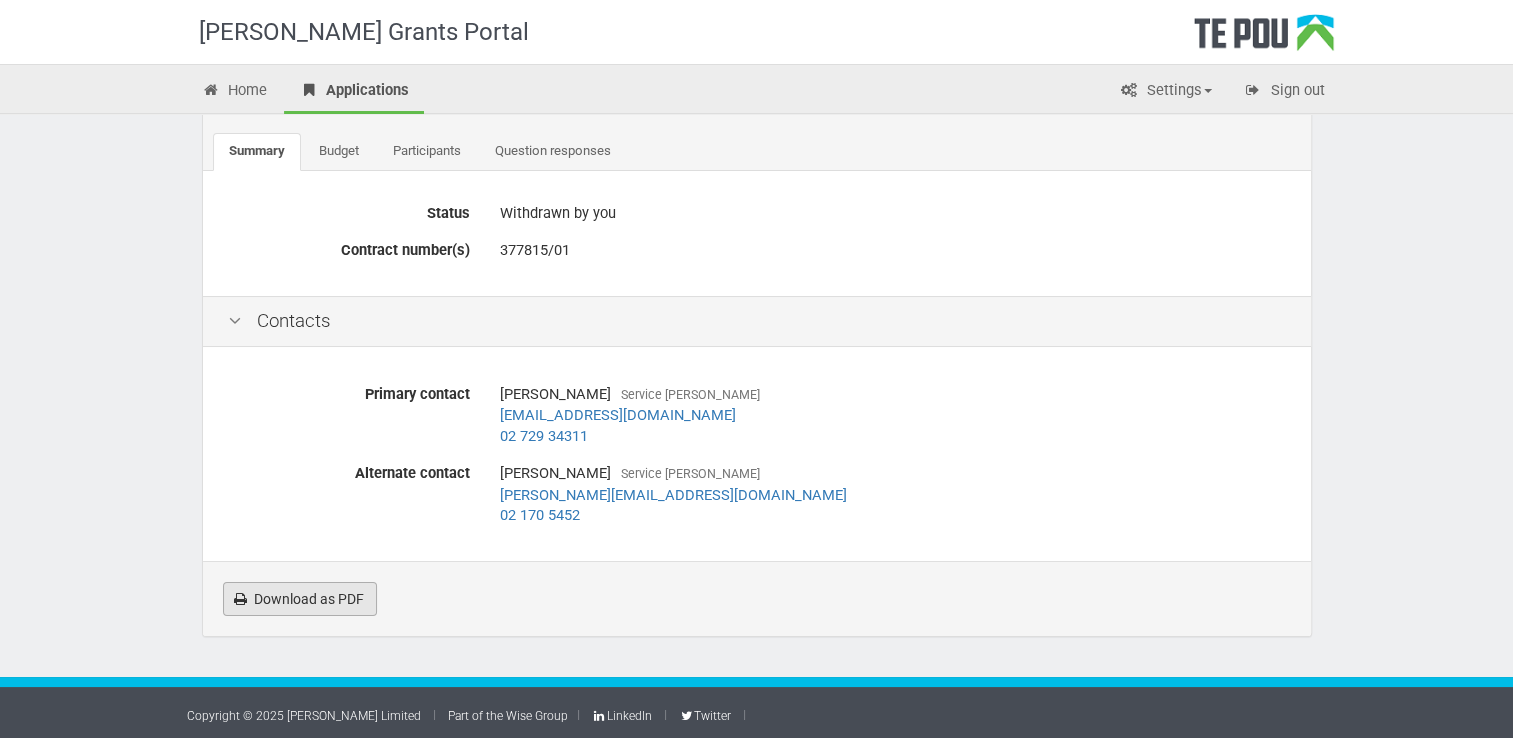 click on "Download as PDF" at bounding box center [300, 599] 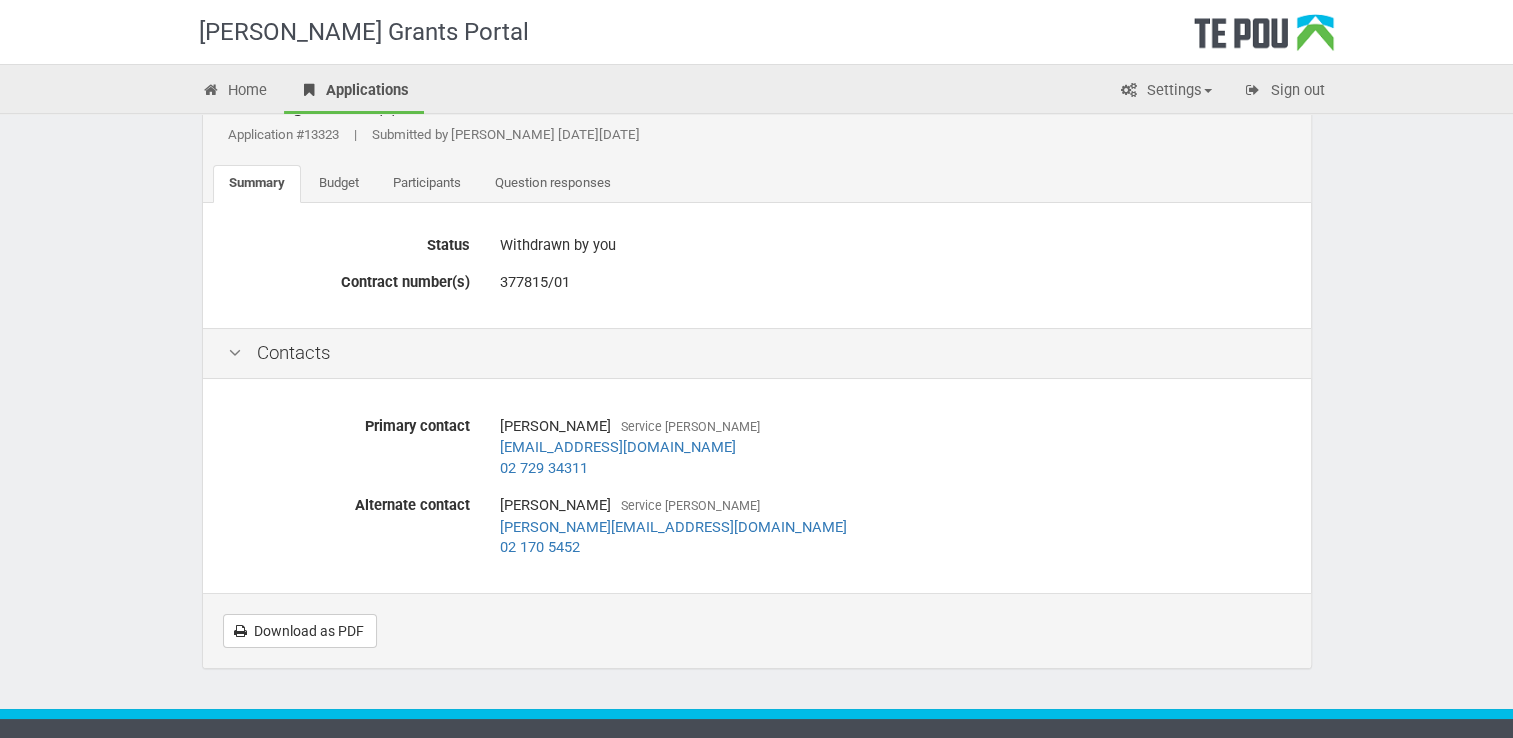scroll, scrollTop: 96, scrollLeft: 0, axis: vertical 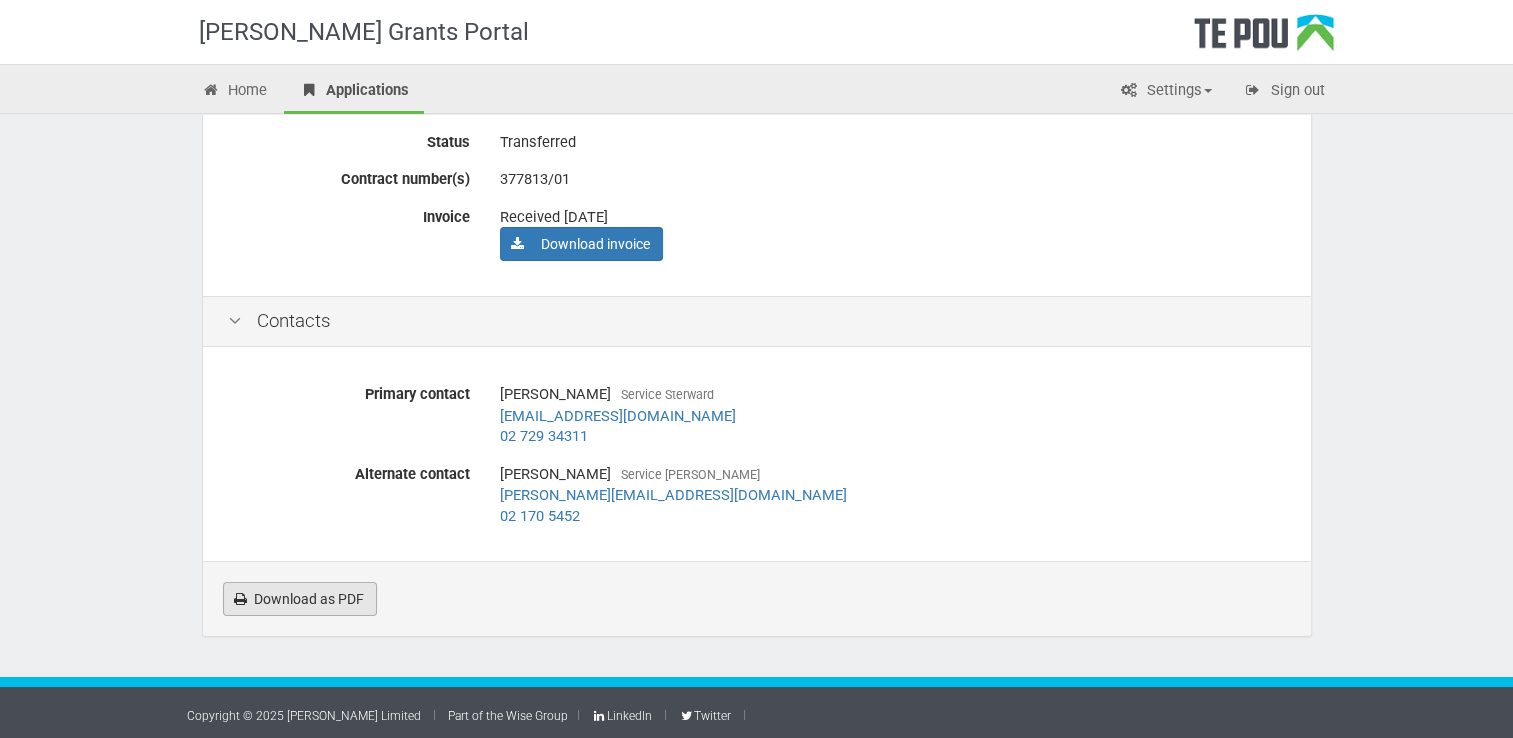 click on "Download as PDF" at bounding box center (300, 599) 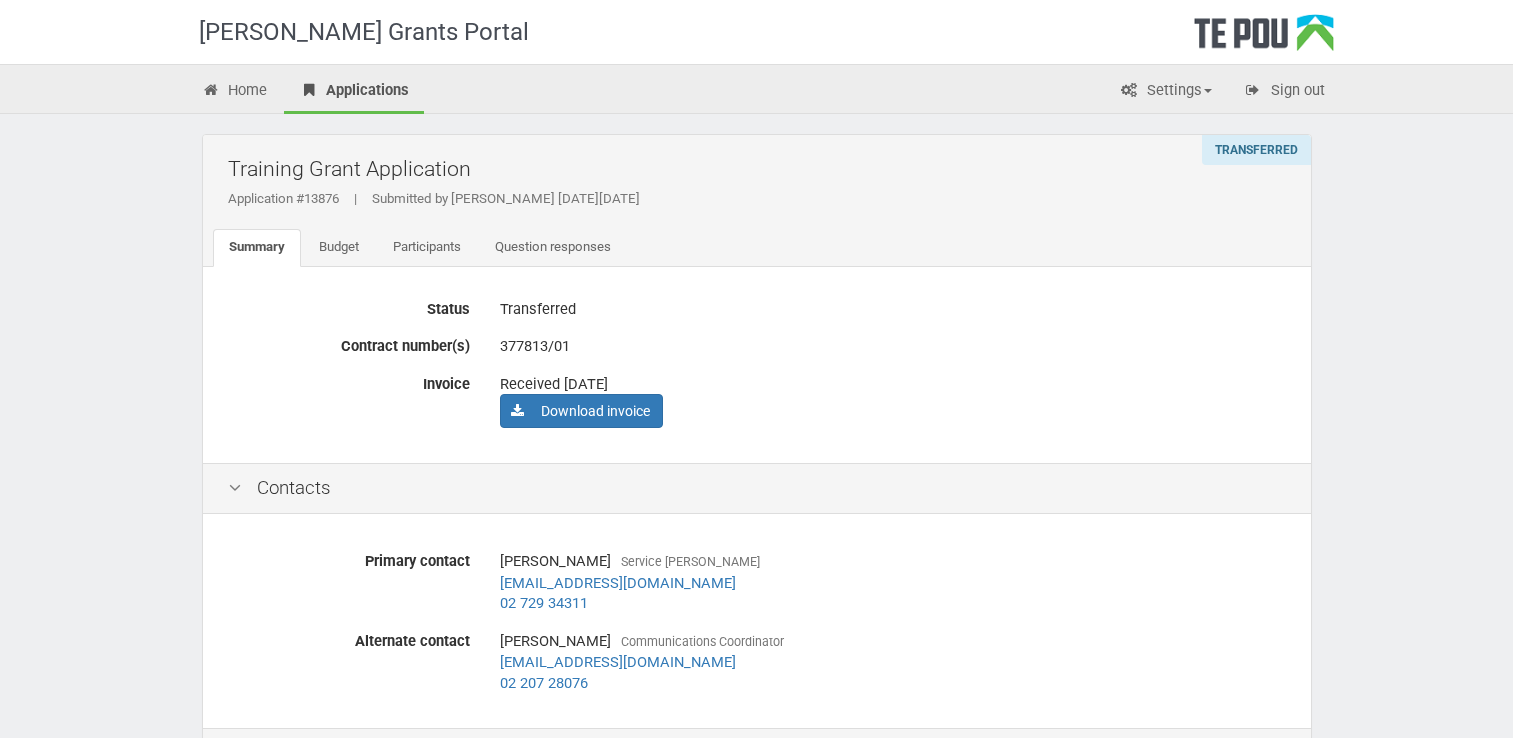 click on "Status Transferred
Contract number(s) 377813/01
Invoice
Received 15 Oct 2024
Download invoice" at bounding box center [757, 365] 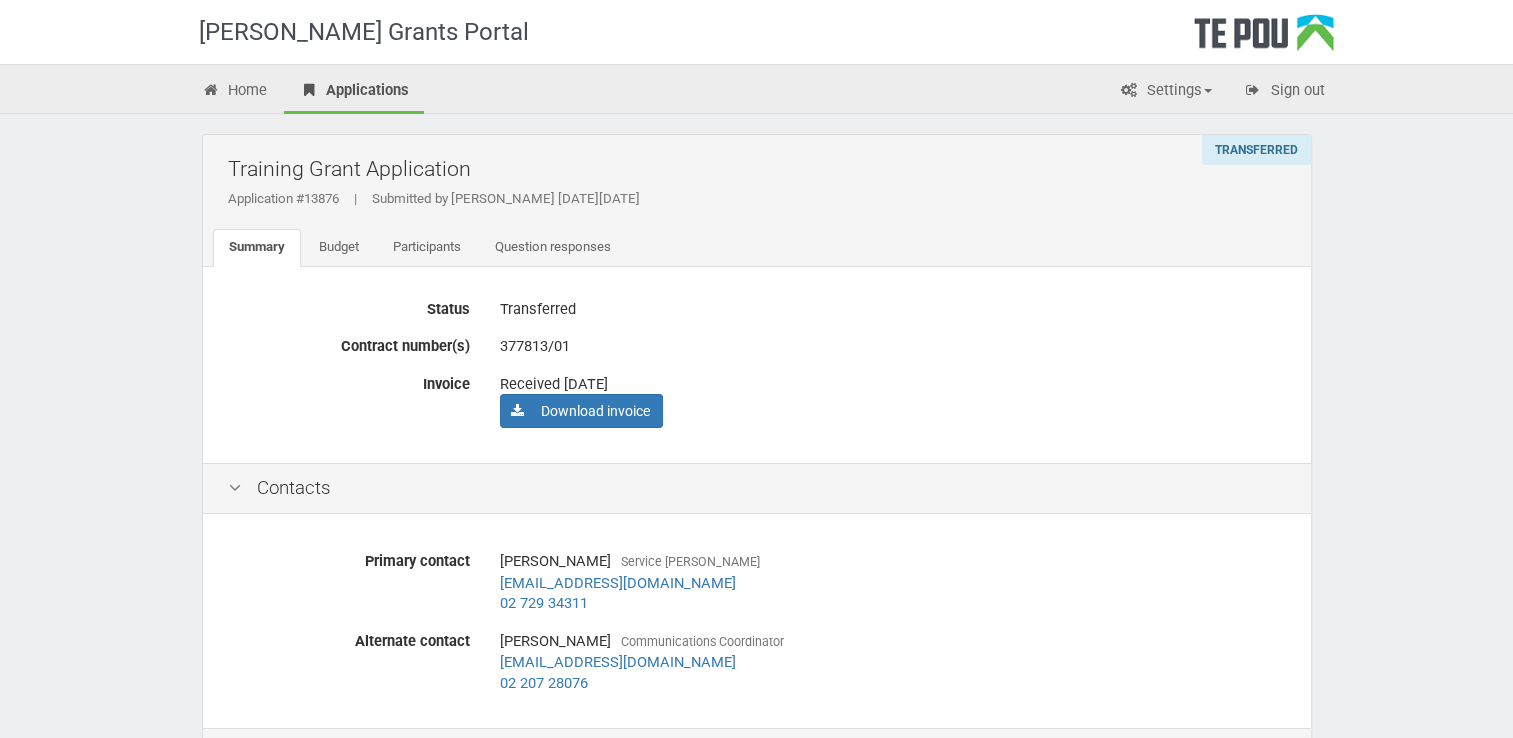 drag, startPoint x: 592, startPoint y: 433, endPoint x: 580, endPoint y: 457, distance: 26.832815 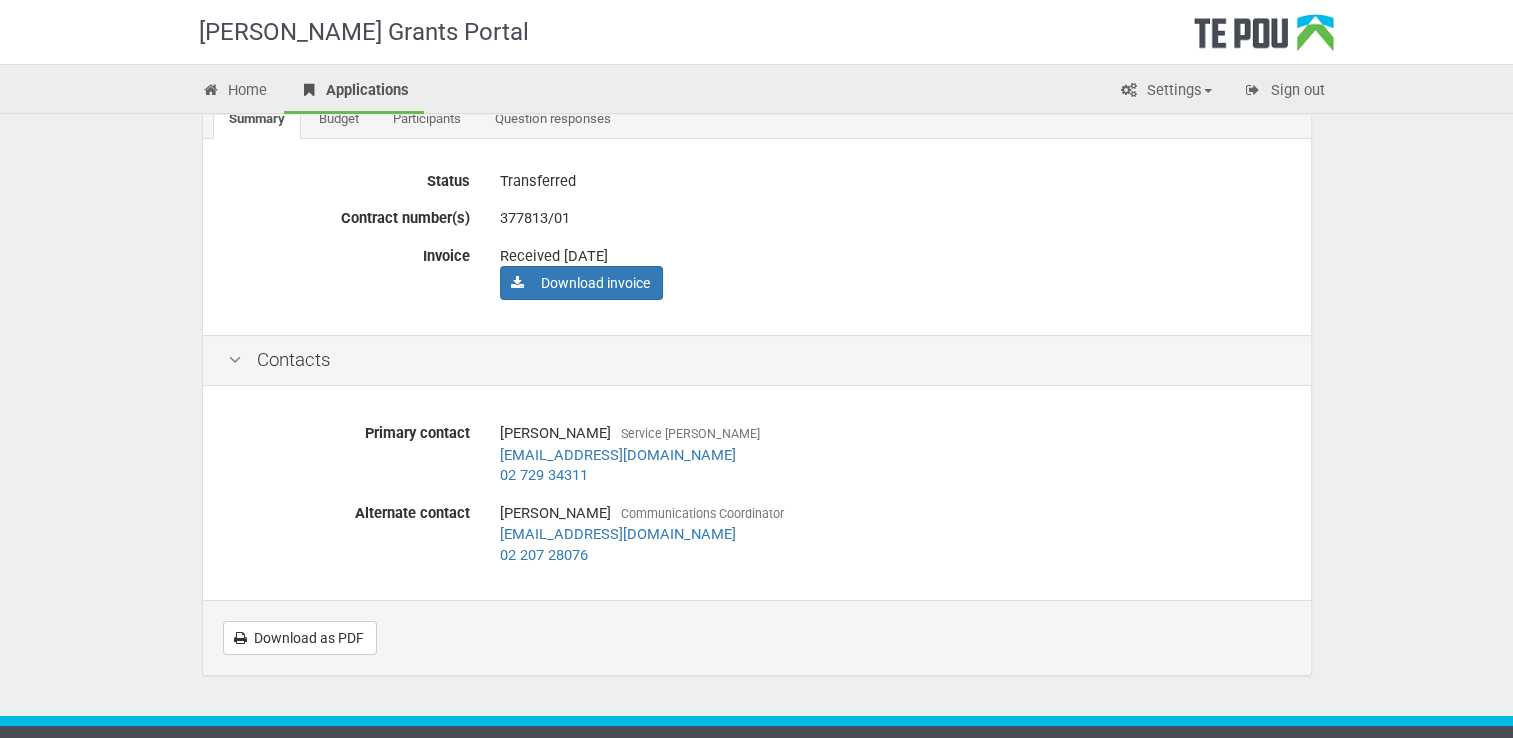 scroll, scrollTop: 167, scrollLeft: 0, axis: vertical 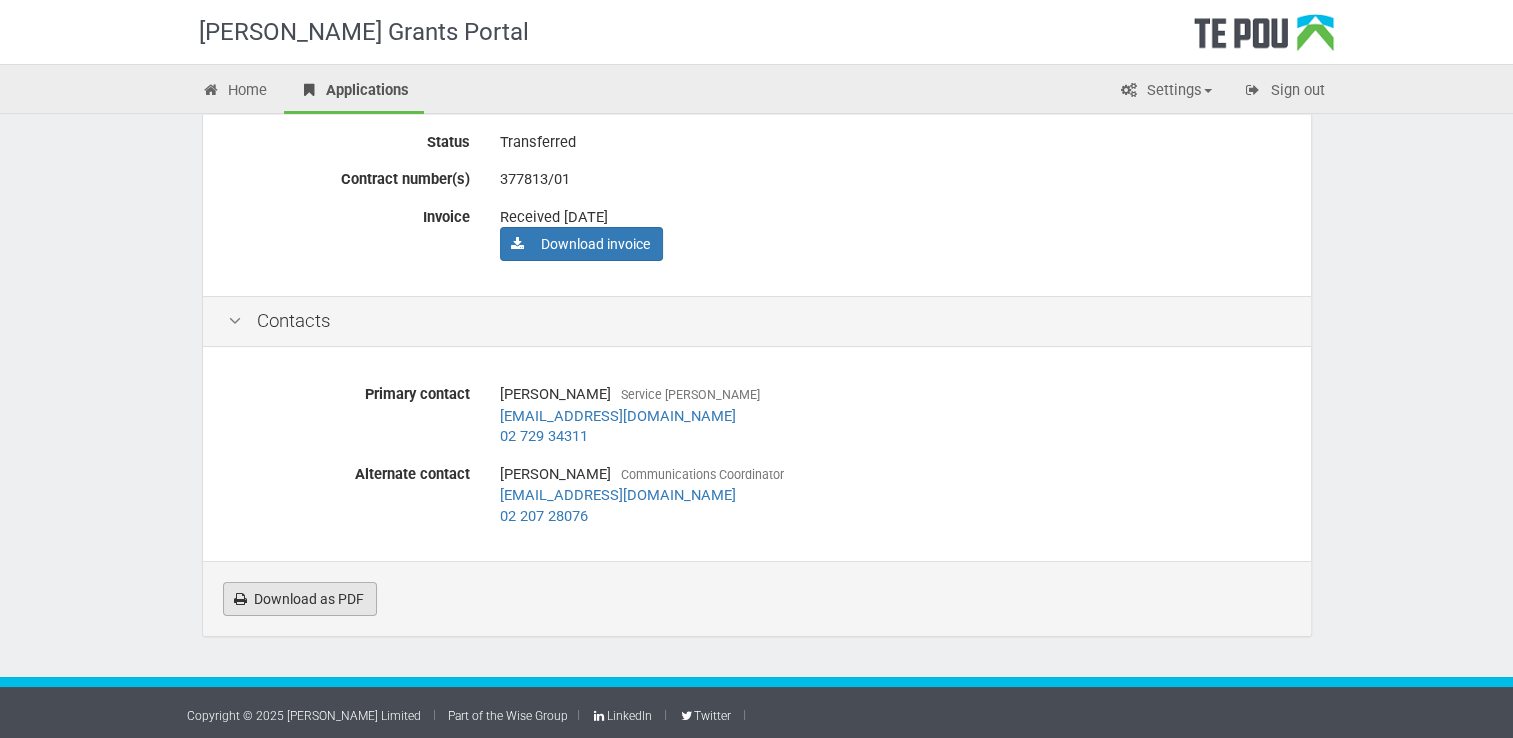 click on "Download as PDF" at bounding box center (300, 599) 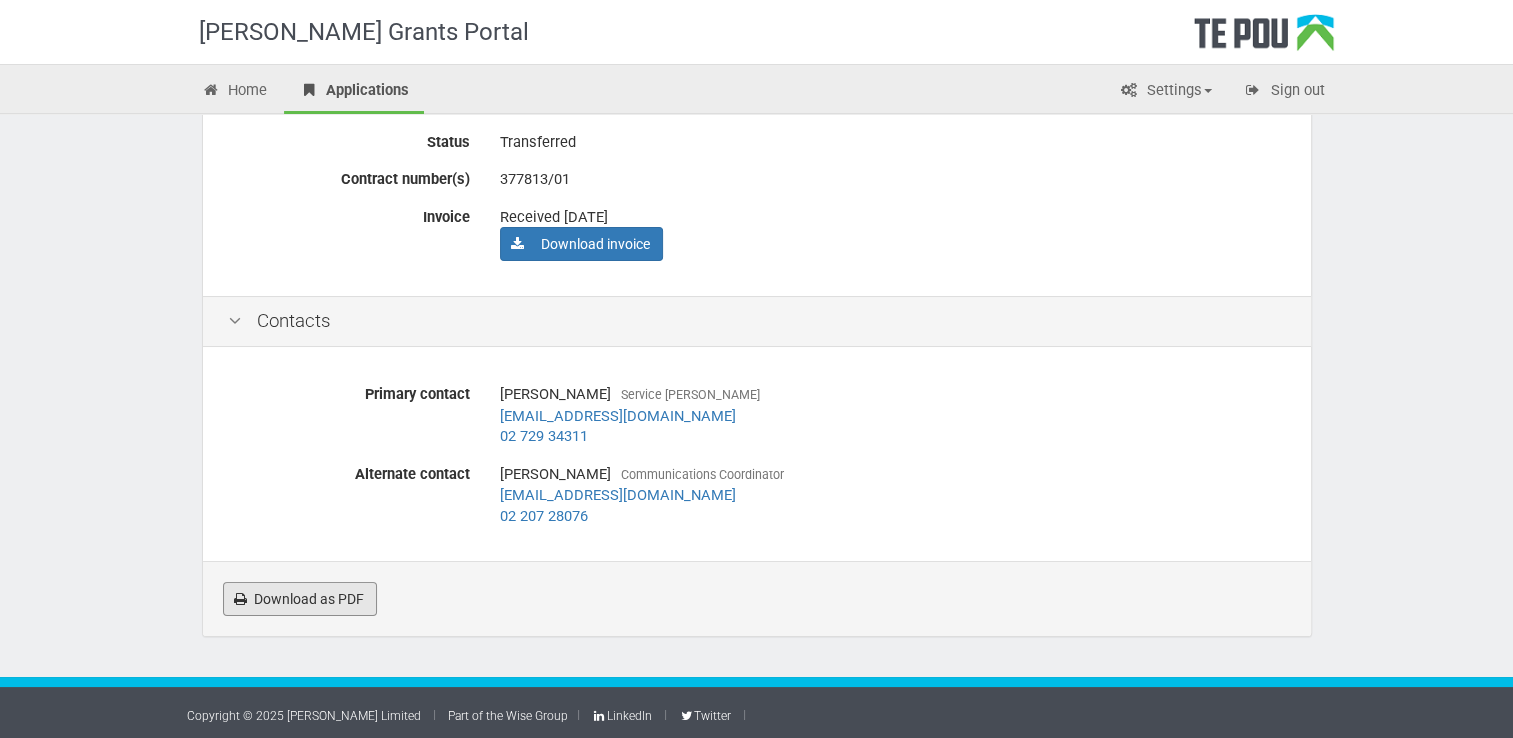 scroll, scrollTop: 0, scrollLeft: 0, axis: both 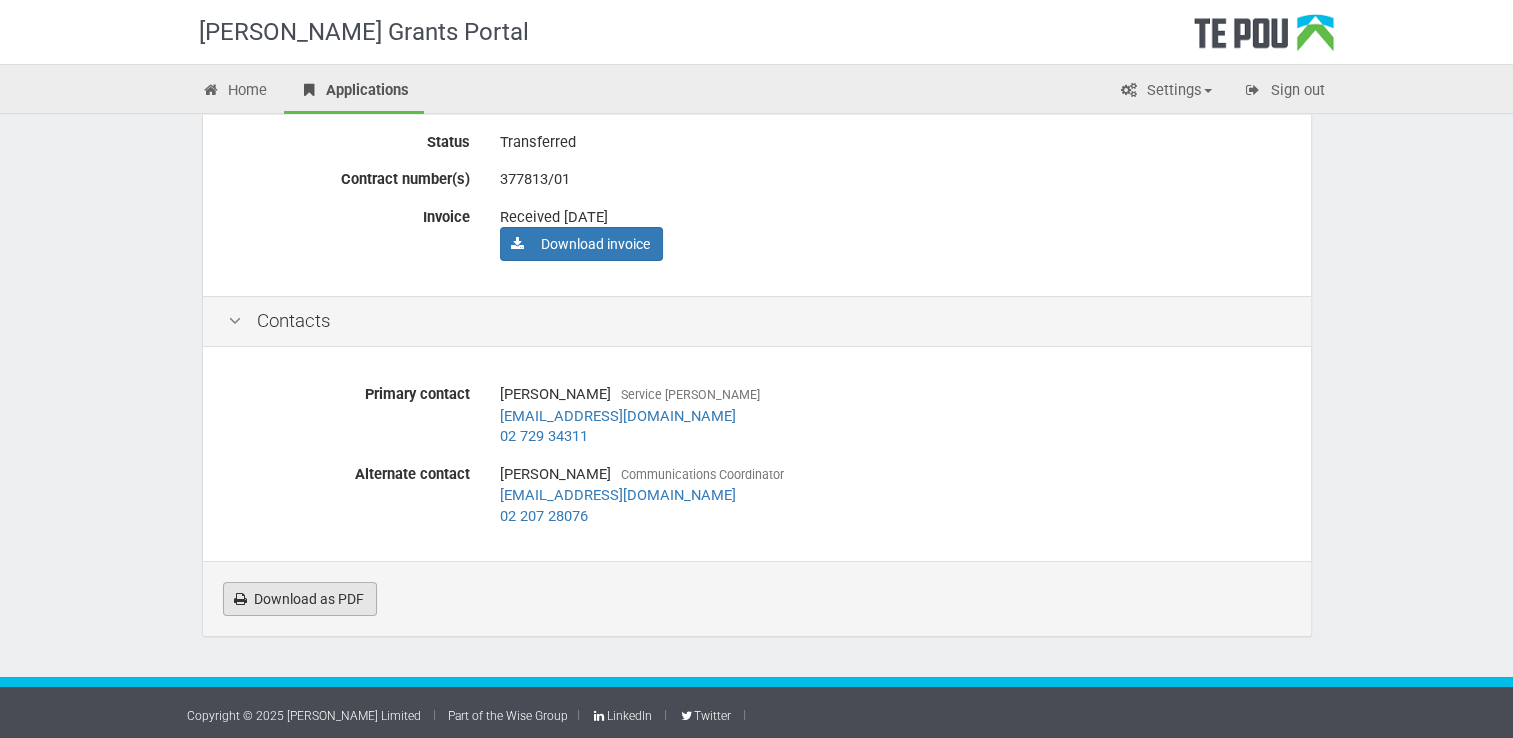 click on "Download as PDF" at bounding box center (300, 599) 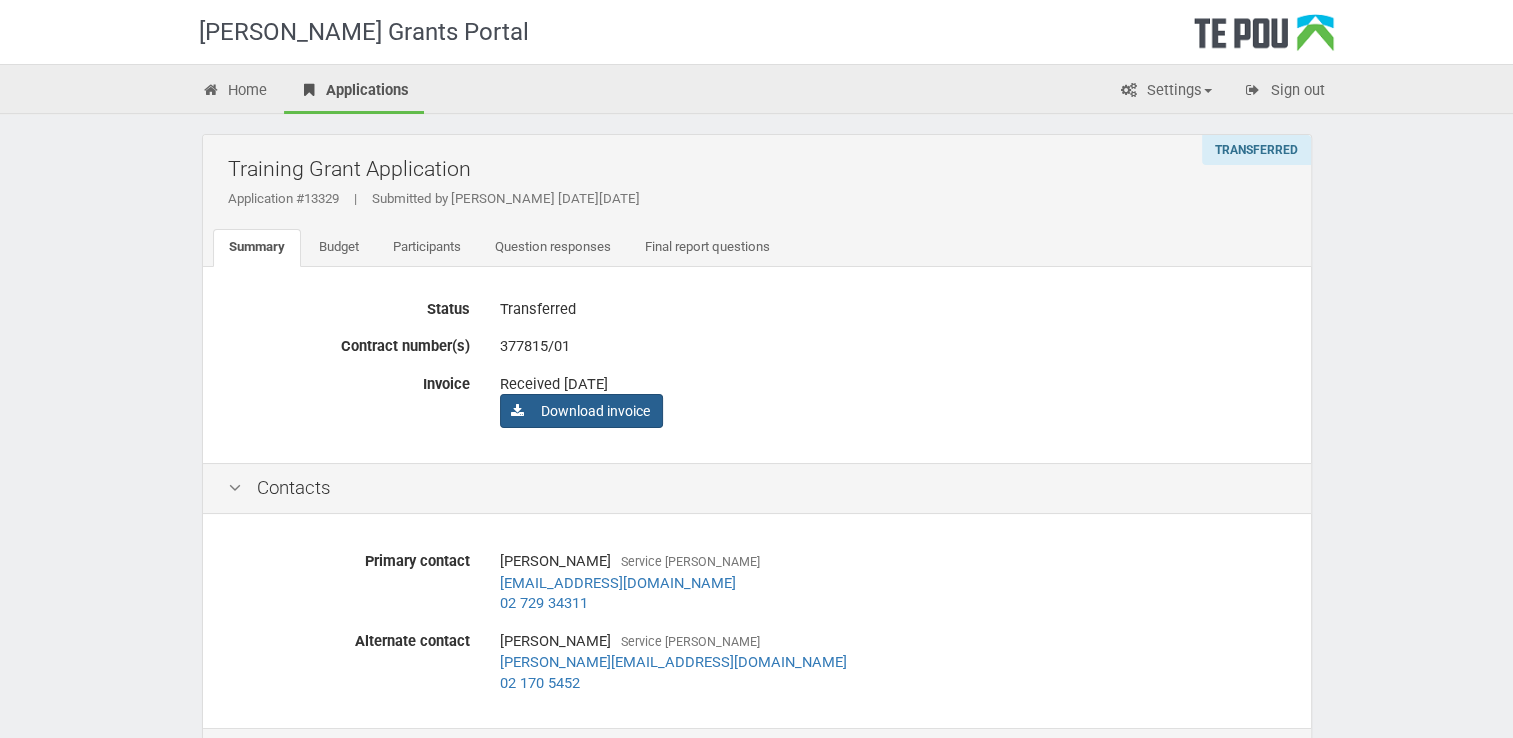 scroll, scrollTop: 167, scrollLeft: 0, axis: vertical 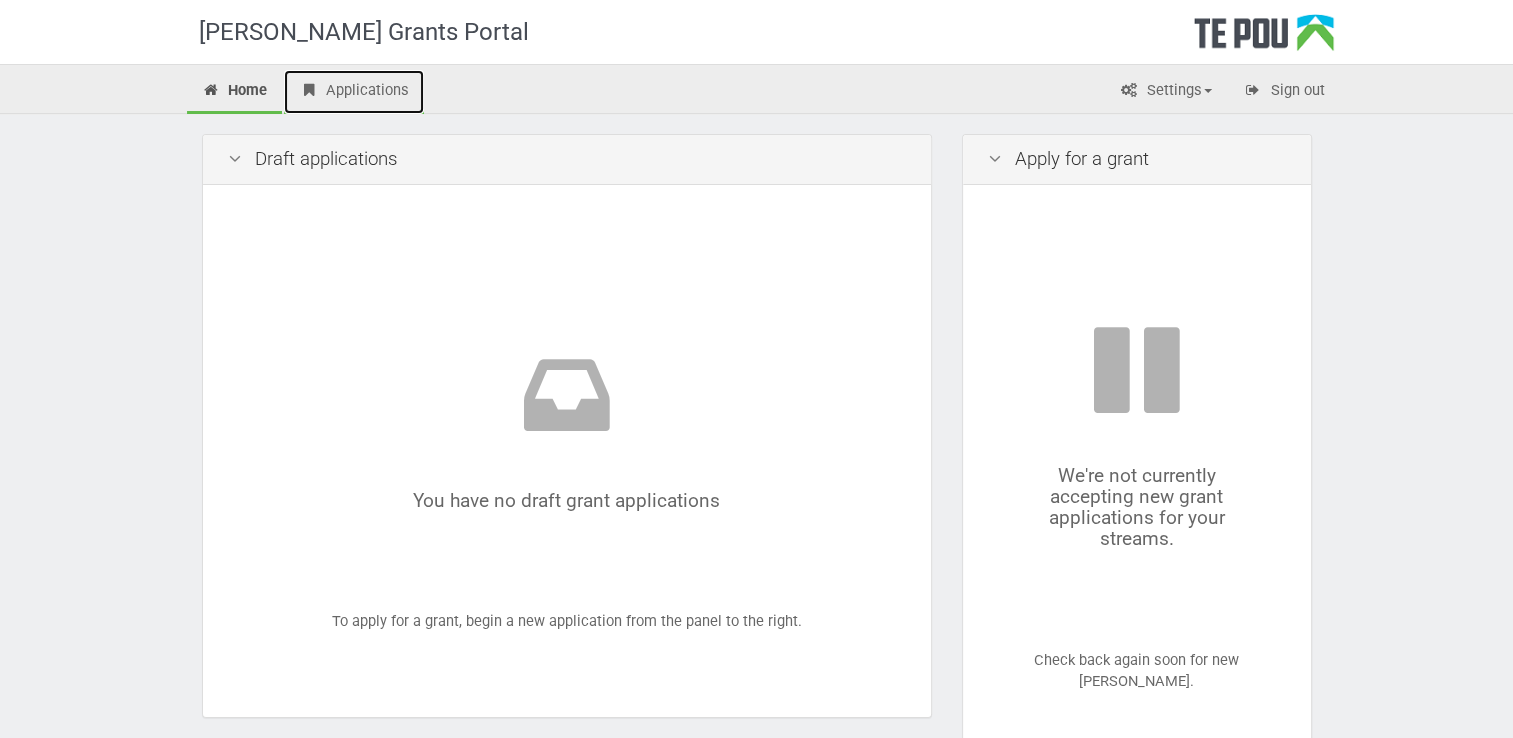 click on "Applications" at bounding box center [354, 92] 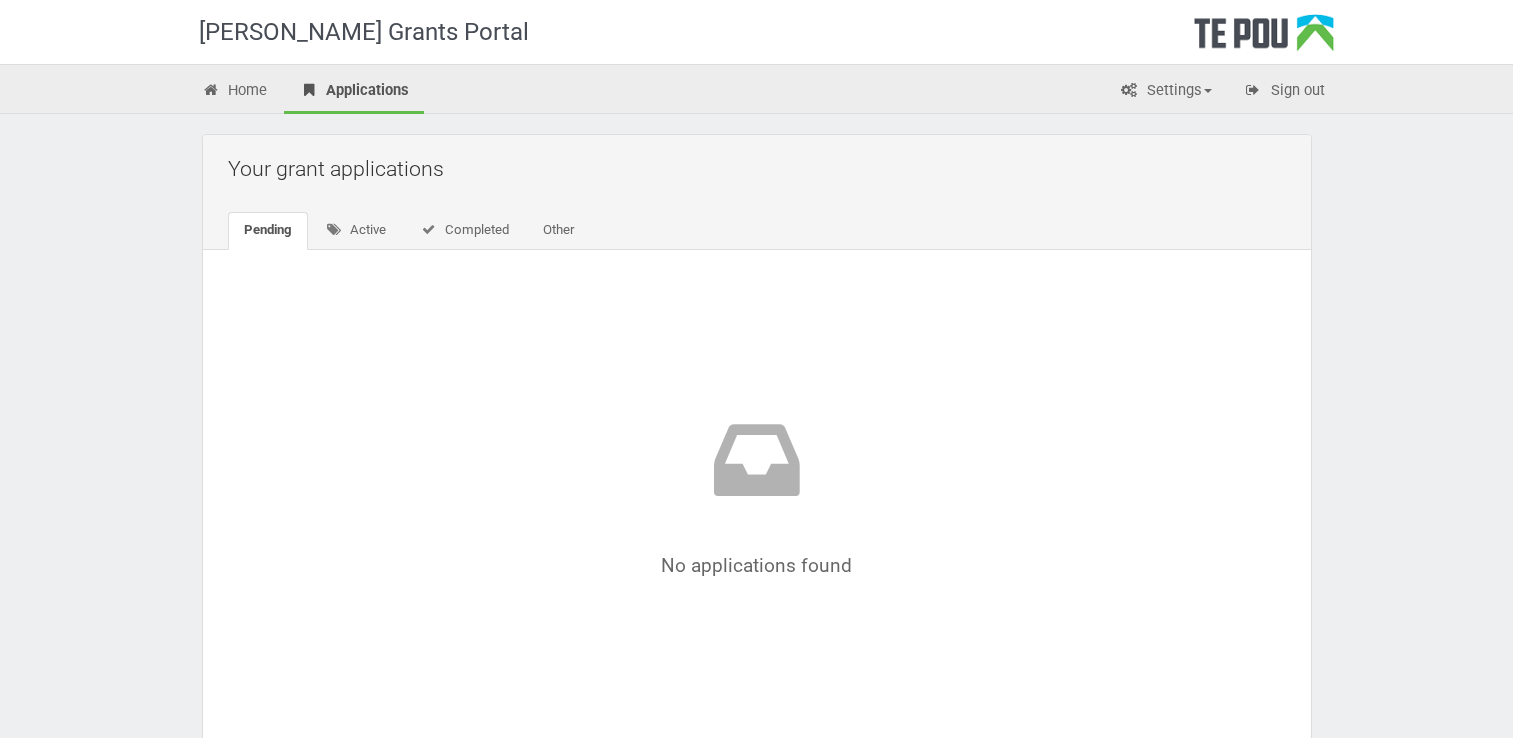 scroll, scrollTop: 0, scrollLeft: 0, axis: both 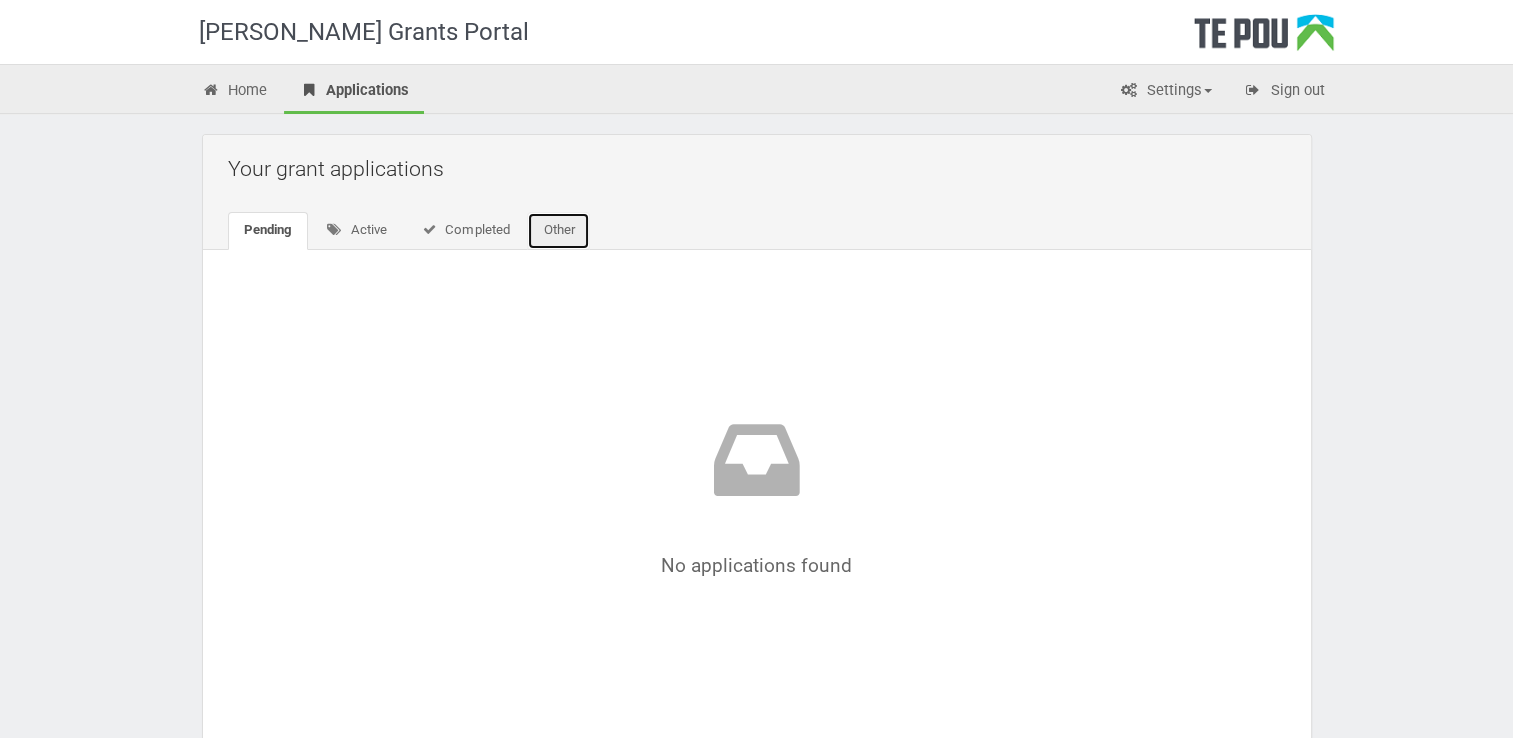 click on "Other" at bounding box center [558, 231] 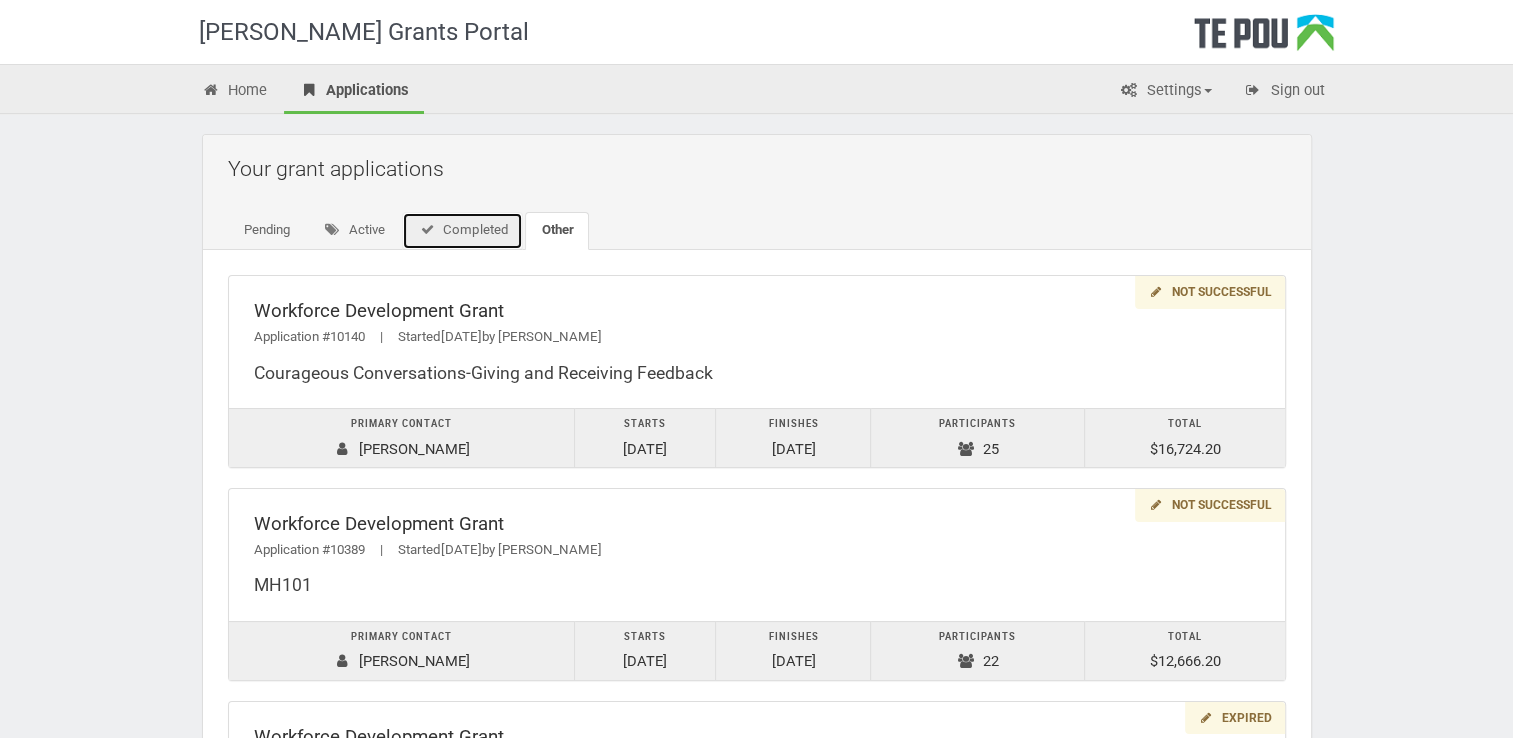 click on "Completed" at bounding box center [462, 231] 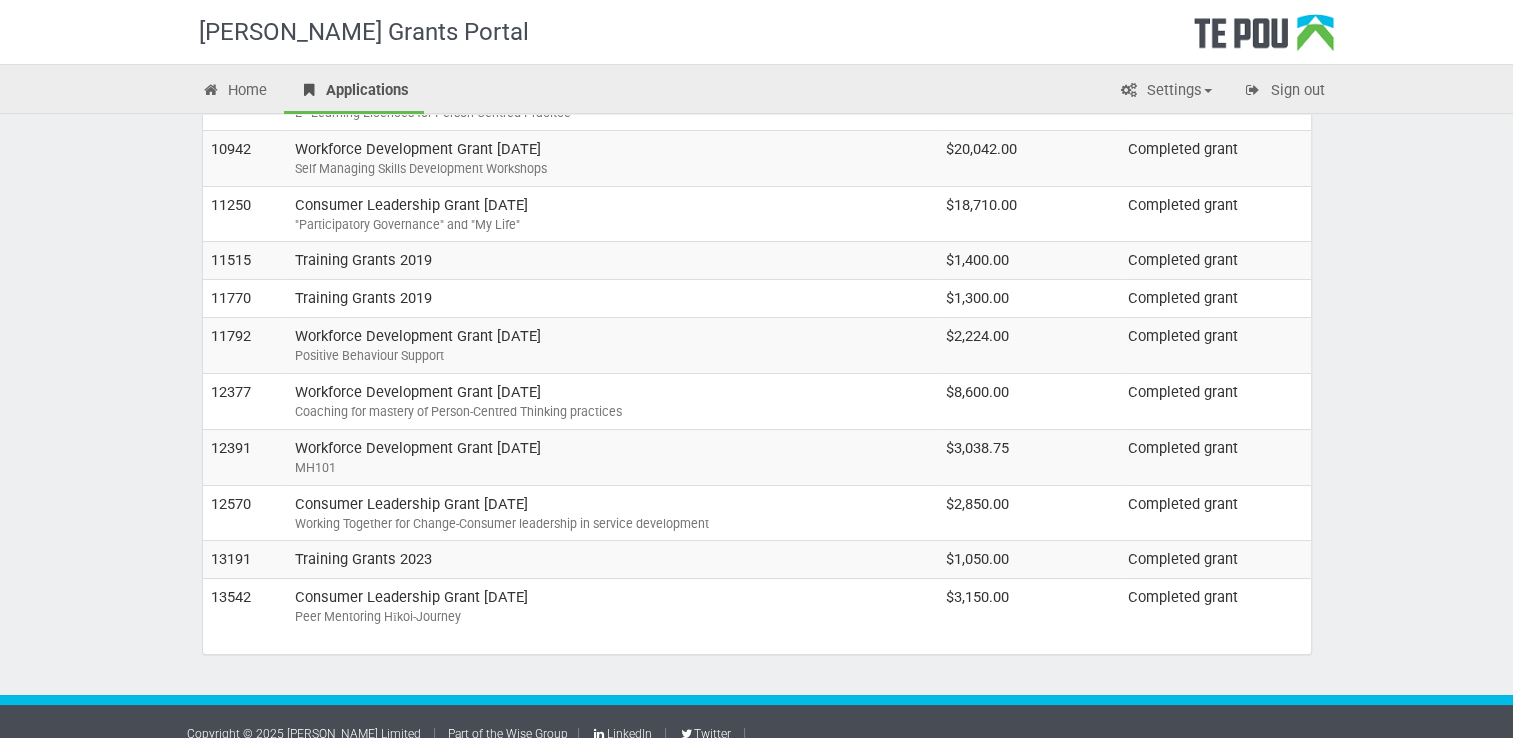 scroll, scrollTop: 298, scrollLeft: 0, axis: vertical 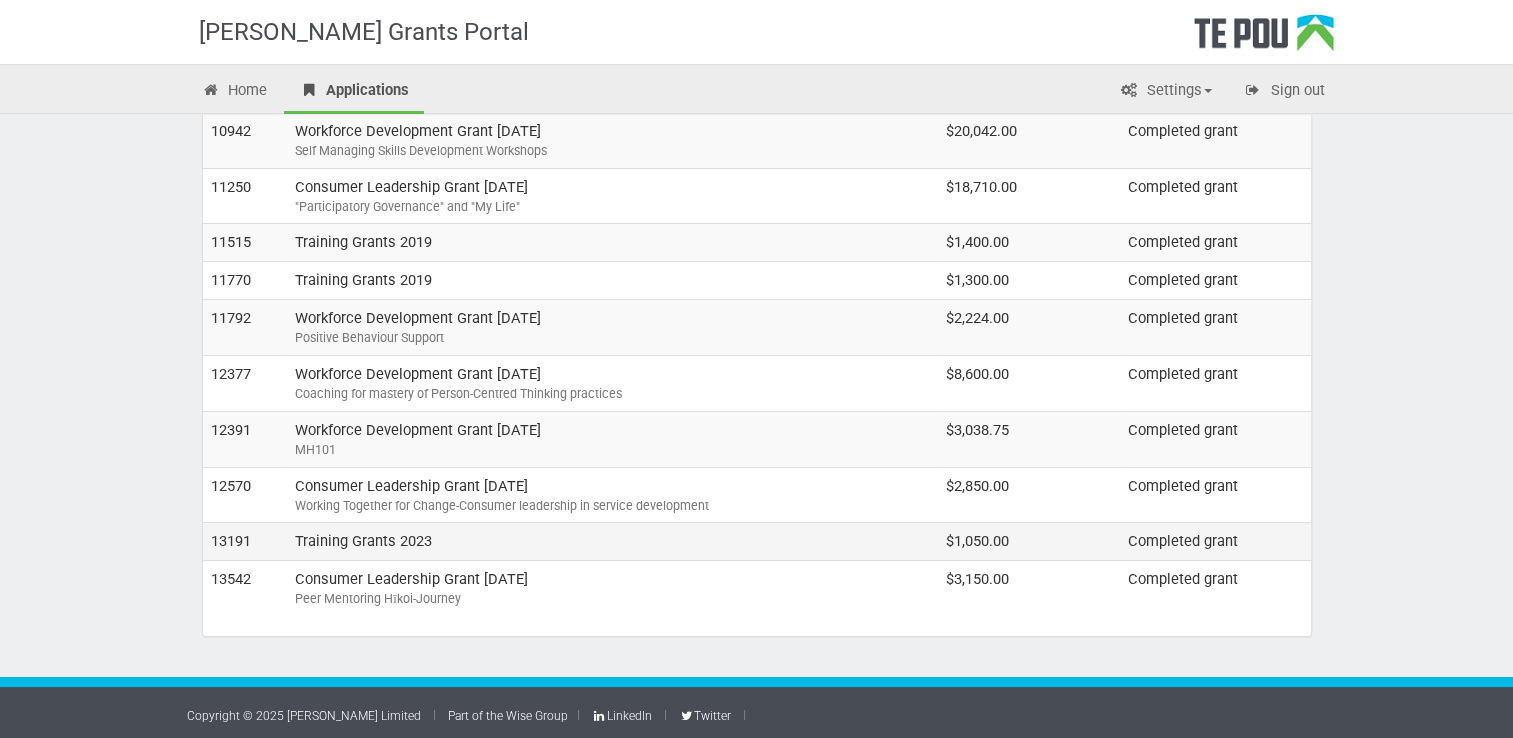 click on "Training Grants 2023" at bounding box center [612, 542] 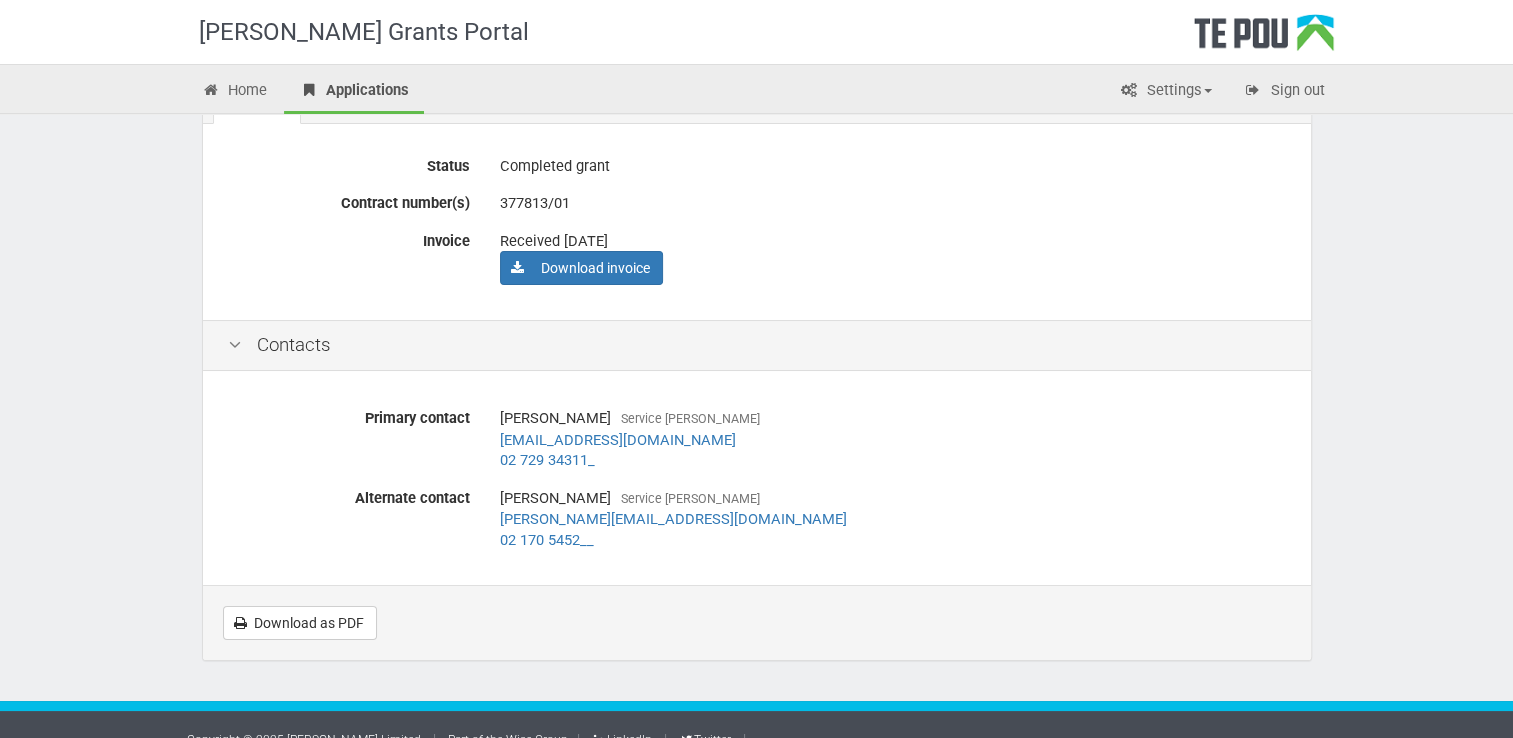 scroll, scrollTop: 167, scrollLeft: 0, axis: vertical 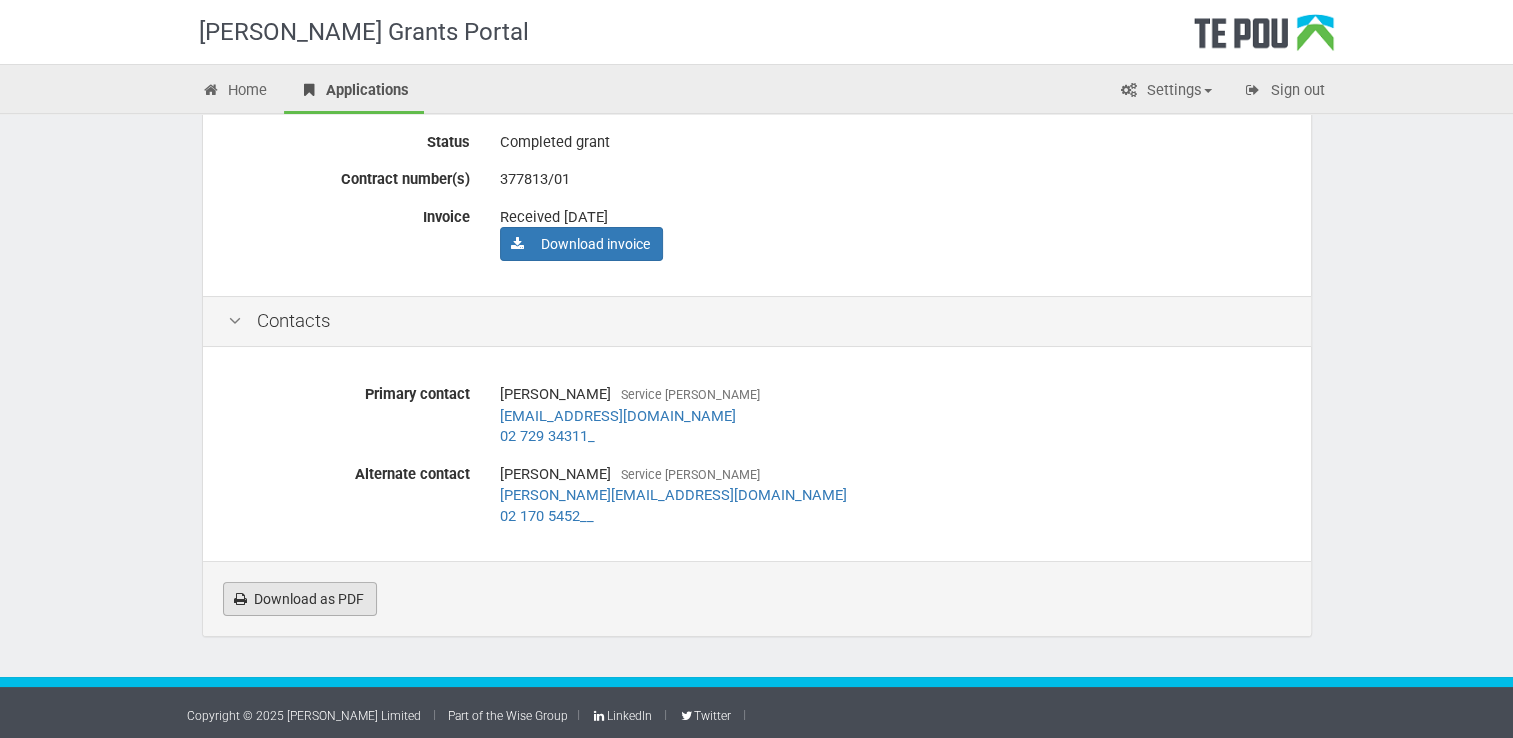 click on "Download as PDF" at bounding box center [300, 599] 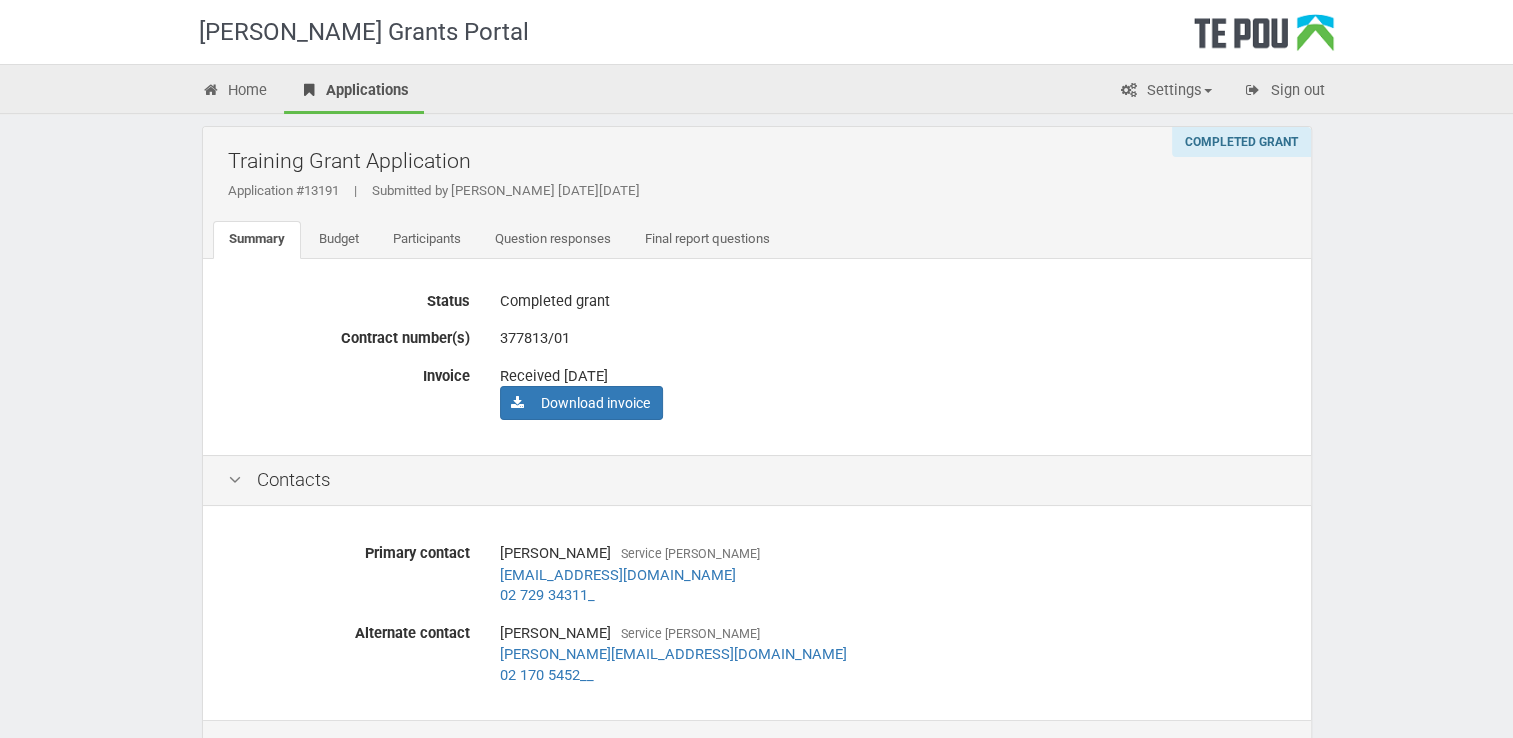 scroll, scrollTop: 0, scrollLeft: 0, axis: both 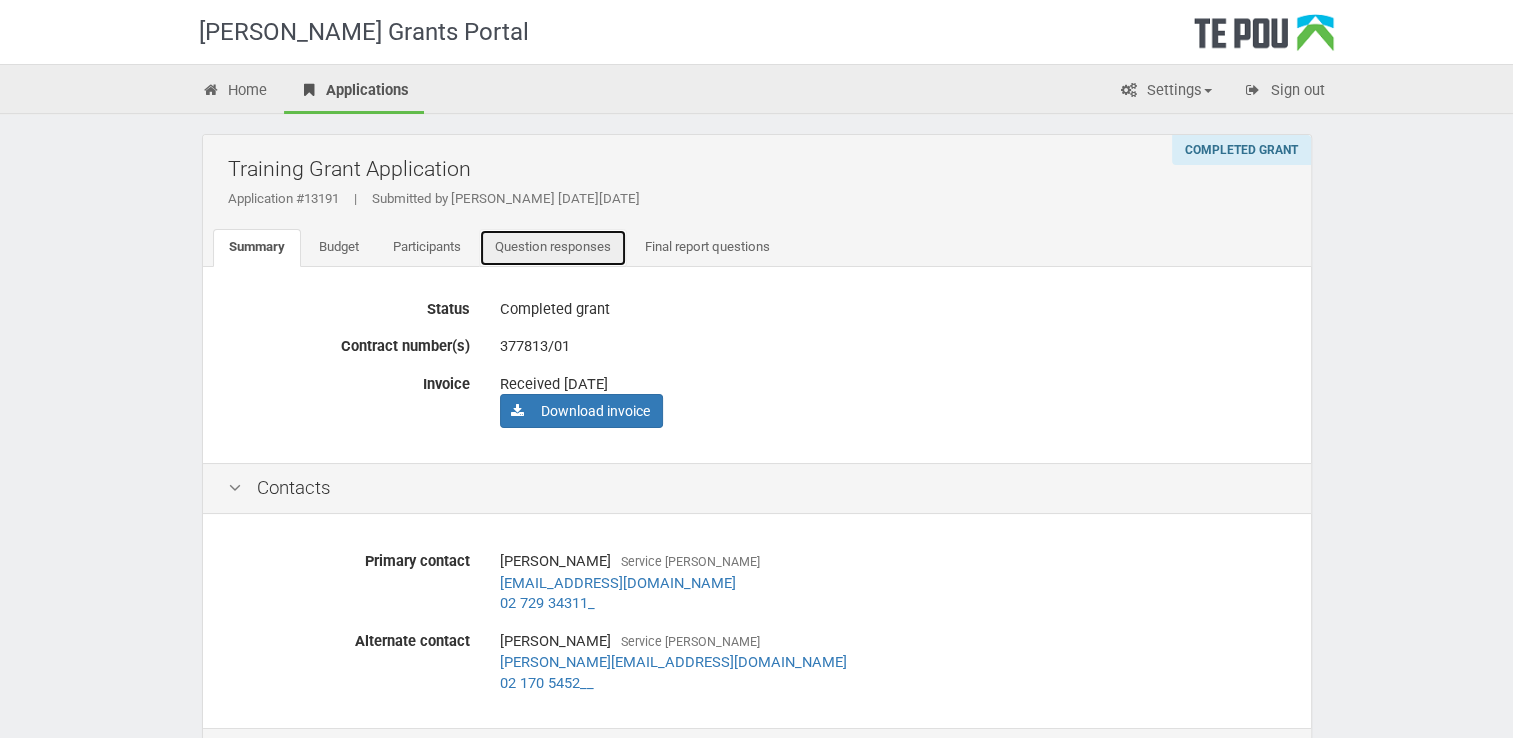 click on "Question responses" at bounding box center (553, 248) 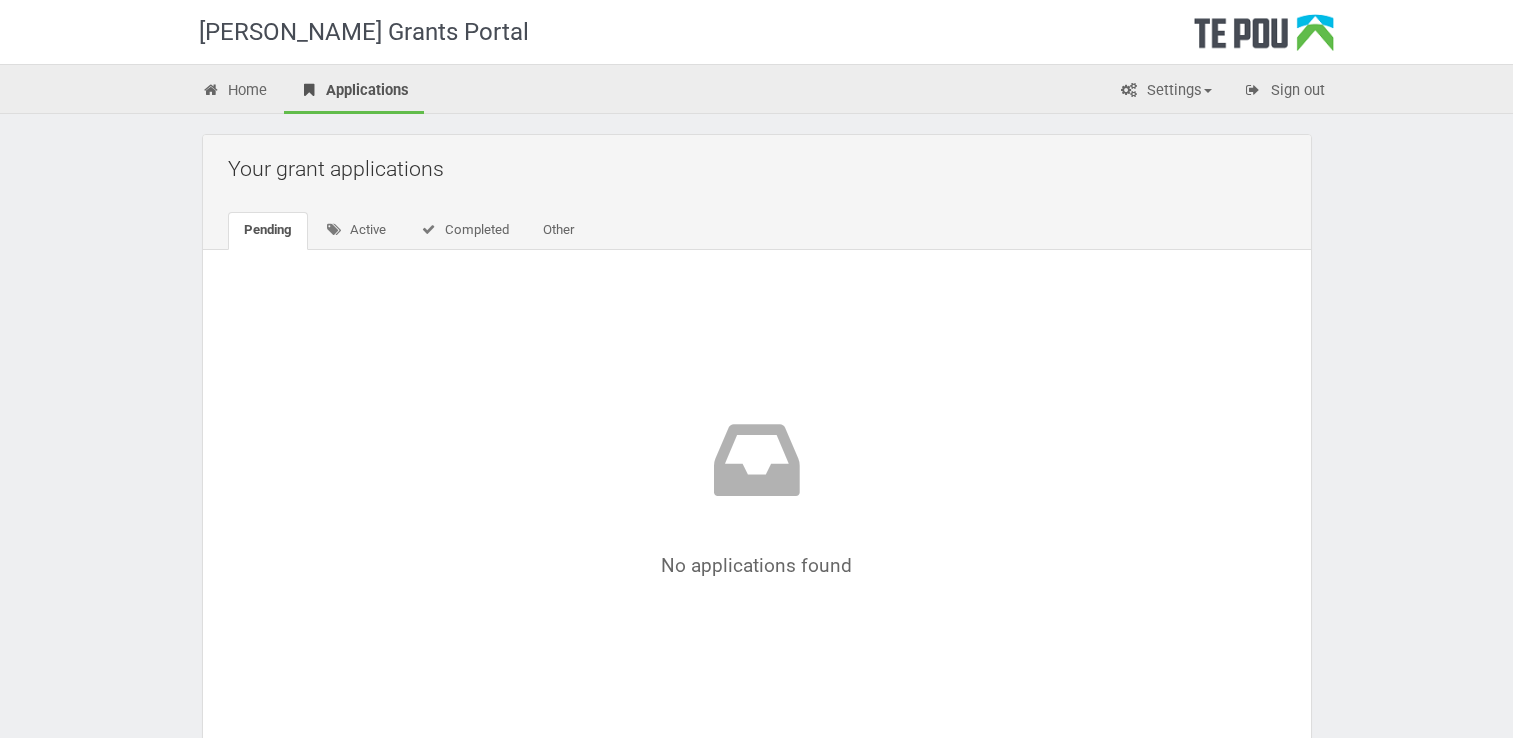 scroll, scrollTop: 128, scrollLeft: 0, axis: vertical 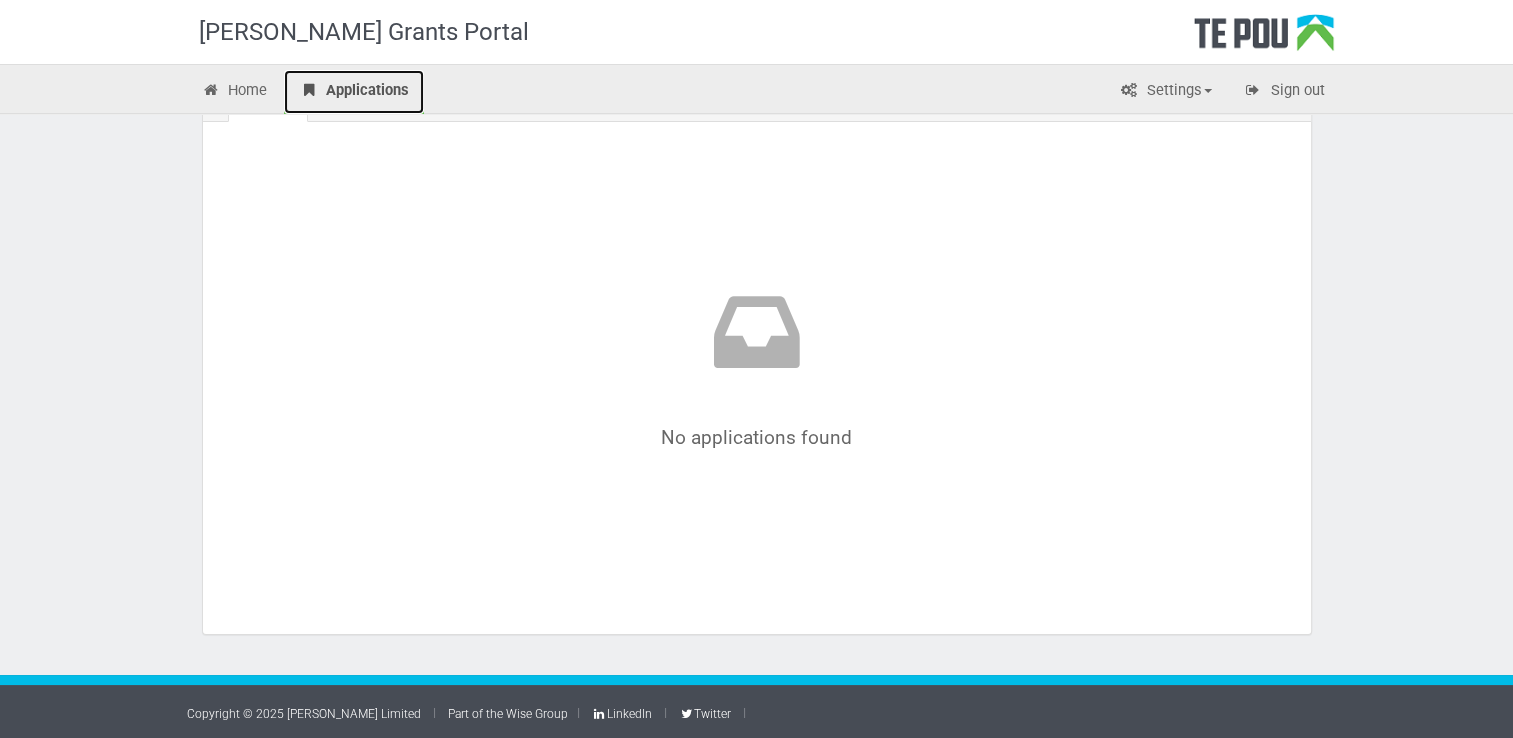 click on "Applications" at bounding box center [354, 92] 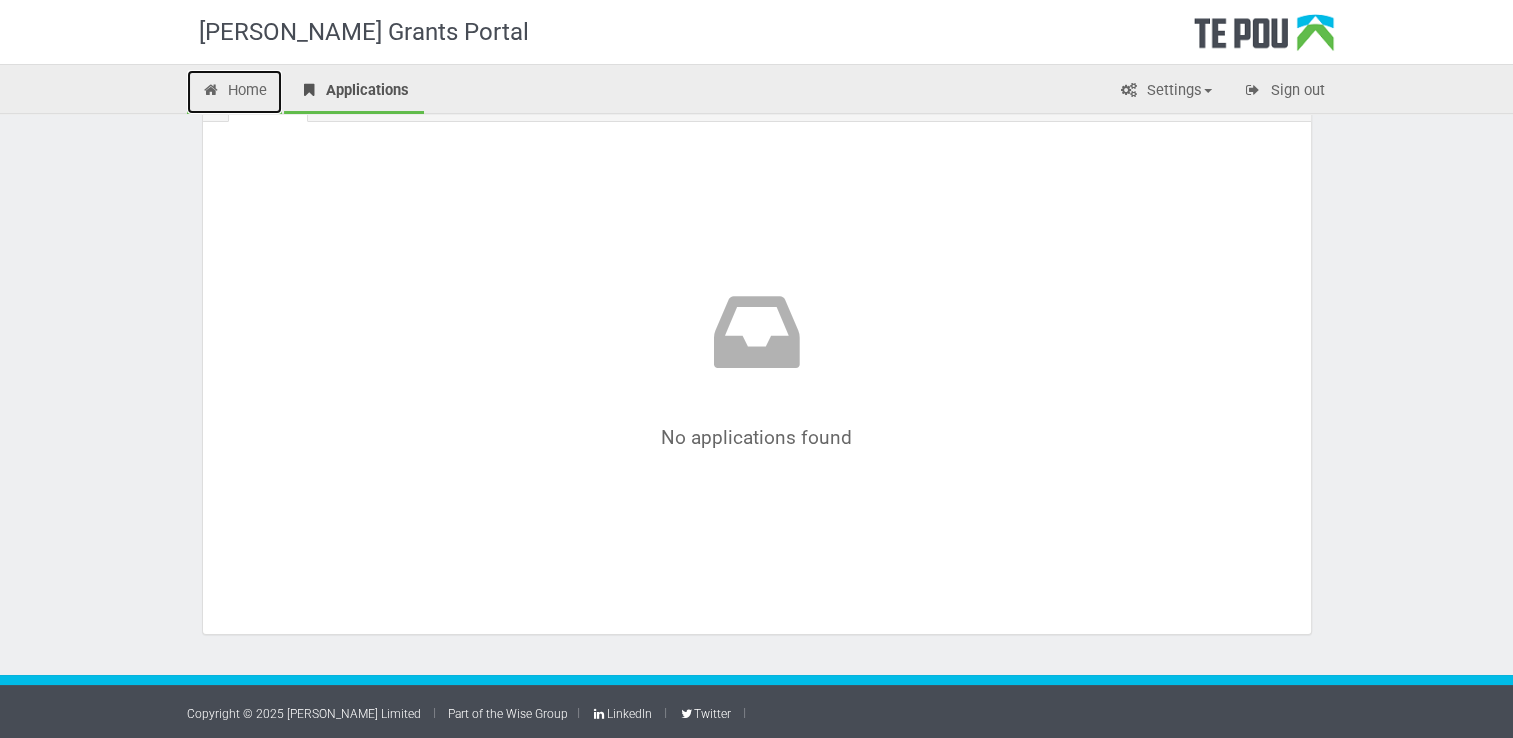 click on "Home" at bounding box center (235, 92) 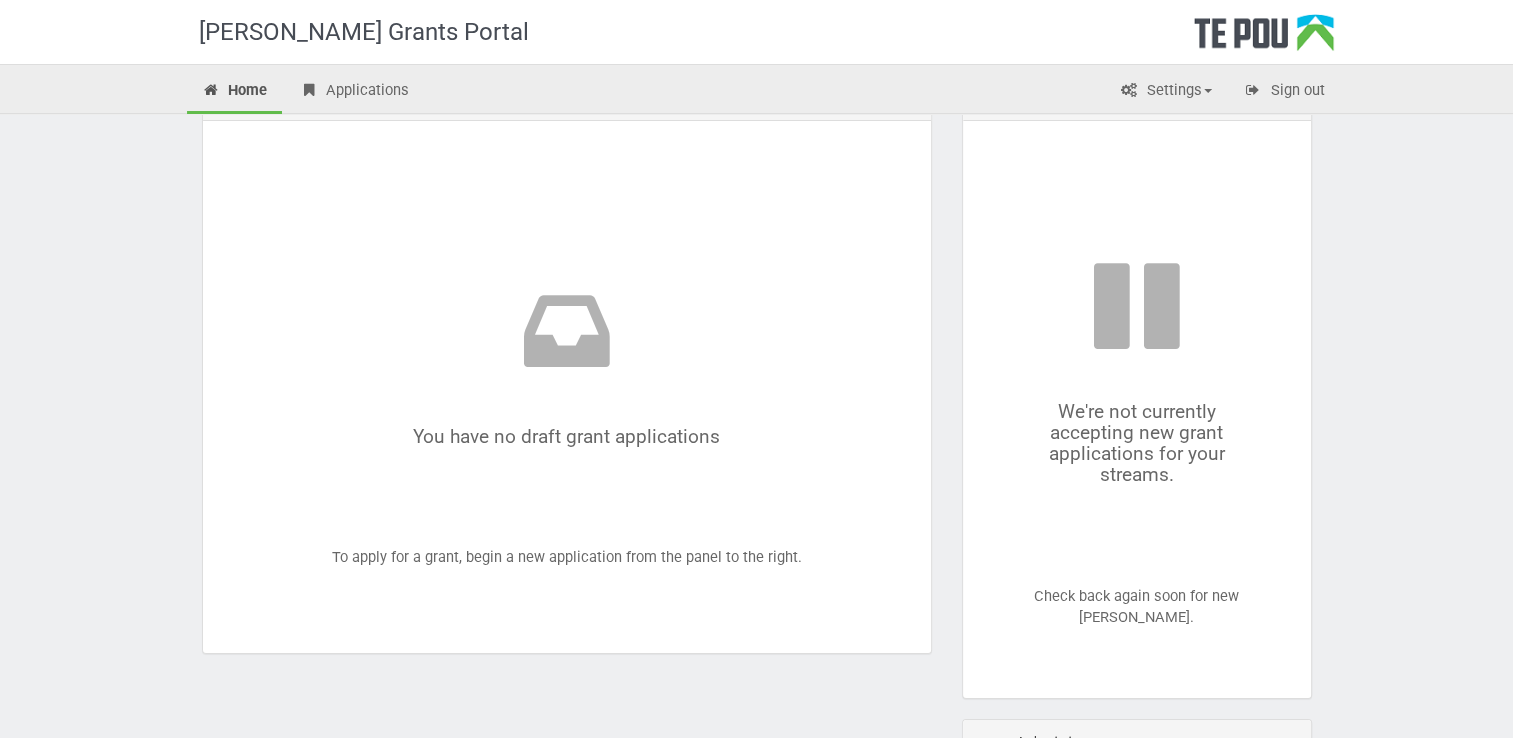 scroll, scrollTop: 100, scrollLeft: 0, axis: vertical 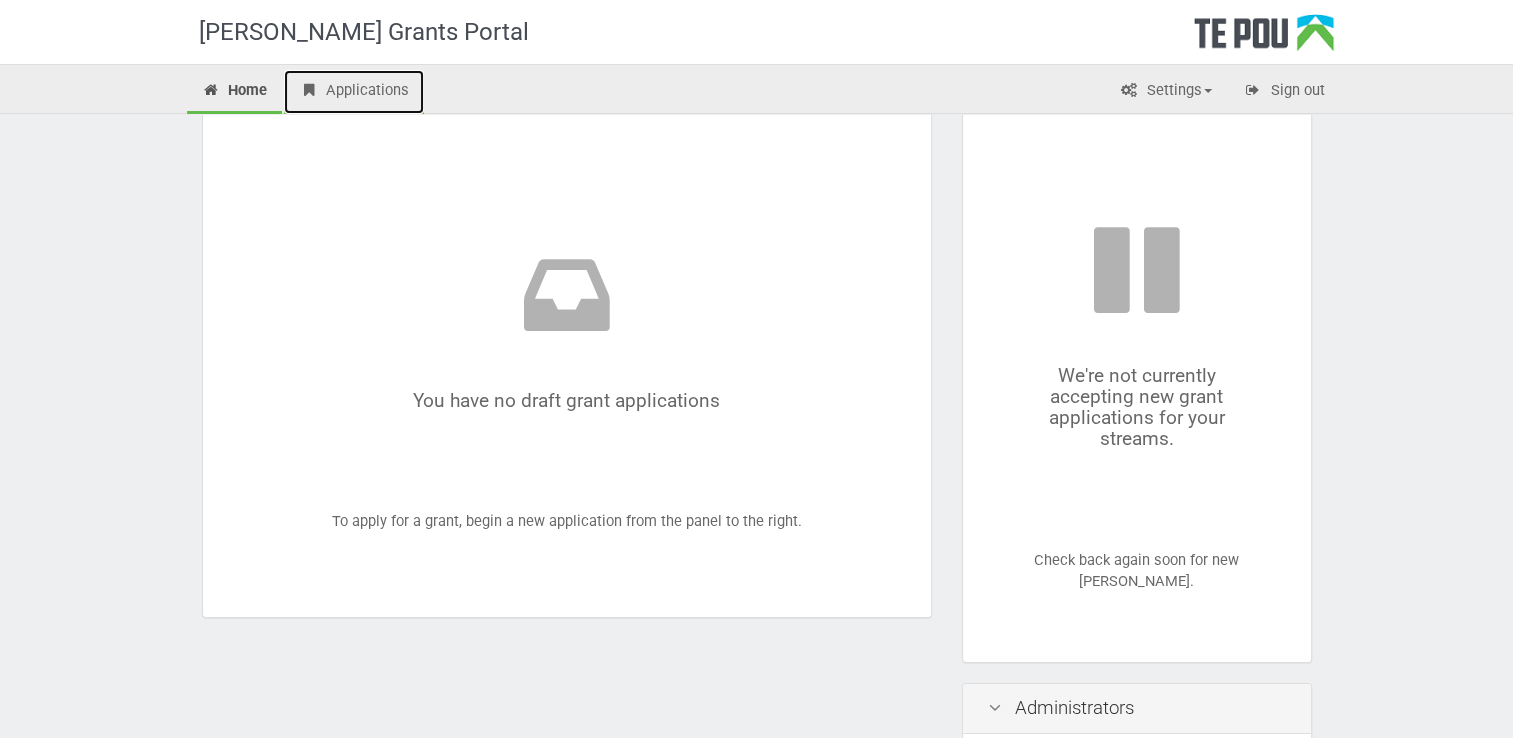 click on "Applications" at bounding box center (354, 92) 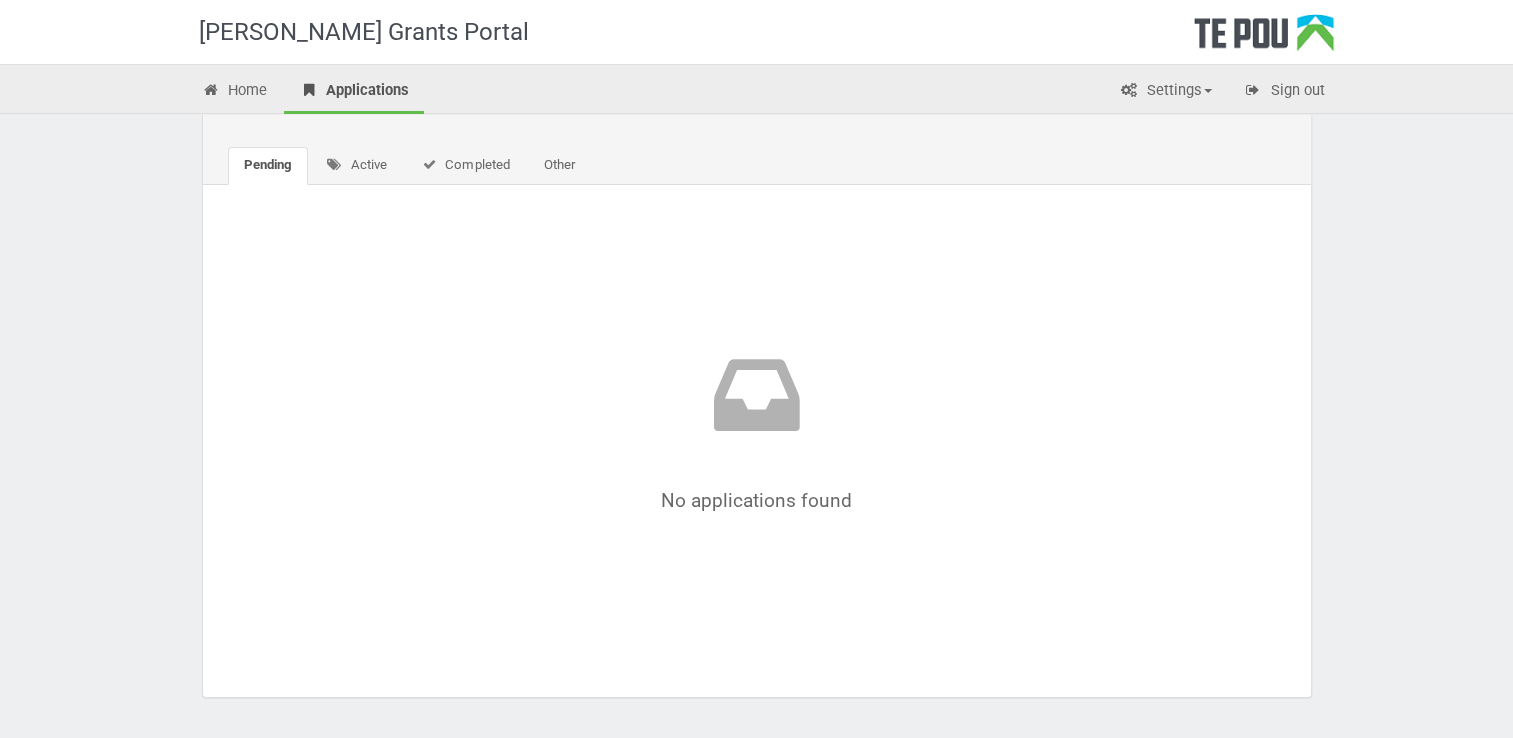 scroll, scrollTop: 128, scrollLeft: 0, axis: vertical 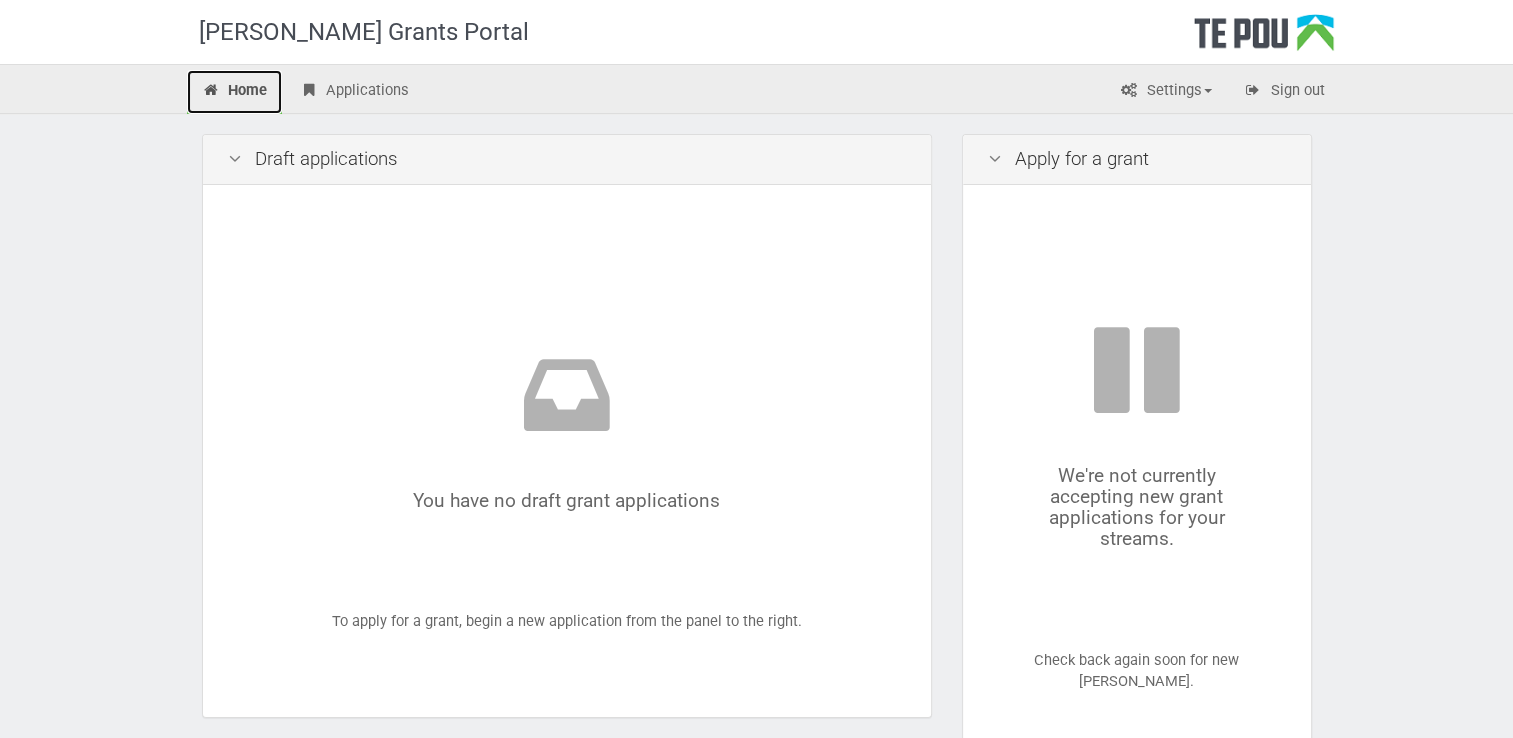 click on "Home" at bounding box center [235, 92] 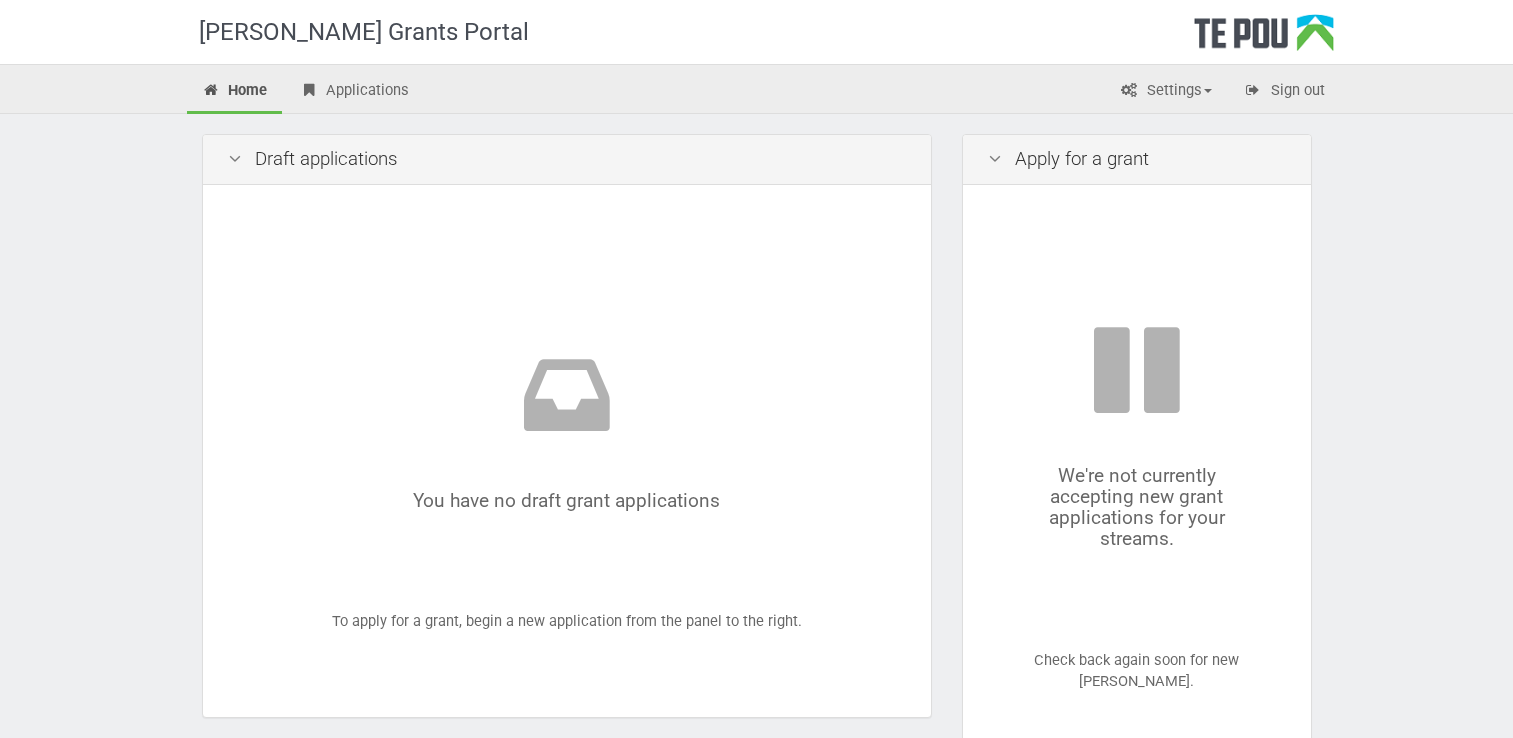 scroll, scrollTop: 0, scrollLeft: 0, axis: both 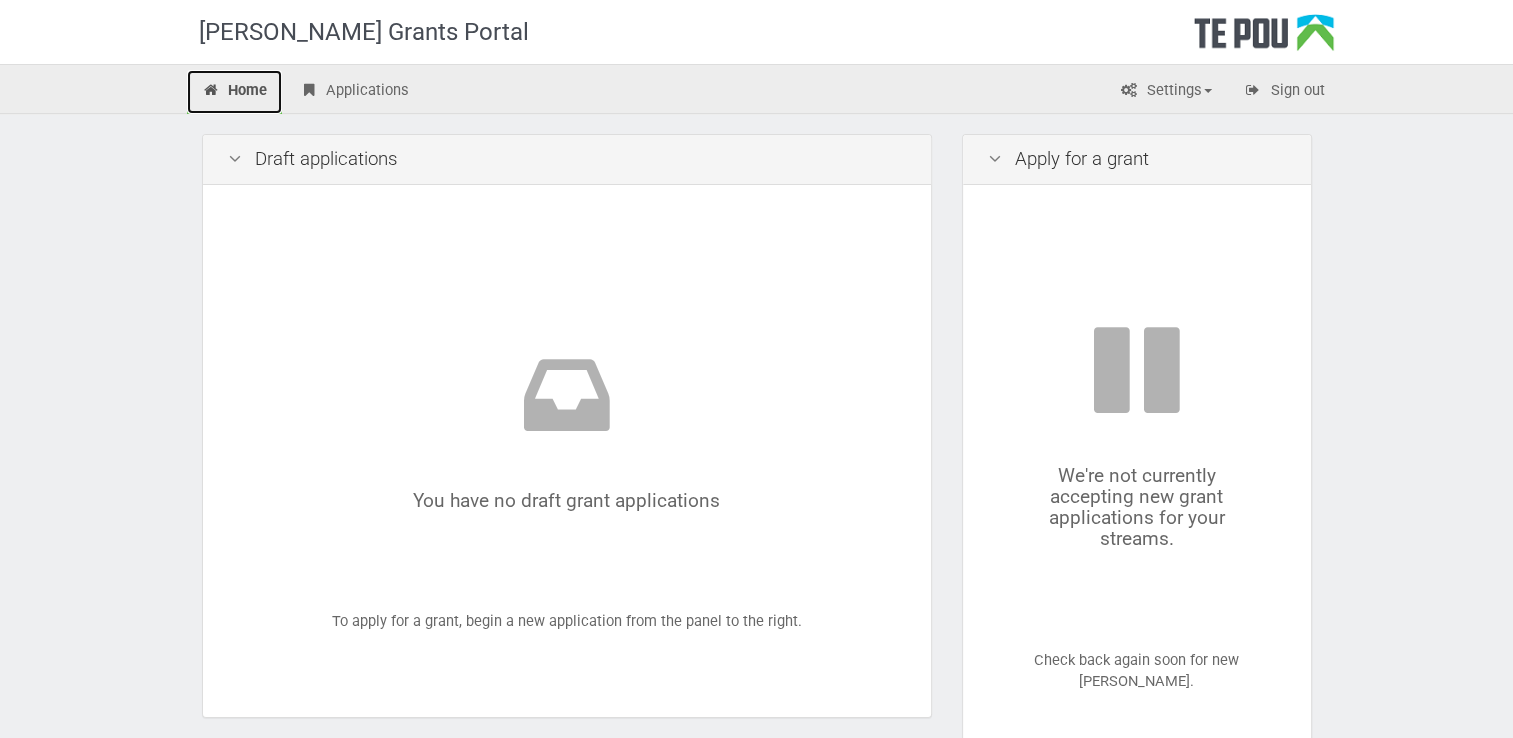 click on "Home" at bounding box center [235, 92] 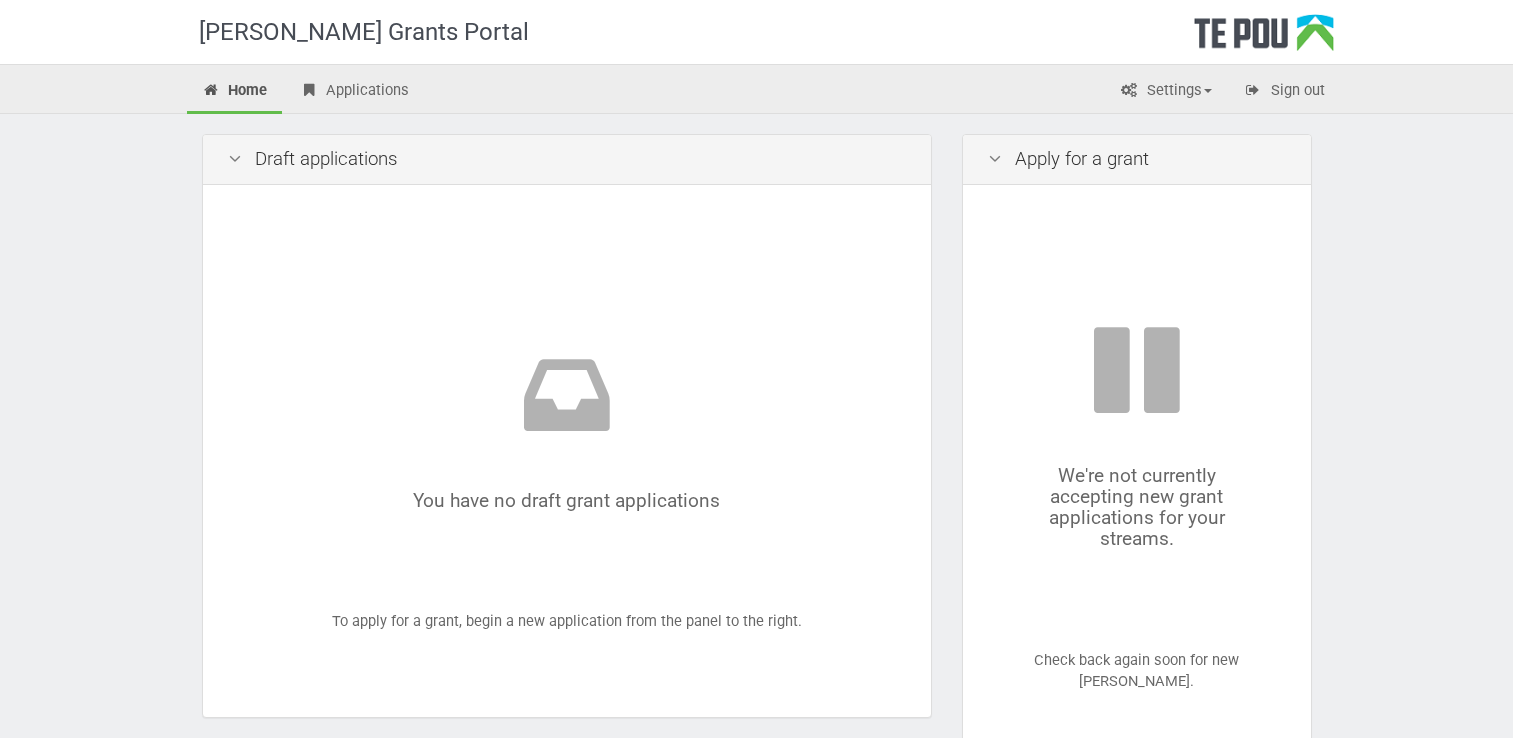 scroll, scrollTop: 0, scrollLeft: 0, axis: both 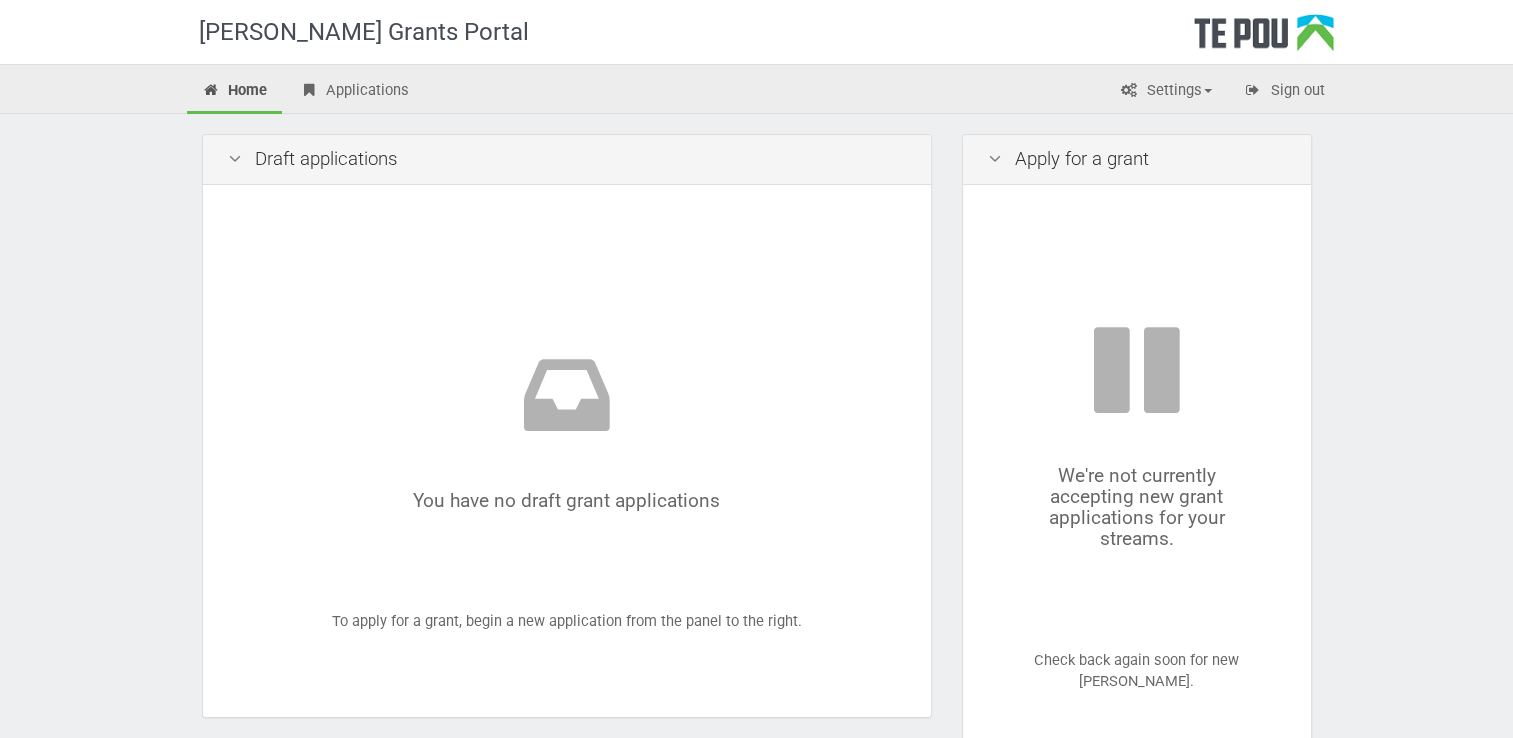 click on "Applications" at bounding box center [354, 92] 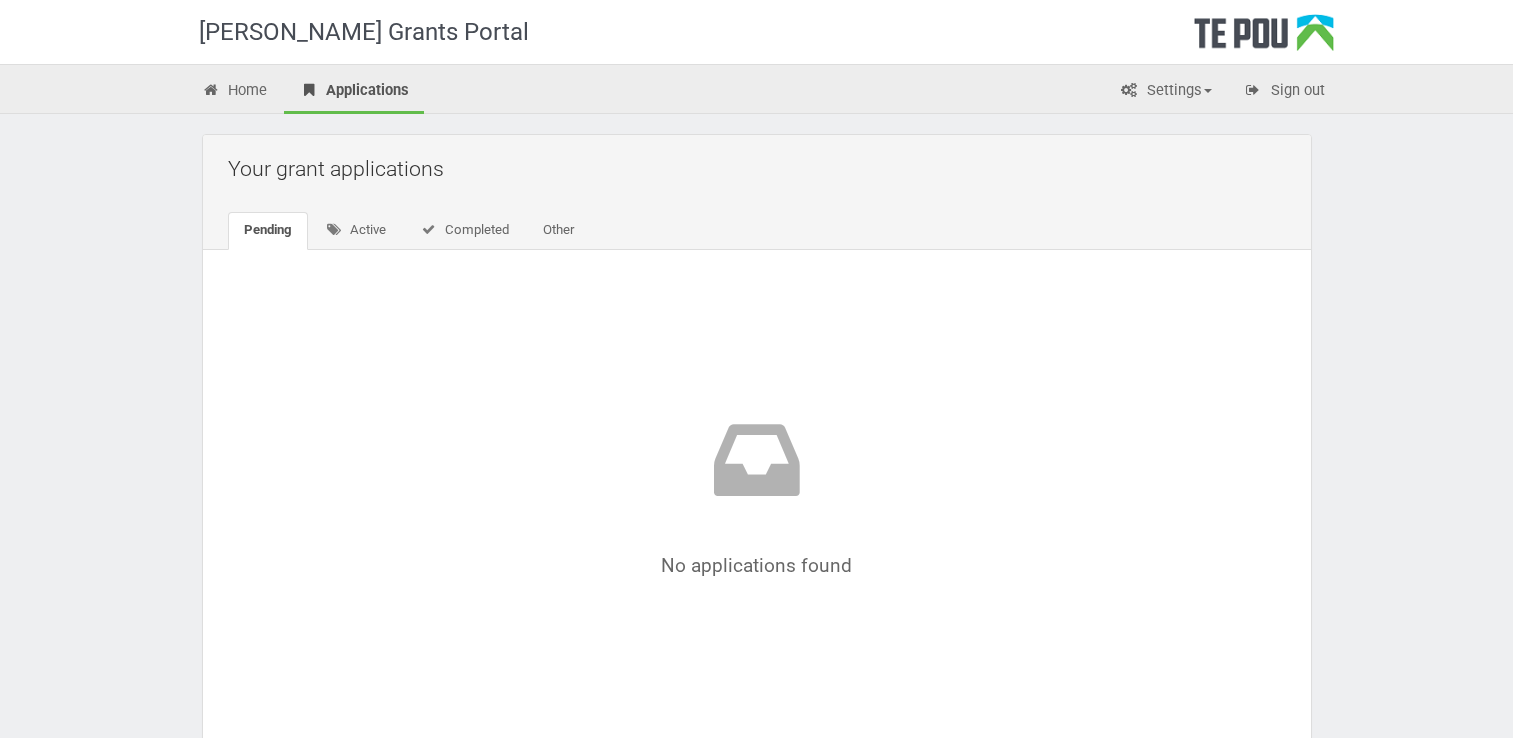 scroll, scrollTop: 0, scrollLeft: 0, axis: both 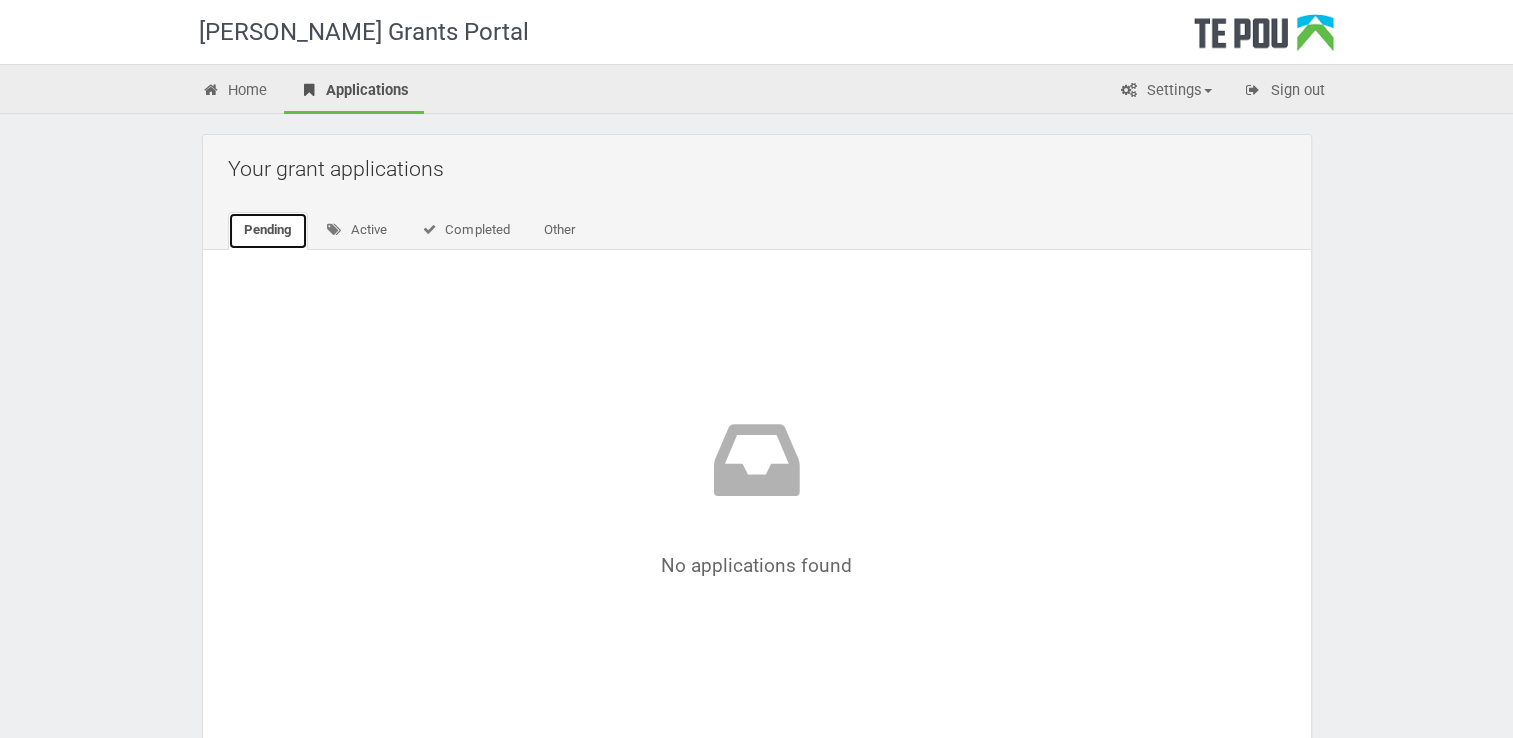 click on "Pending" at bounding box center (268, 231) 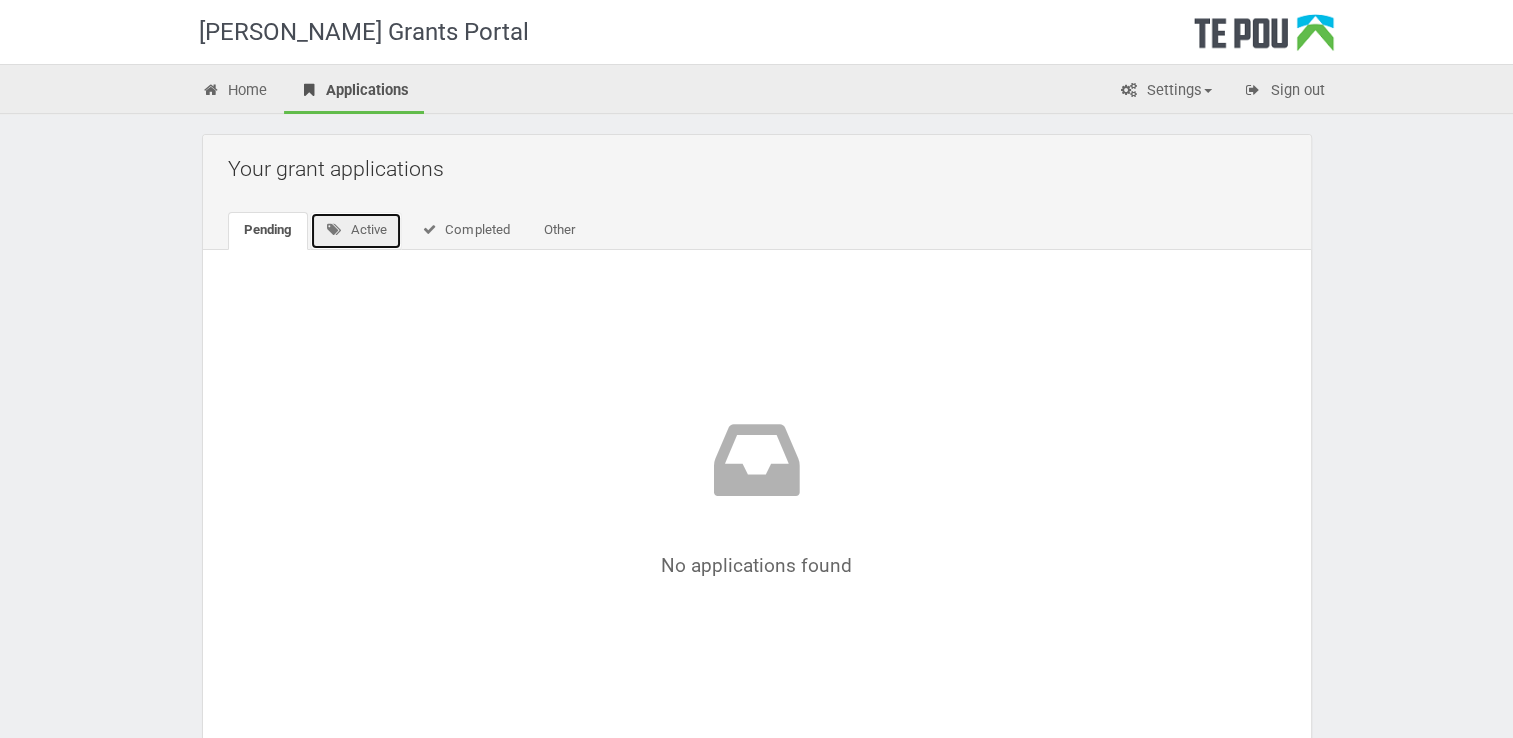 click on "Active" at bounding box center (356, 231) 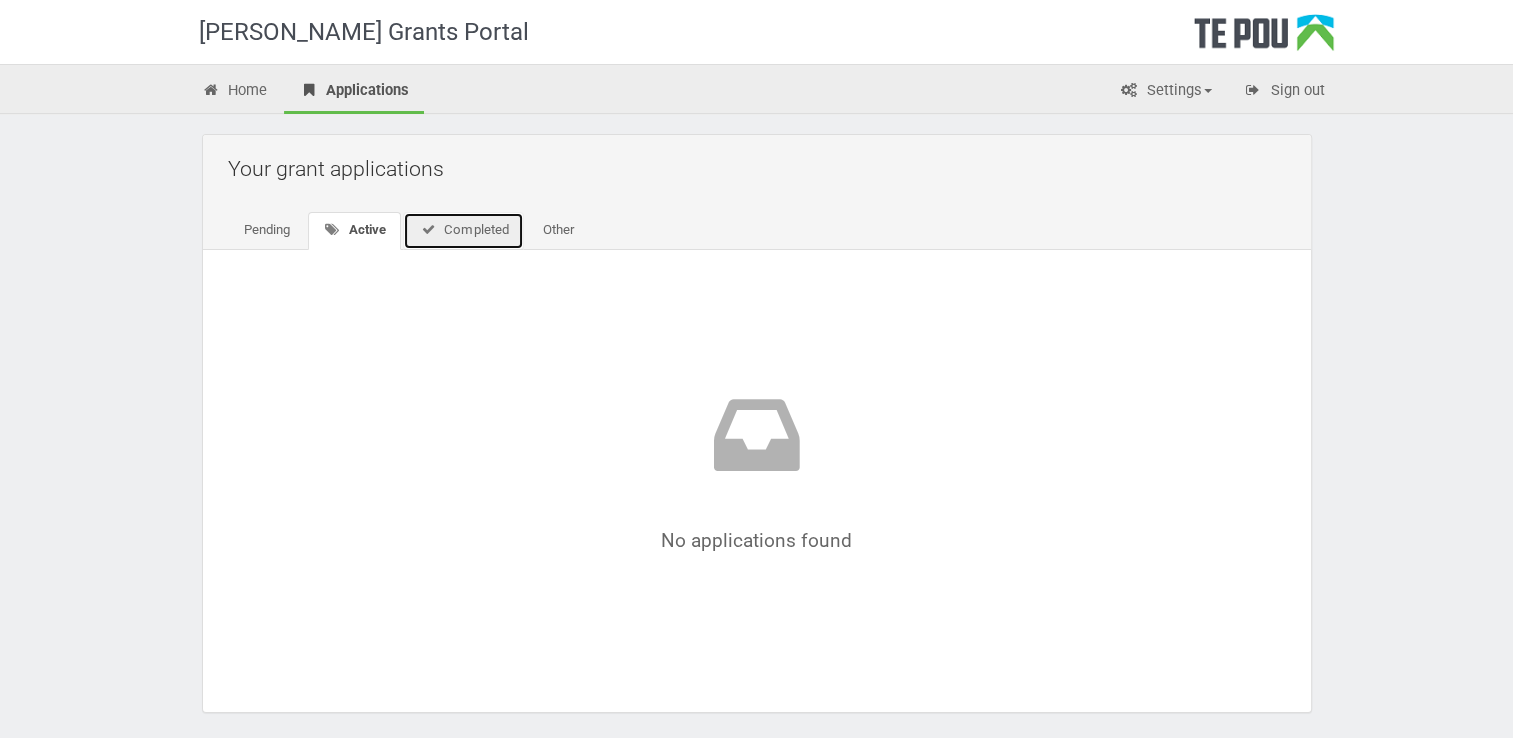 click on "Completed" at bounding box center [463, 231] 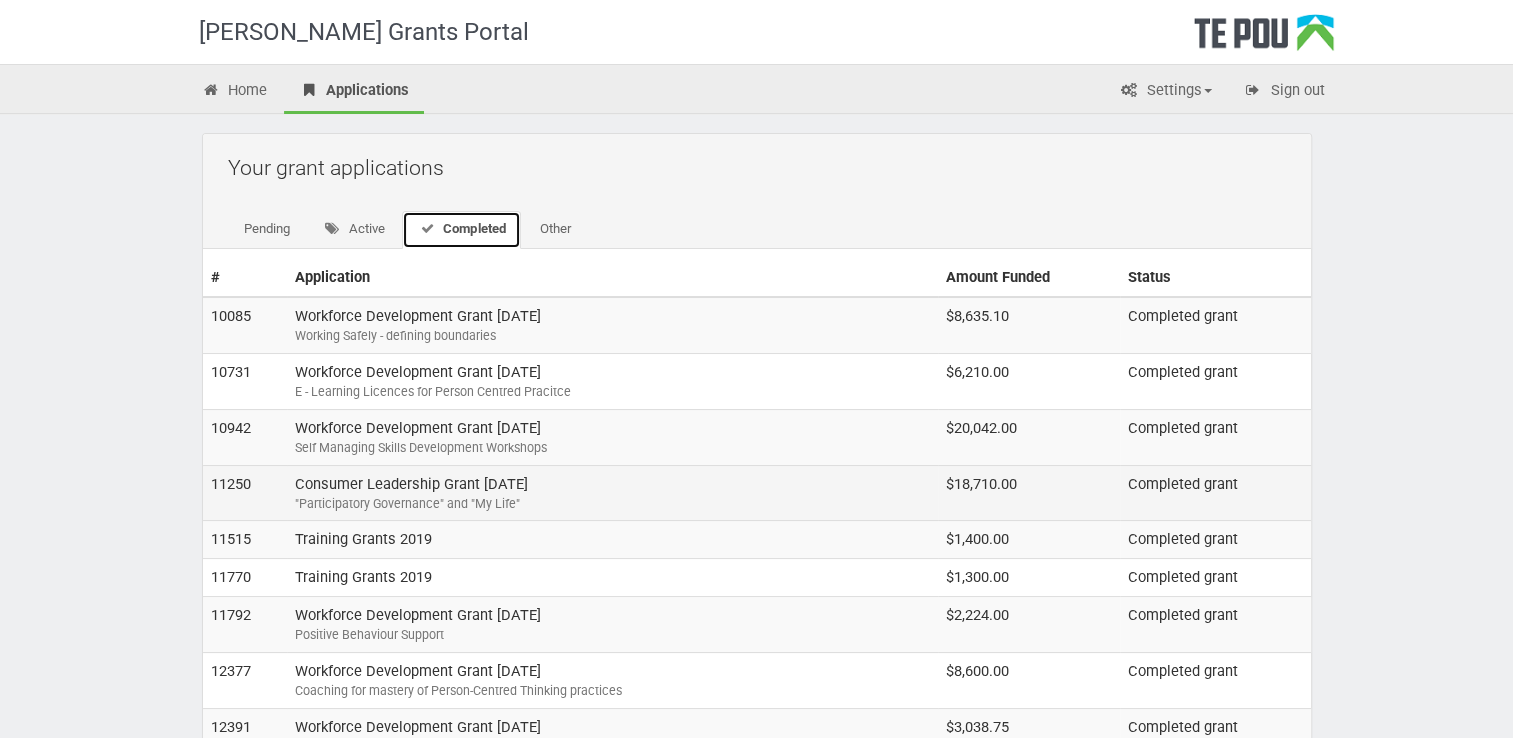 scroll, scrollTop: 0, scrollLeft: 0, axis: both 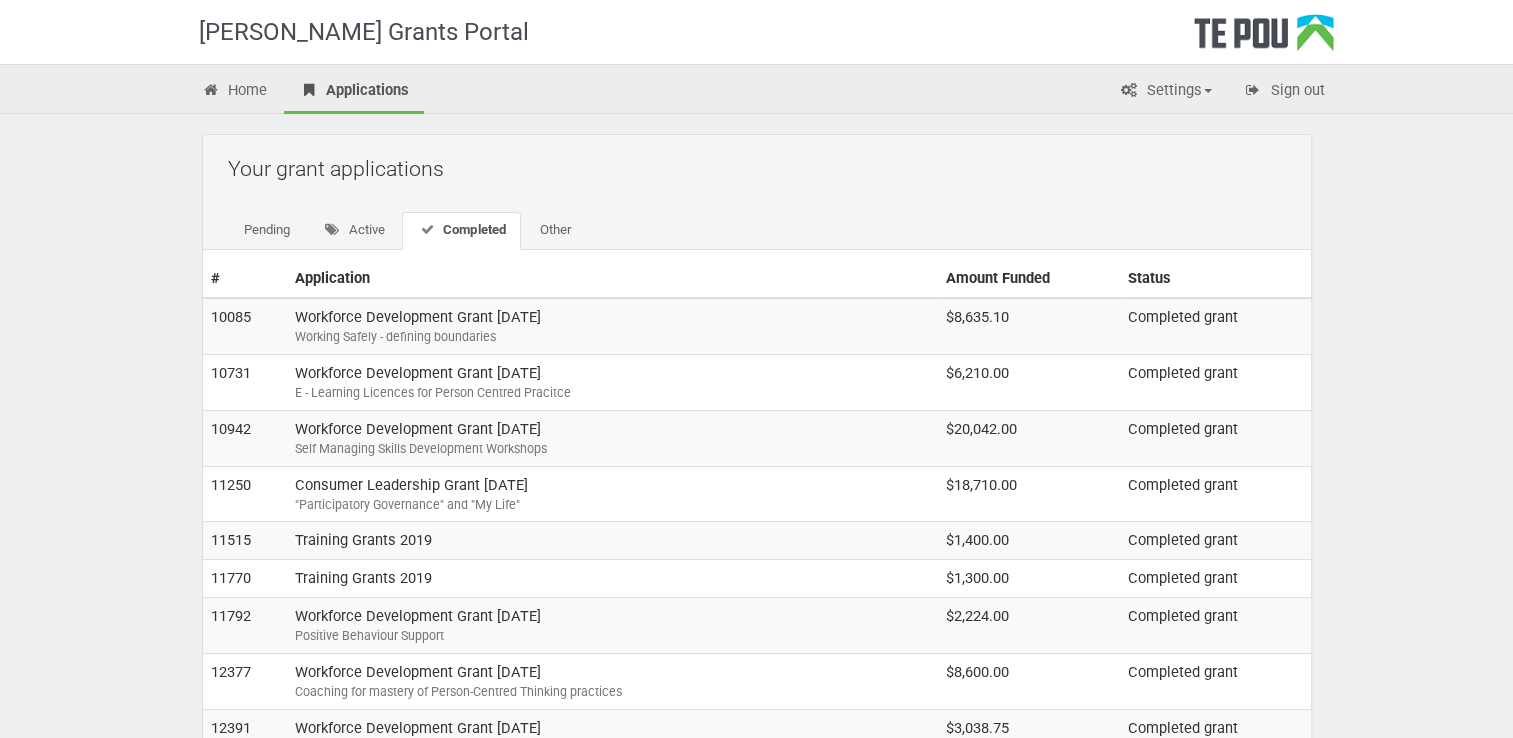 click on "Application" at bounding box center (612, 279) 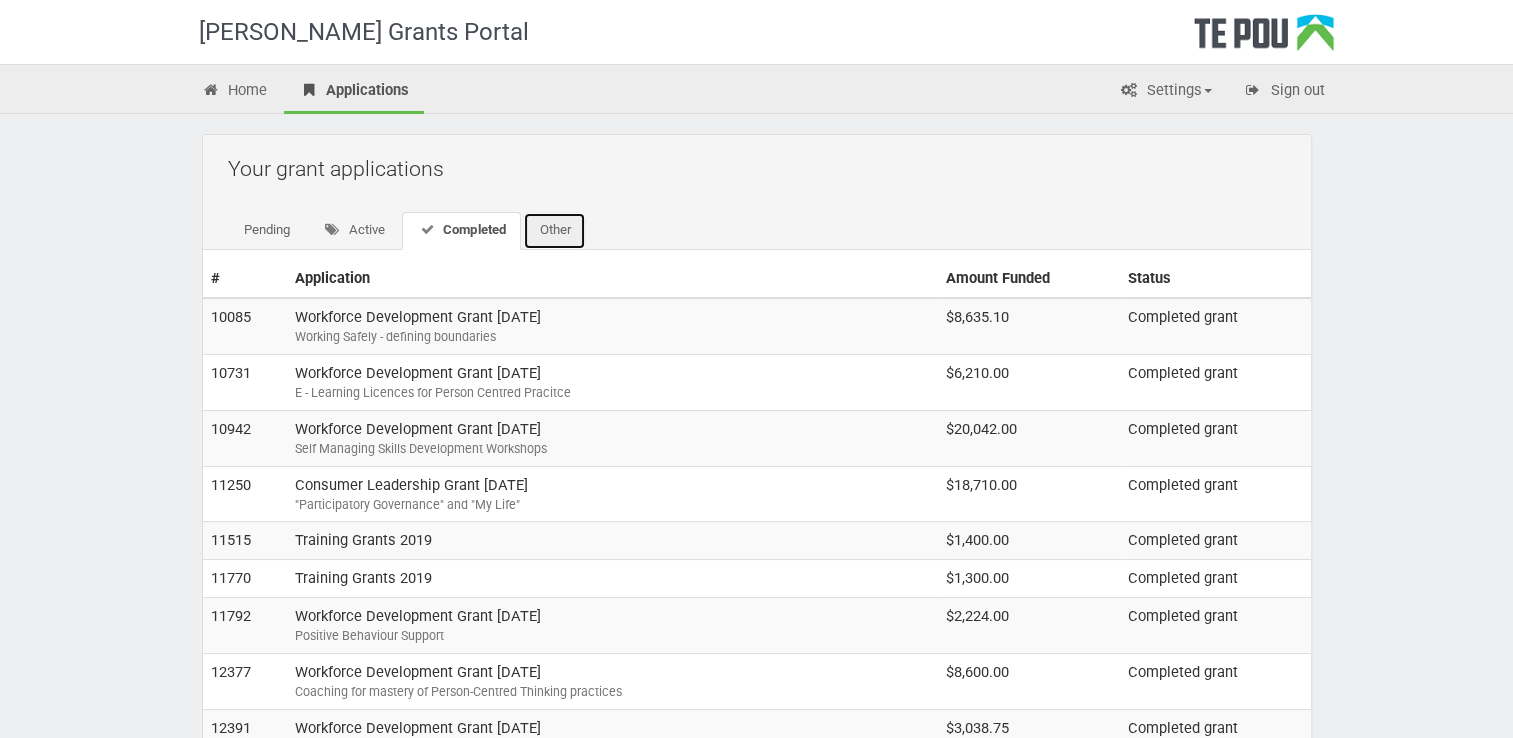 click on "Other" at bounding box center [554, 231] 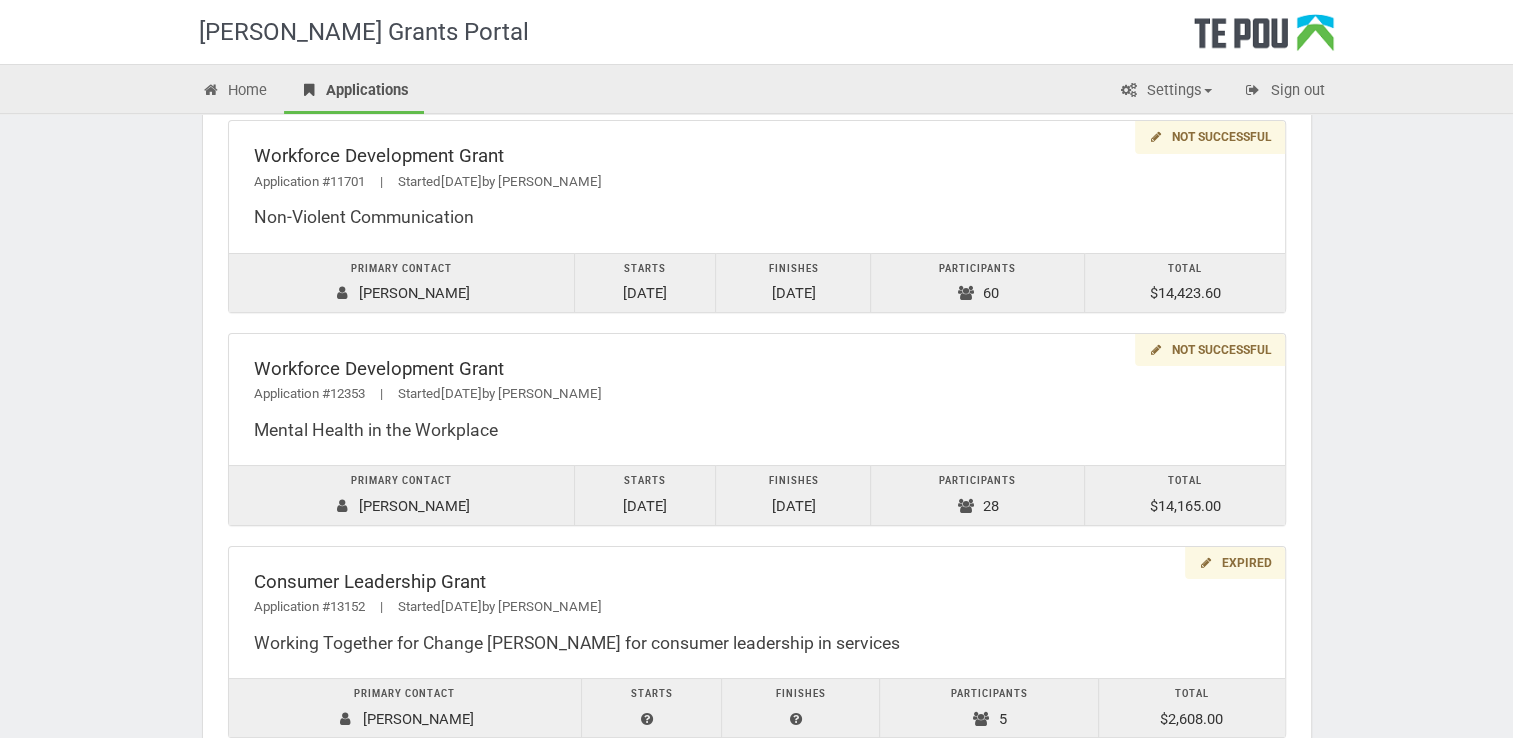 scroll, scrollTop: 1300, scrollLeft: 0, axis: vertical 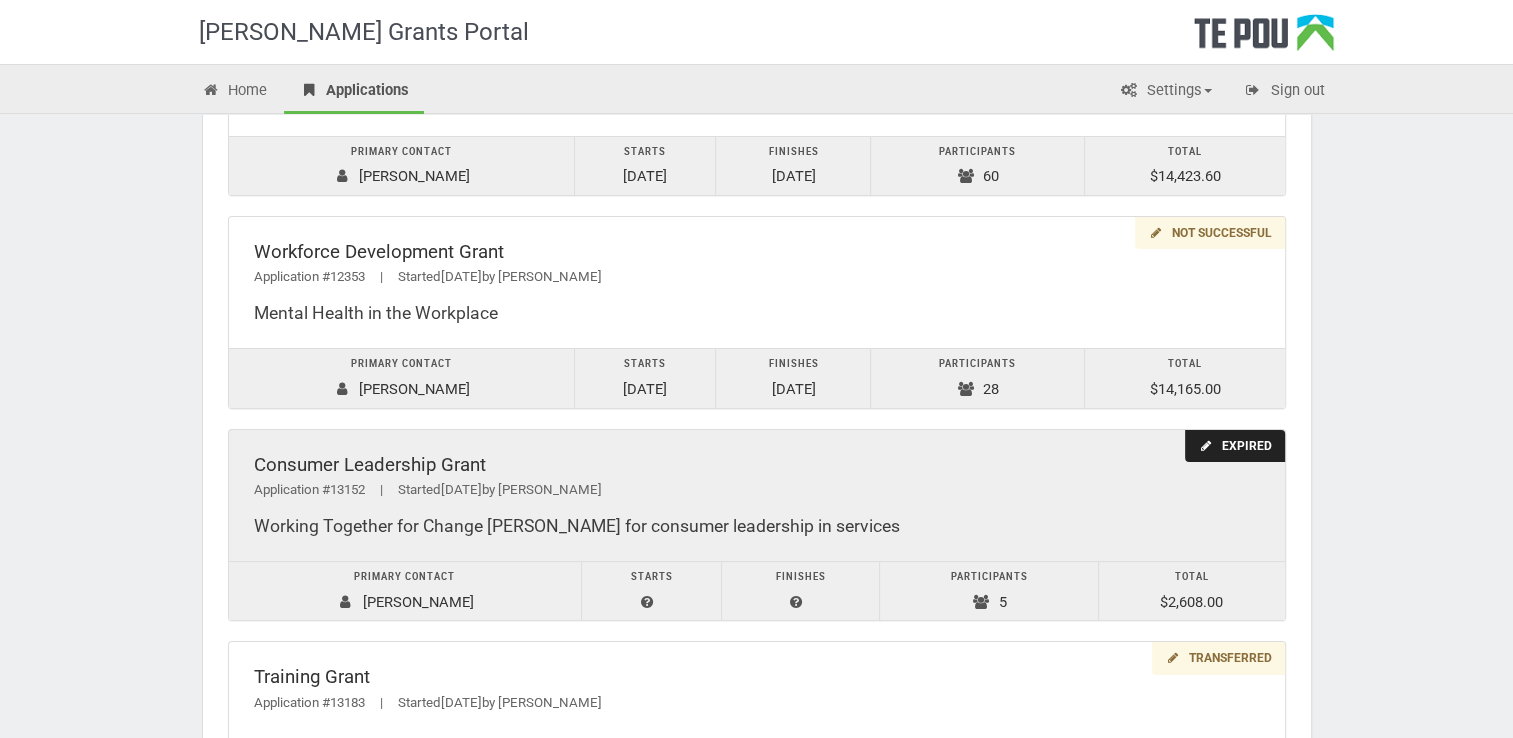 click on "Expired" at bounding box center [1234, 446] 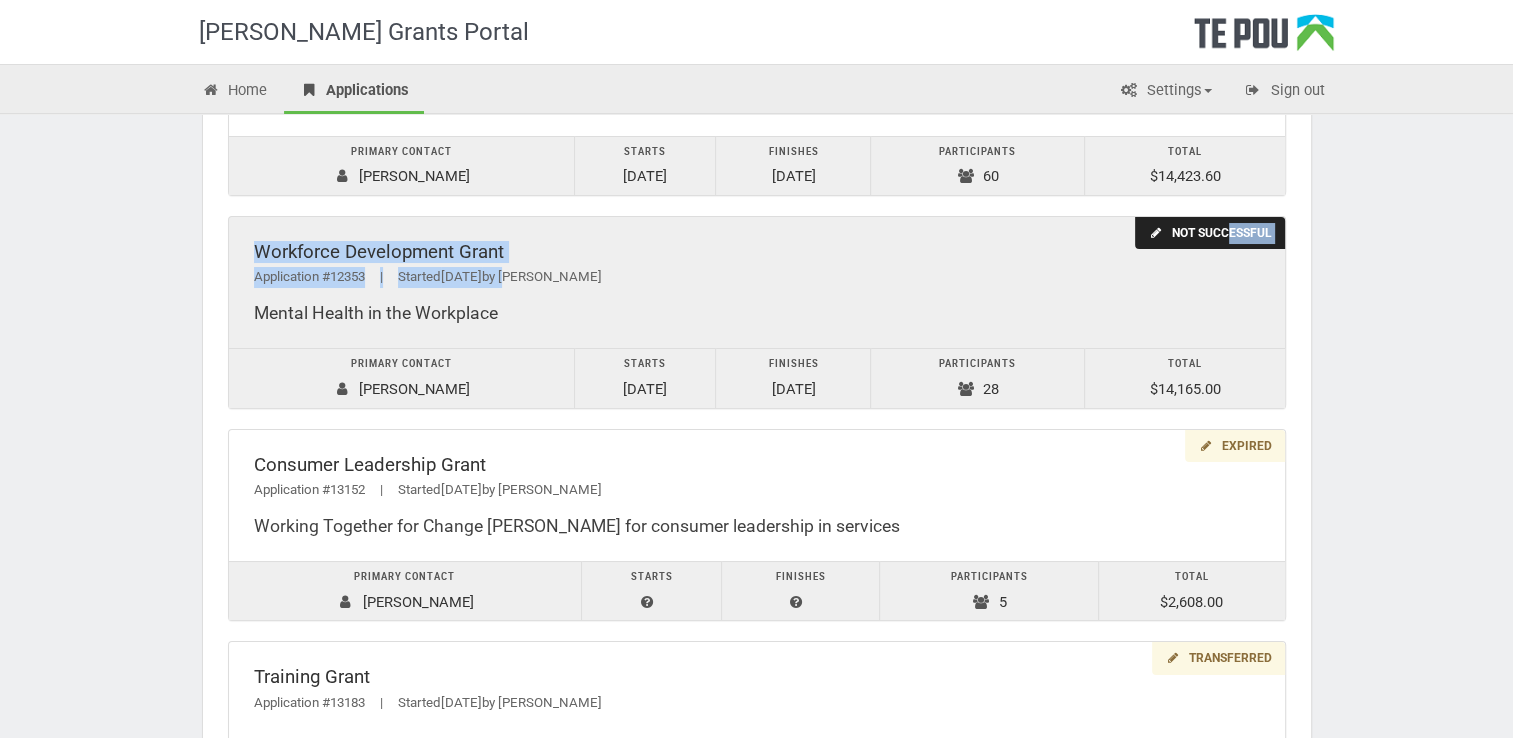 drag, startPoint x: 1228, startPoint y: 219, endPoint x: 553, endPoint y: 277, distance: 677.48724 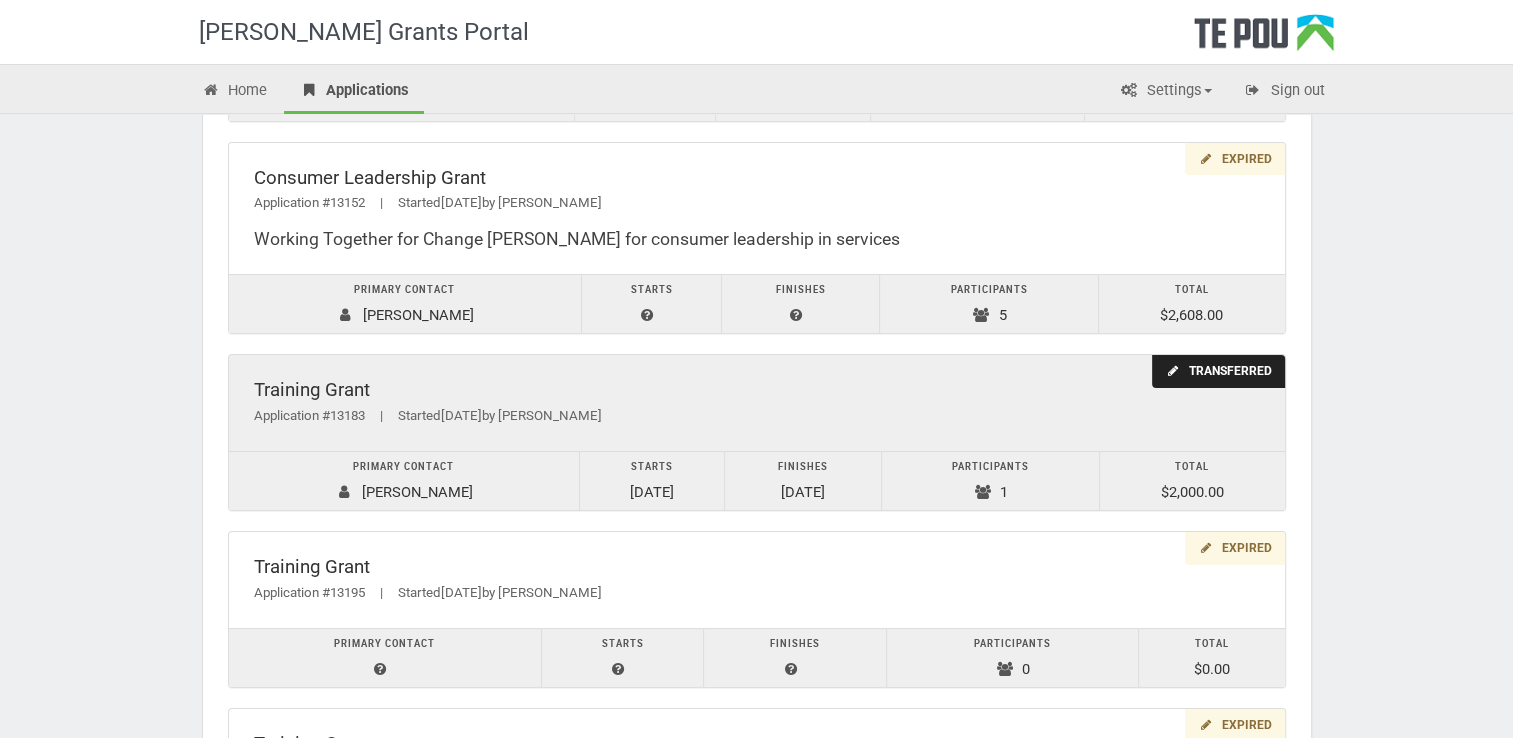 scroll, scrollTop: 1600, scrollLeft: 0, axis: vertical 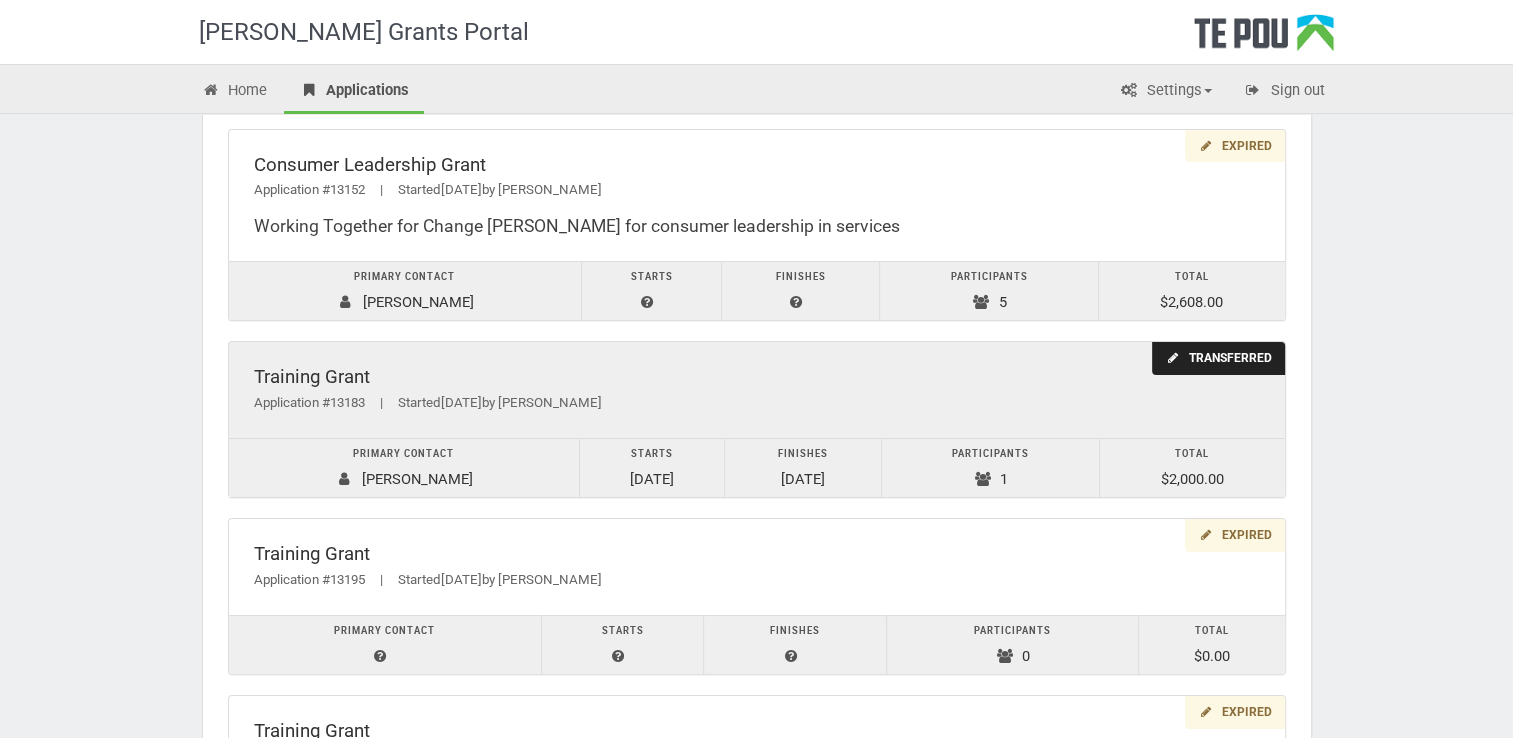 click on "Application #13183  |  Started  26/10/2023  by Carol Sebborn" at bounding box center (757, 403) 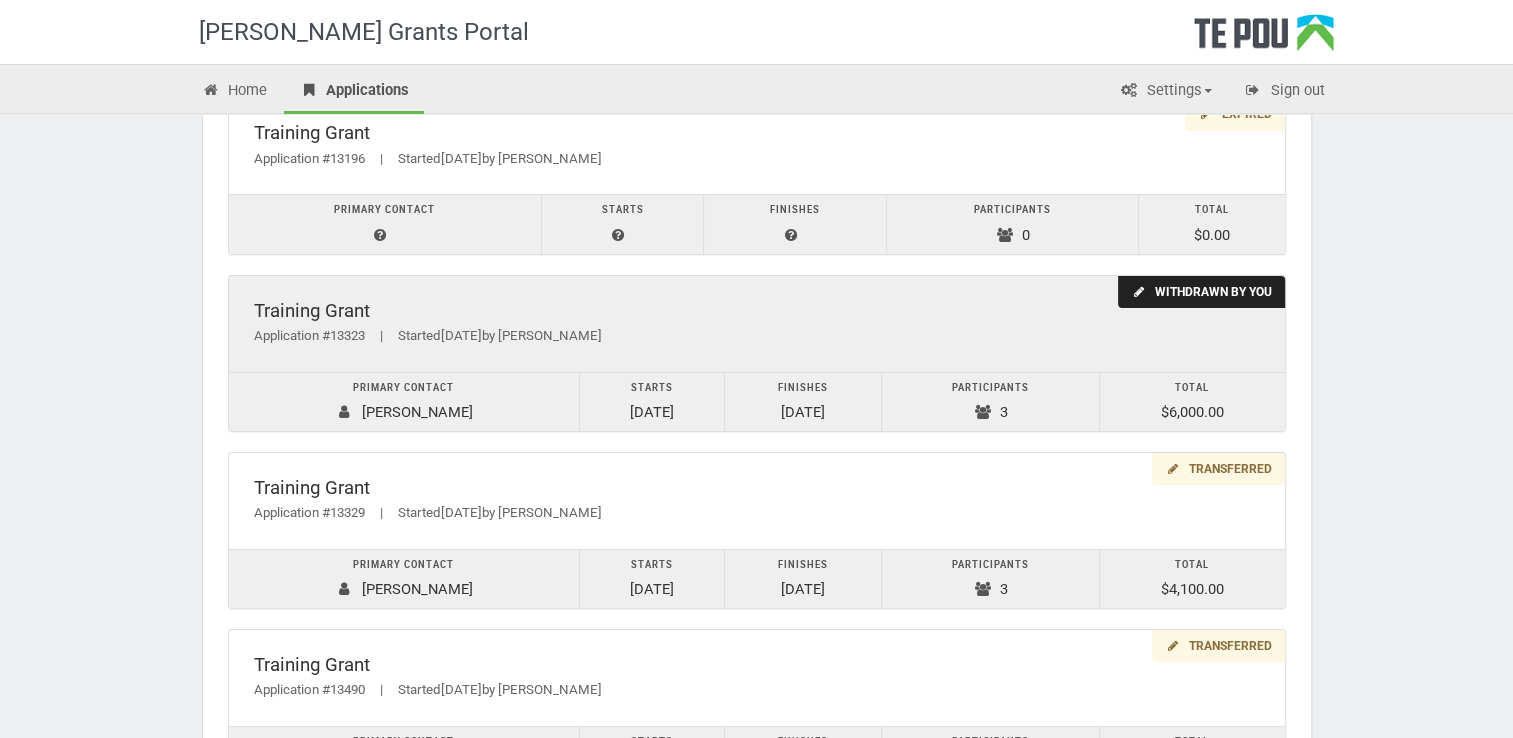scroll, scrollTop: 2200, scrollLeft: 0, axis: vertical 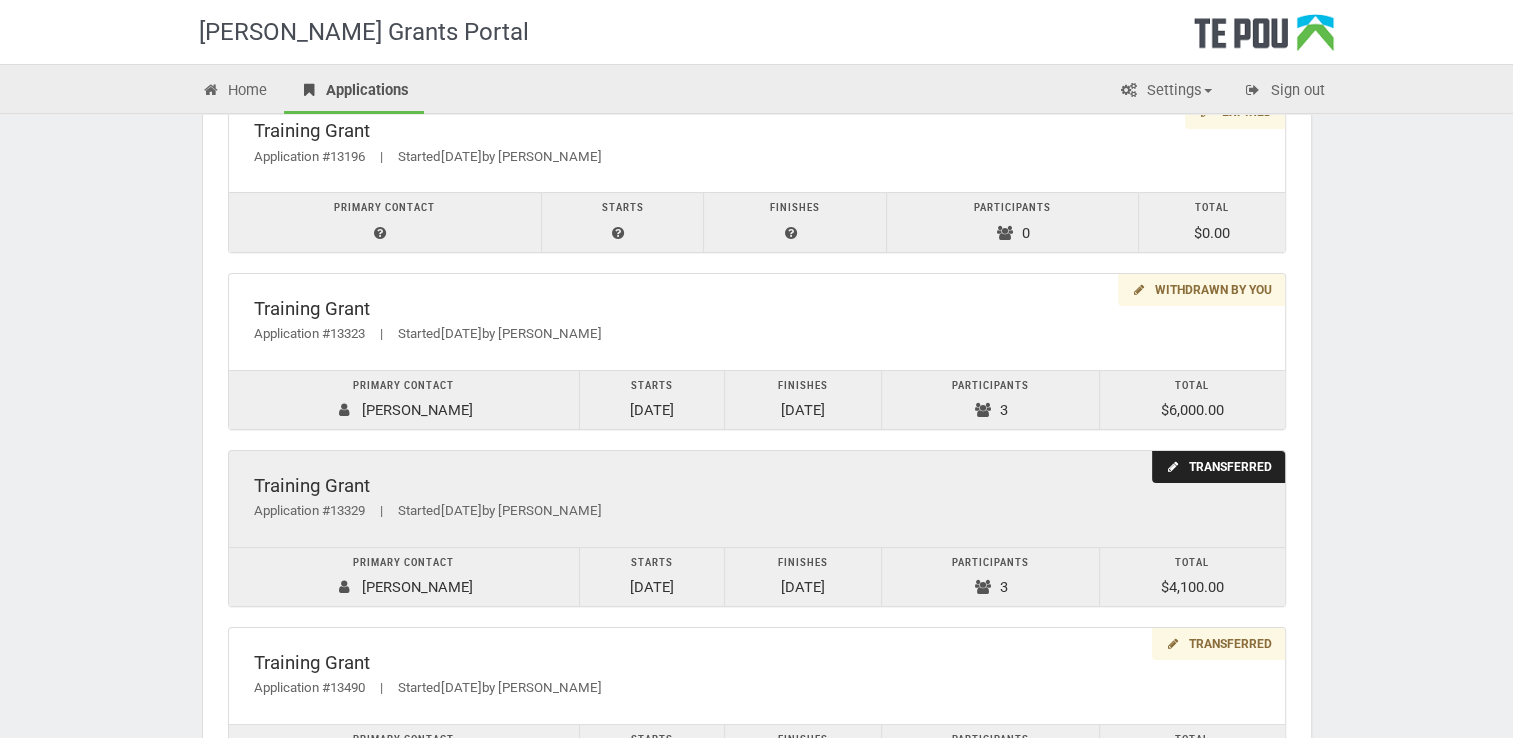 click on "Participants
3" at bounding box center [990, 576] 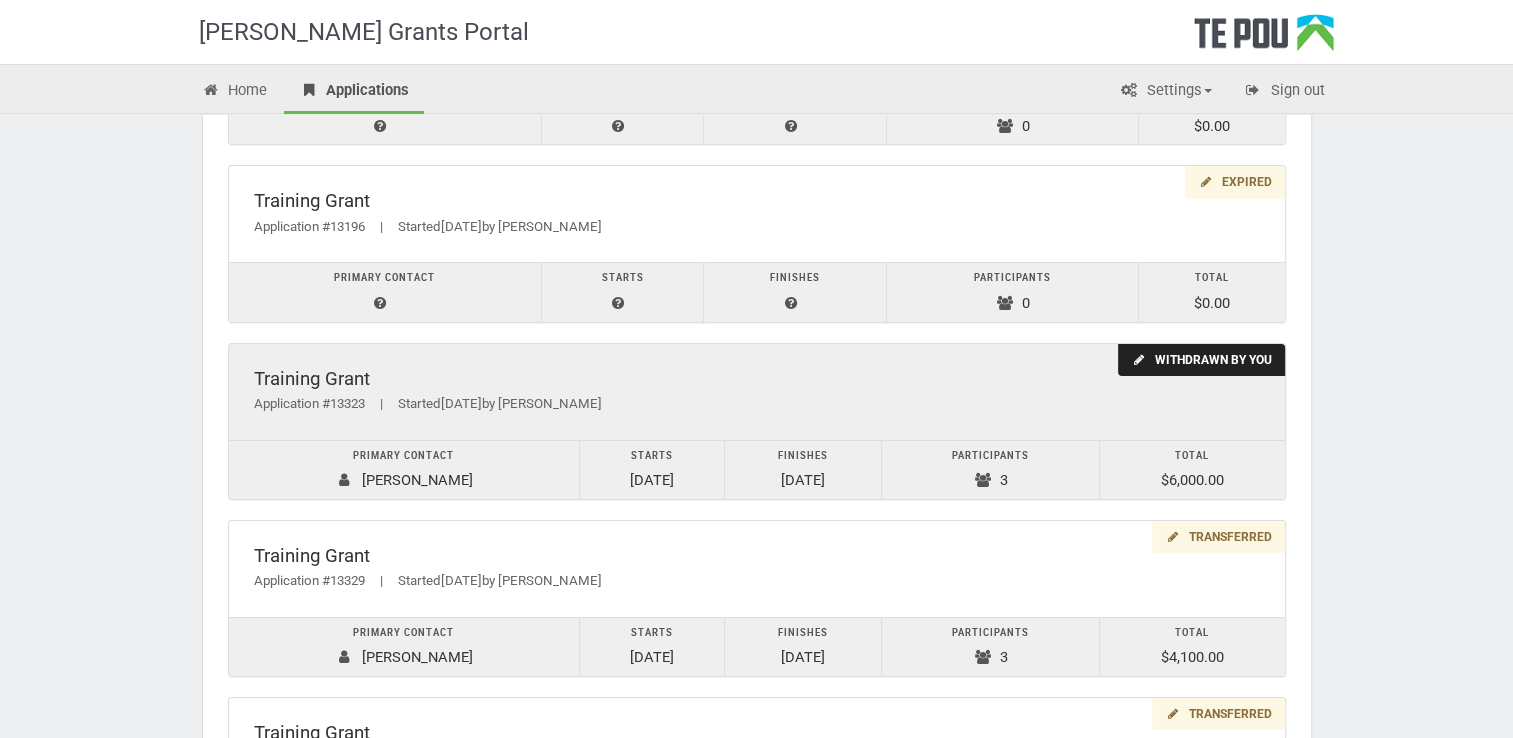 scroll, scrollTop: 2100, scrollLeft: 0, axis: vertical 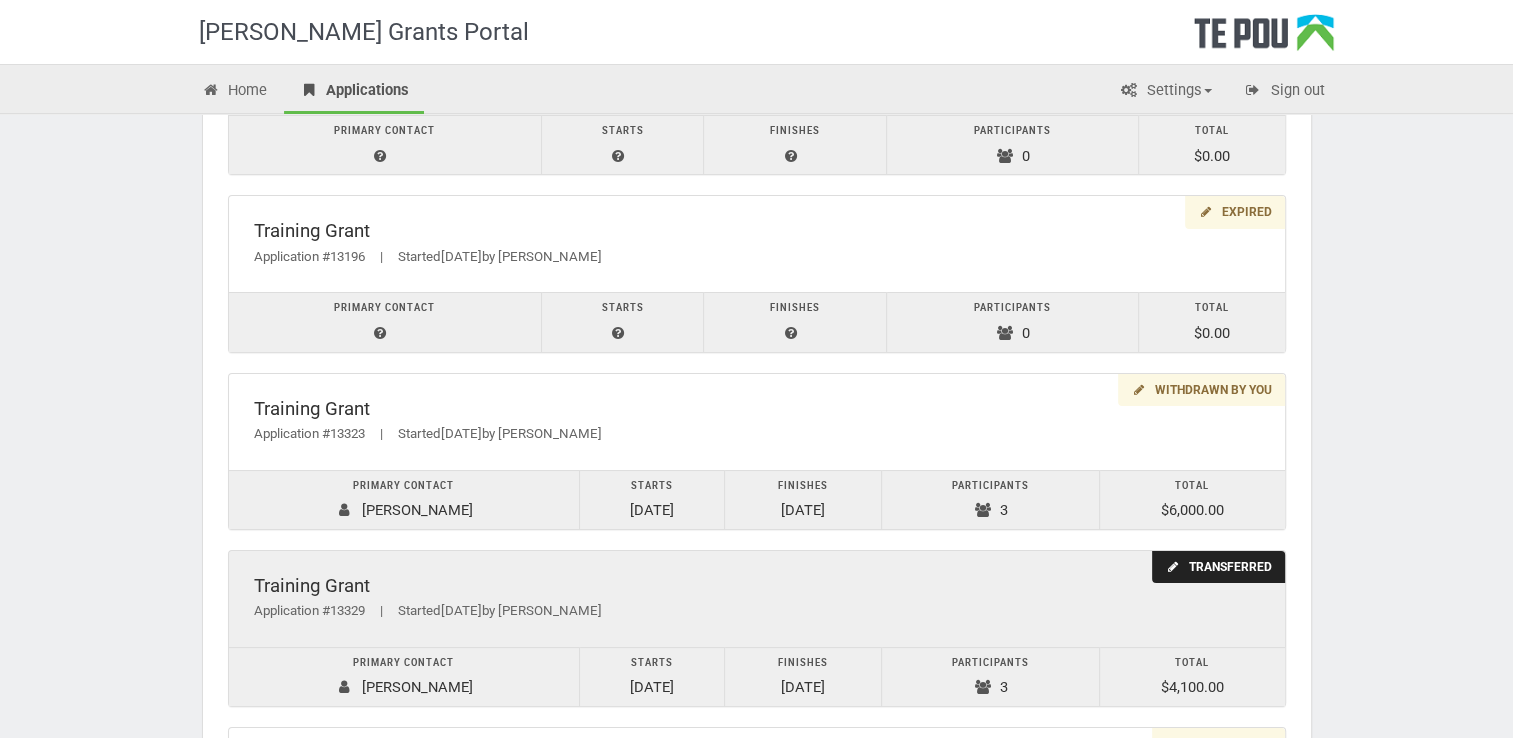 click on "Training Grant" at bounding box center [757, 586] 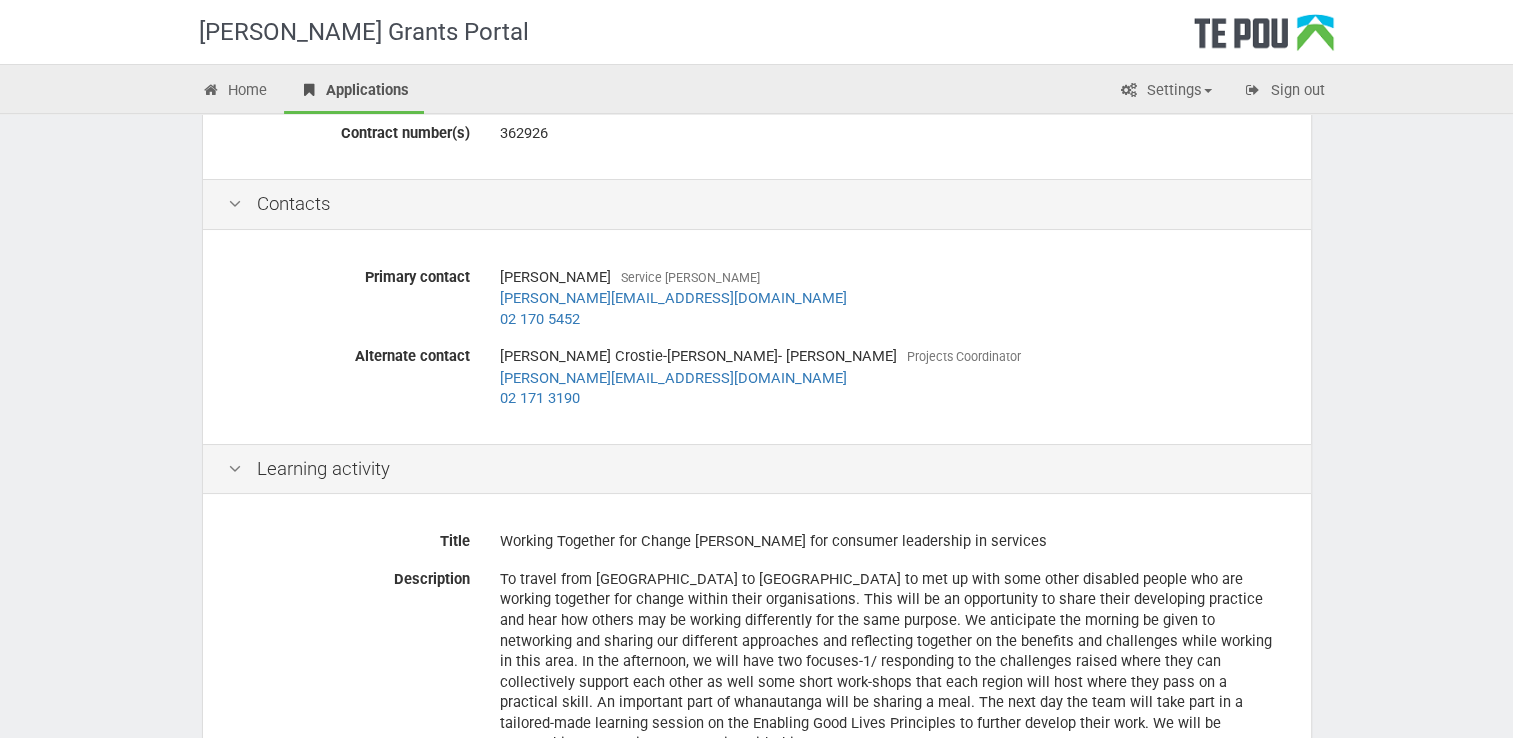 scroll, scrollTop: 169, scrollLeft: 0, axis: vertical 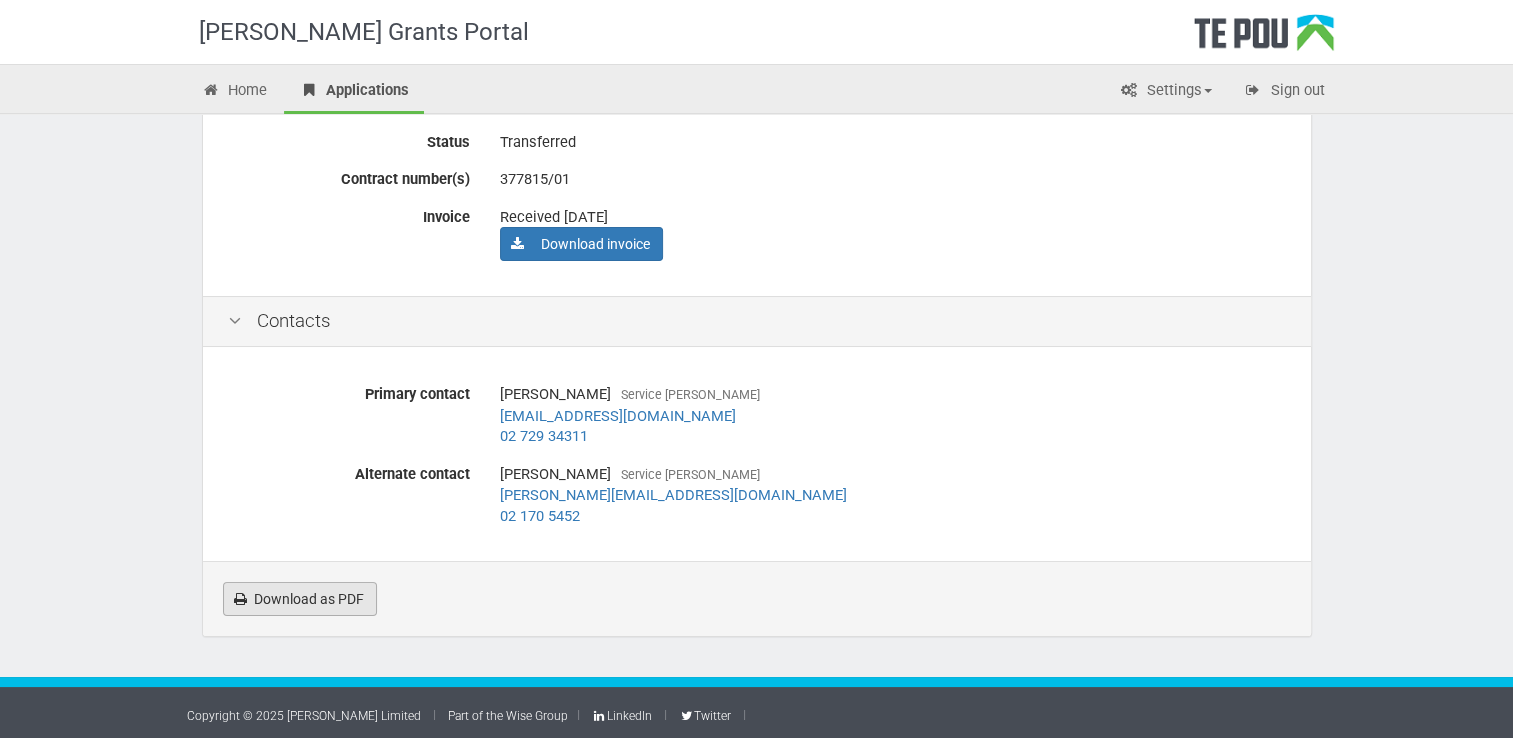 click on "Download as PDF" at bounding box center [300, 599] 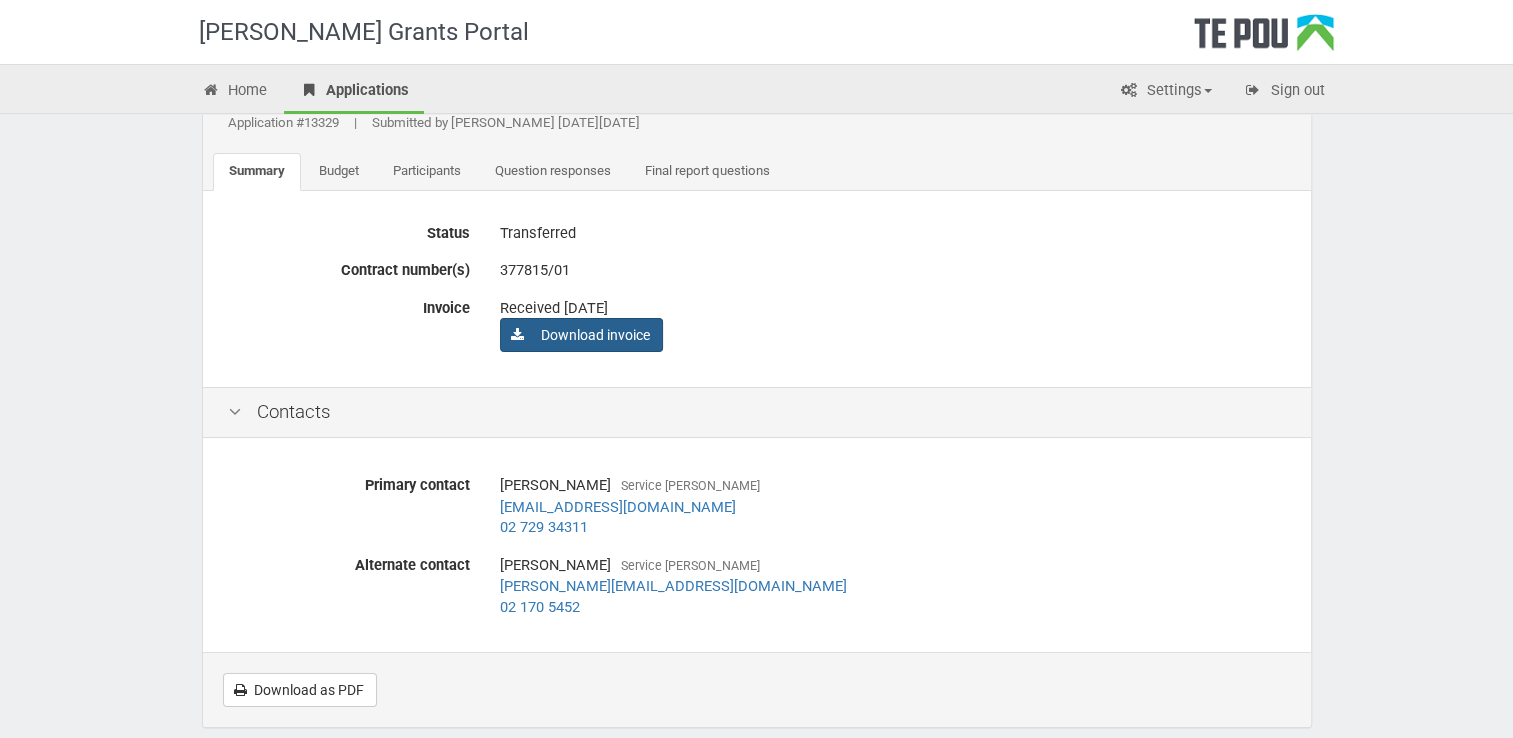 scroll, scrollTop: 167, scrollLeft: 0, axis: vertical 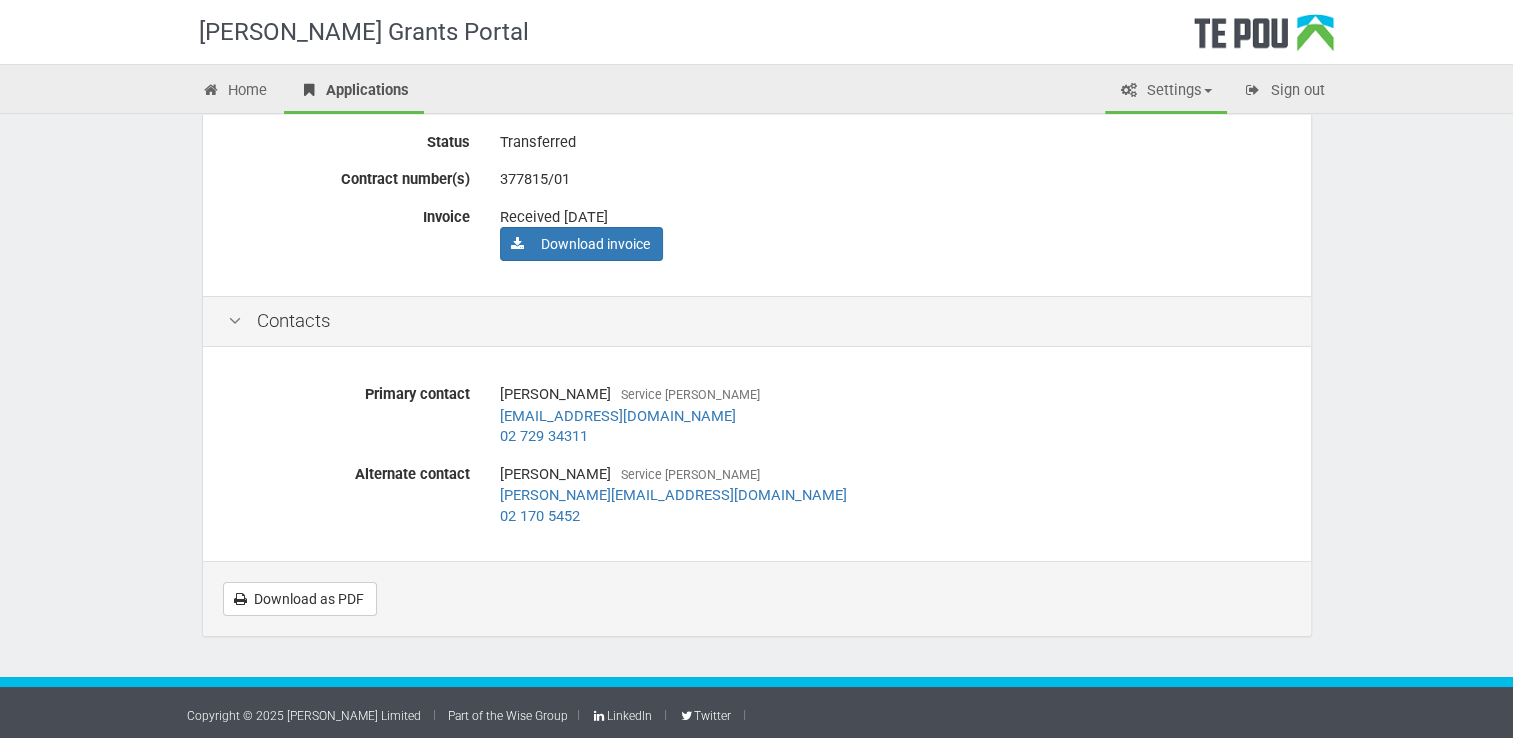 click on "Settings" at bounding box center (1166, 92) 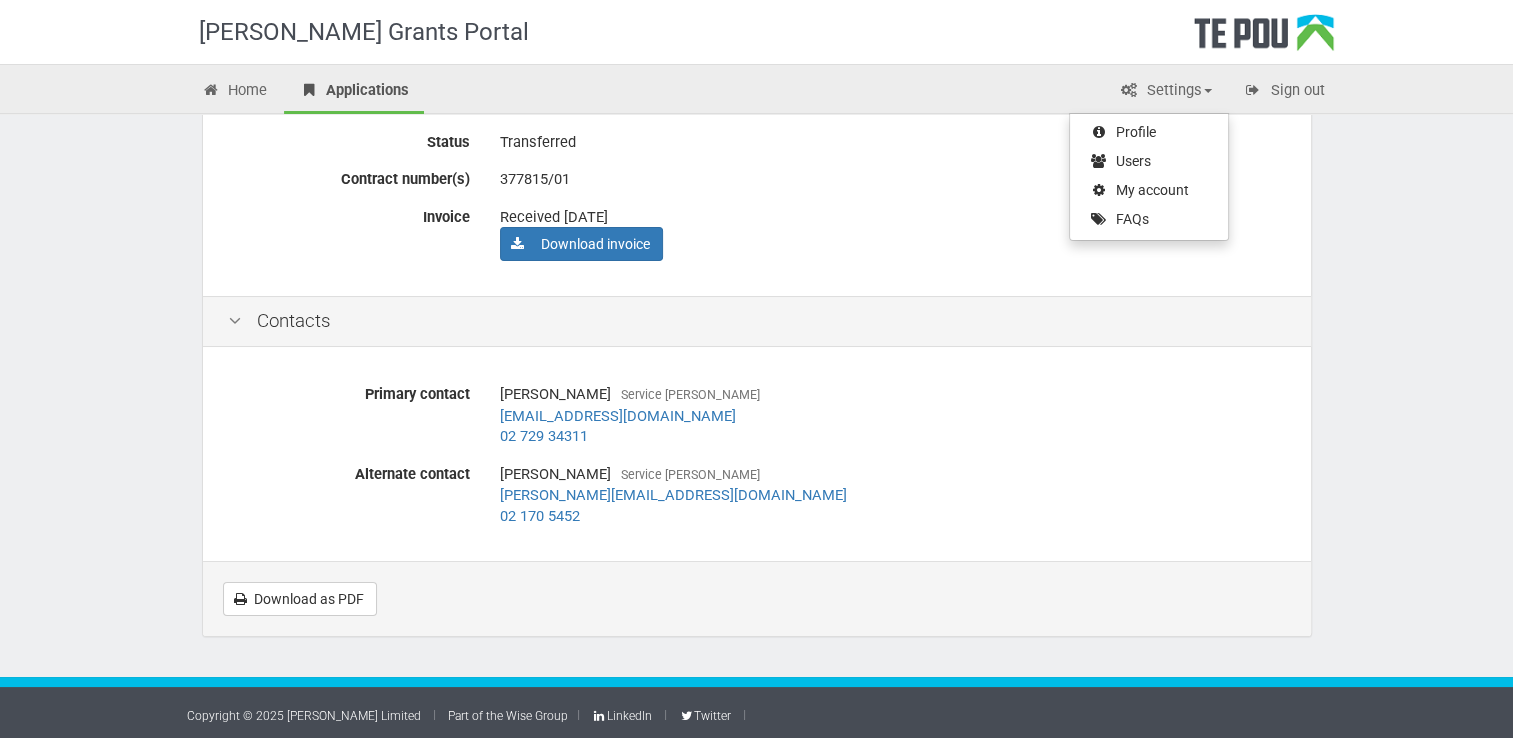 click on "Roz Lumsden
Service Steward
rozlumsdem@tautoko.org.nz
02 729 34311" at bounding box center (893, 415) 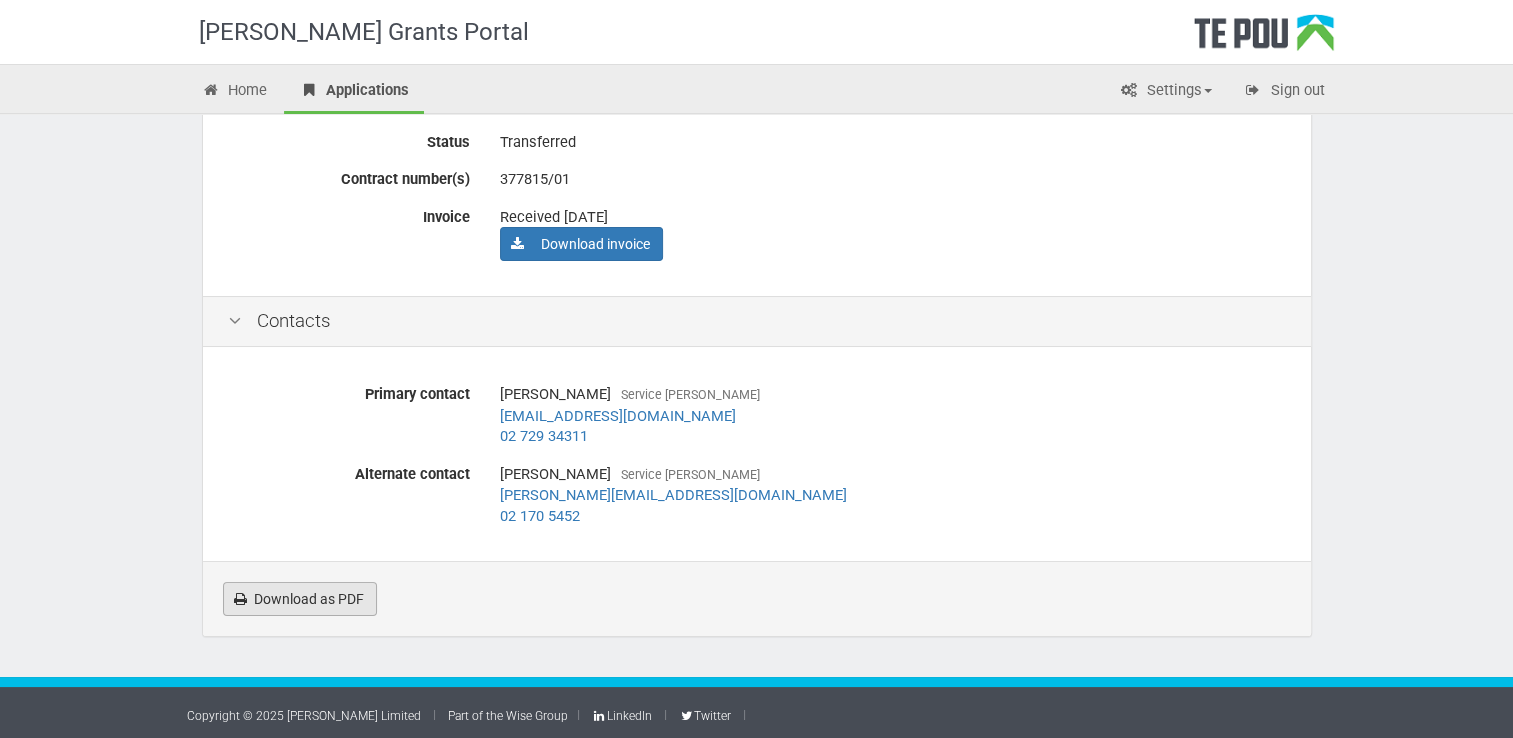 click on "Download as PDF" at bounding box center (300, 599) 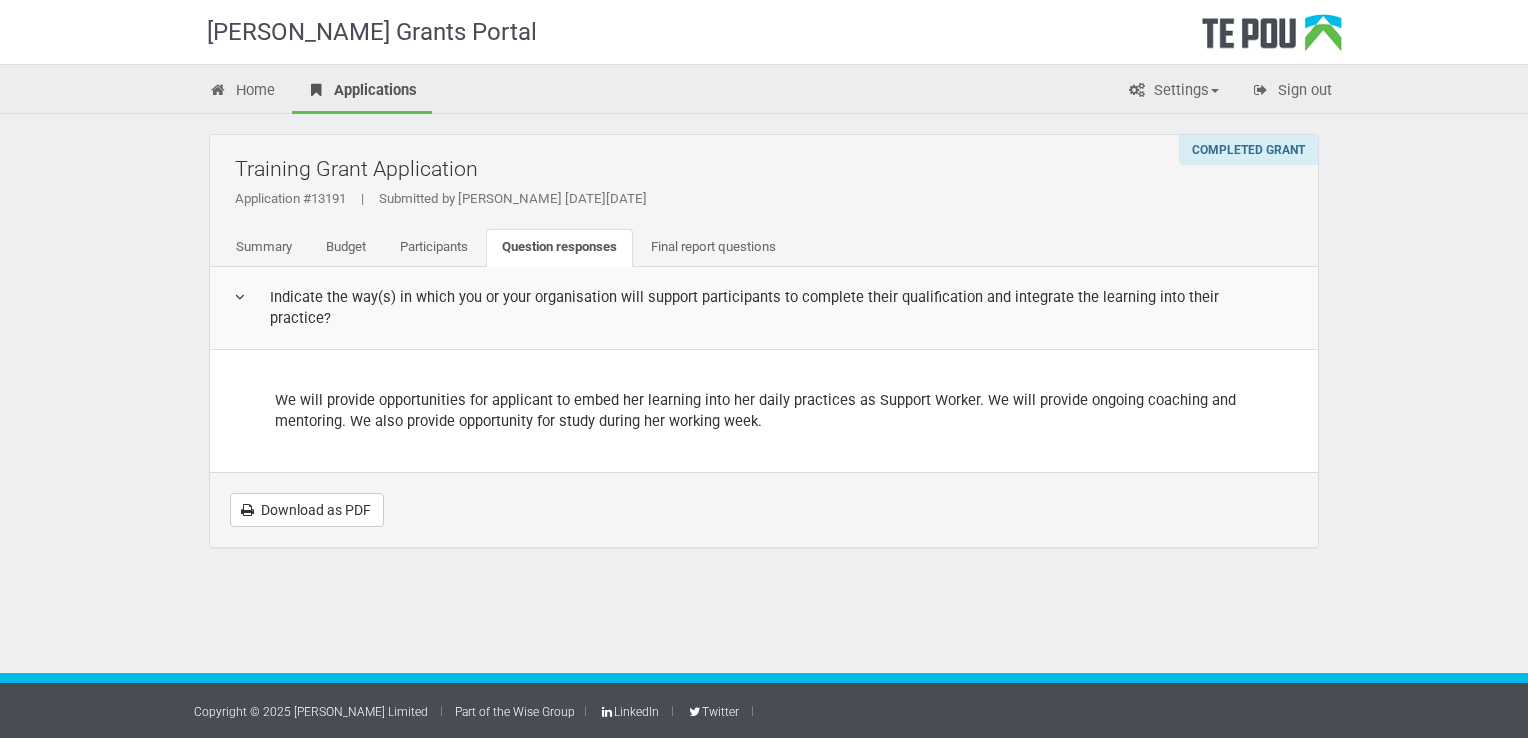 scroll, scrollTop: 0, scrollLeft: 0, axis: both 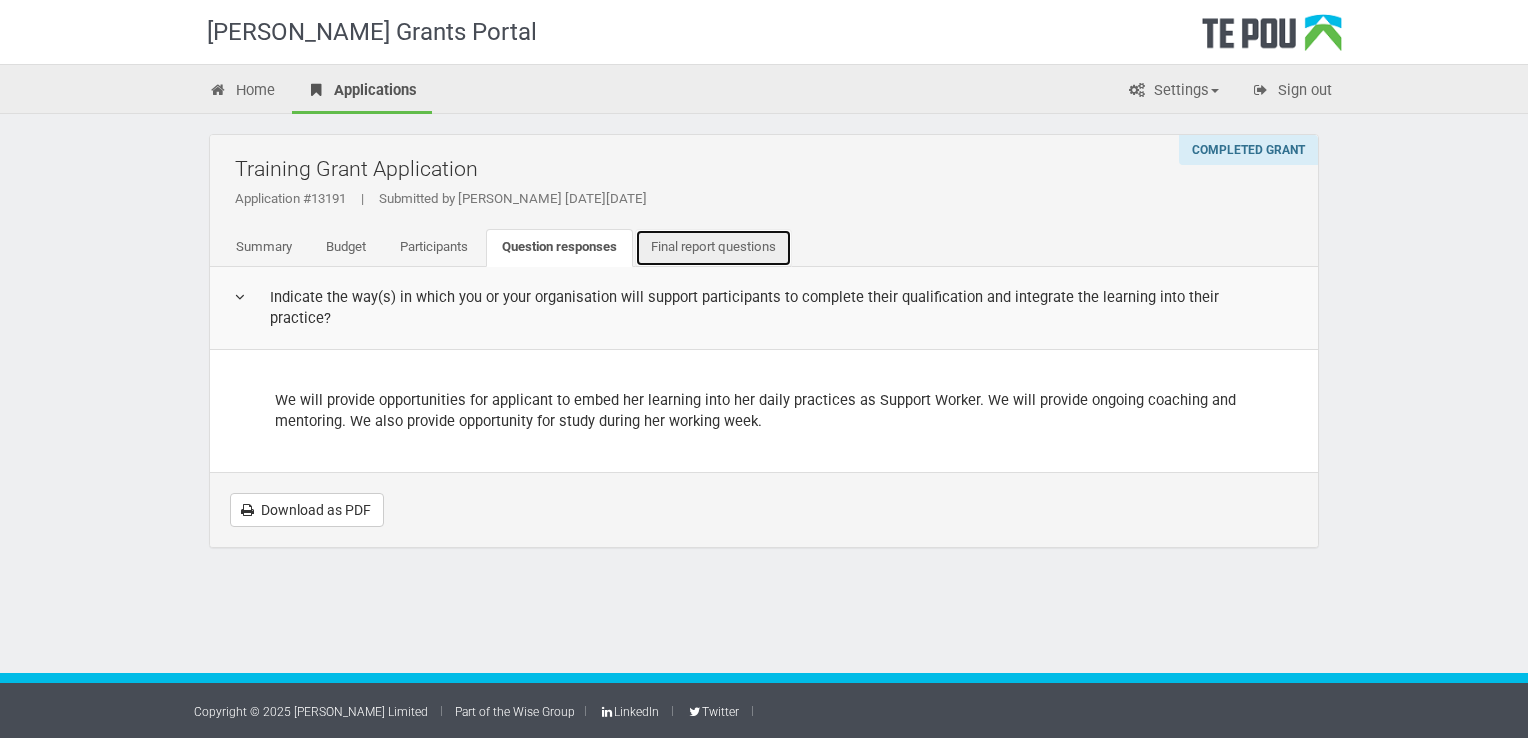 click on "Final report questions" at bounding box center [713, 248] 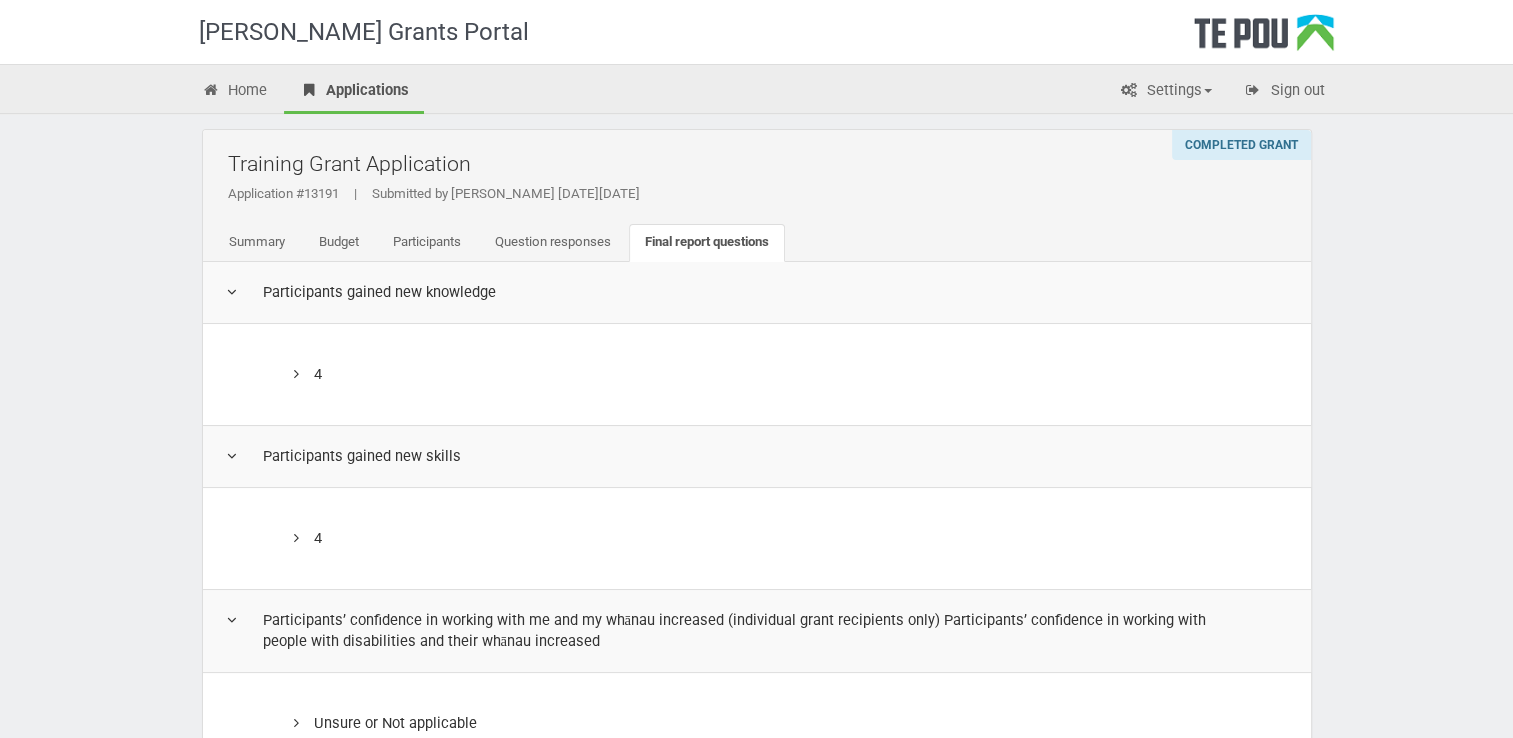 scroll, scrollTop: 0, scrollLeft: 0, axis: both 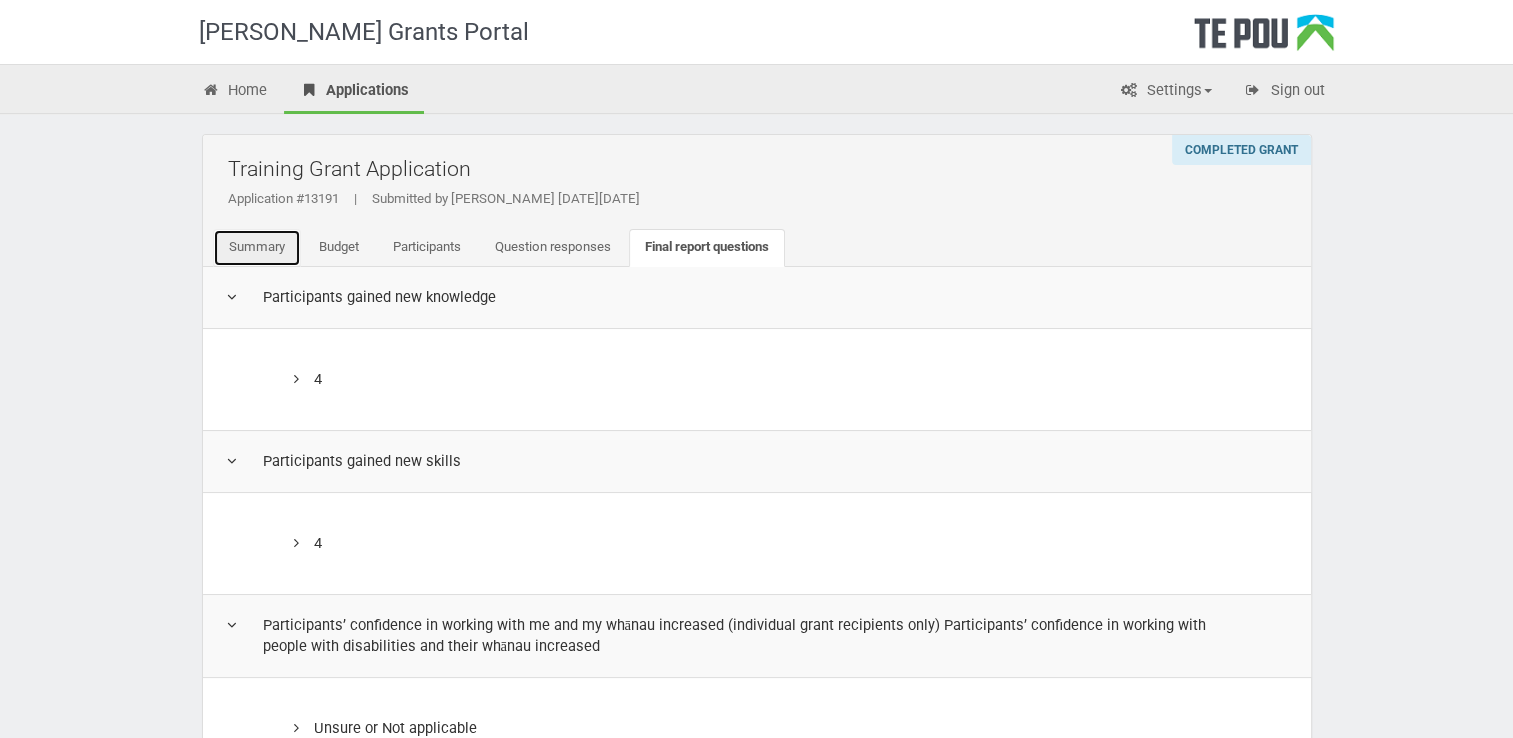 click on "Summary" at bounding box center (257, 248) 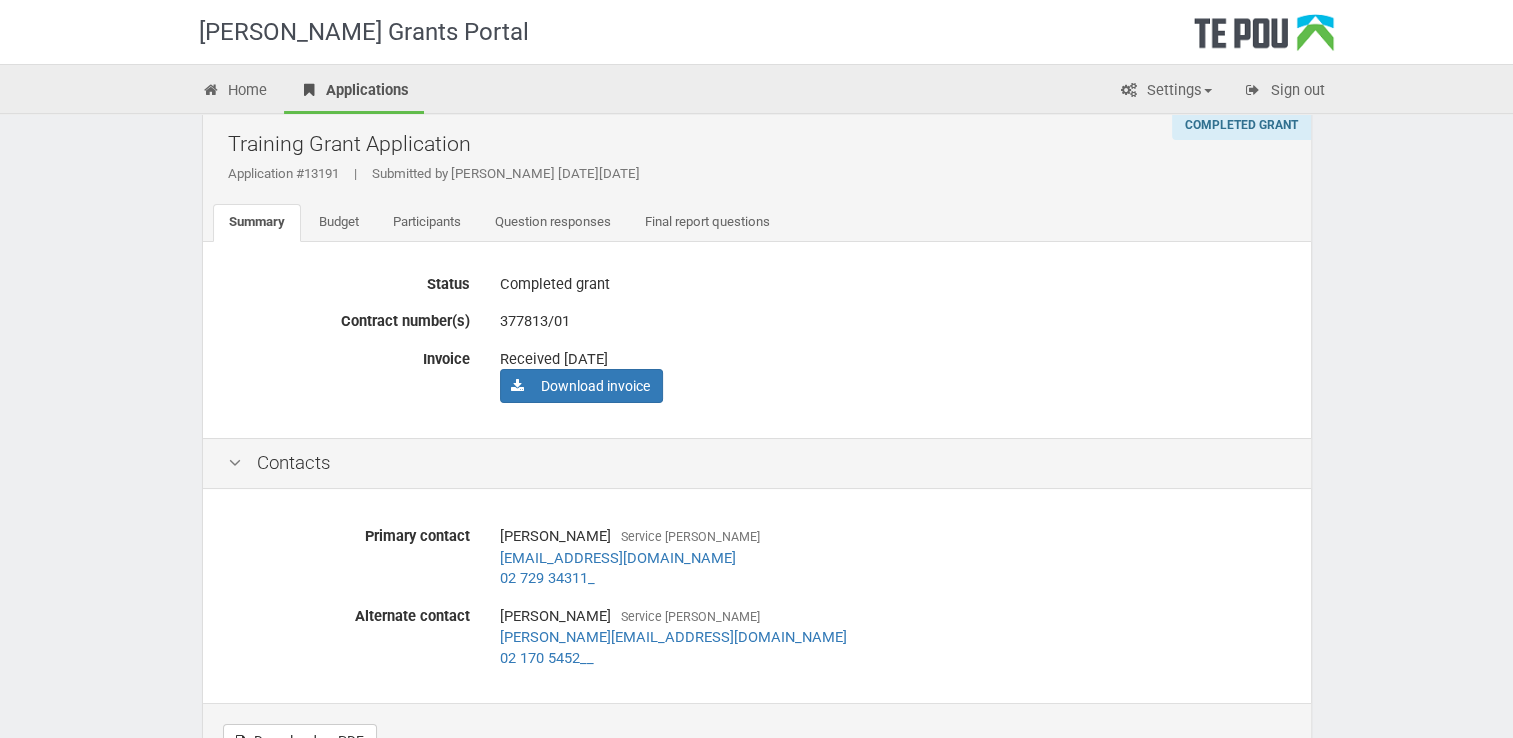 scroll, scrollTop: 167, scrollLeft: 0, axis: vertical 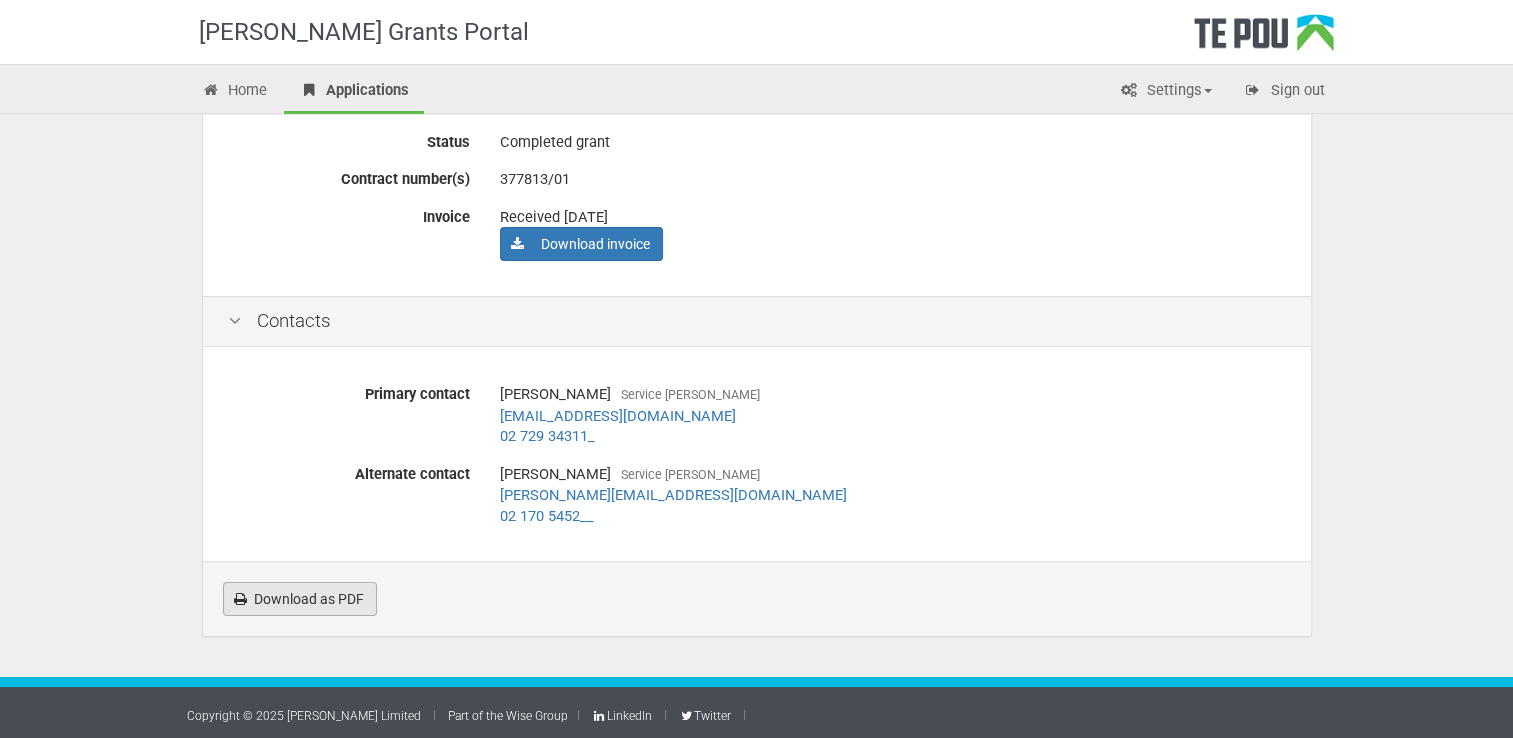 click on "Download as PDF" at bounding box center [300, 599] 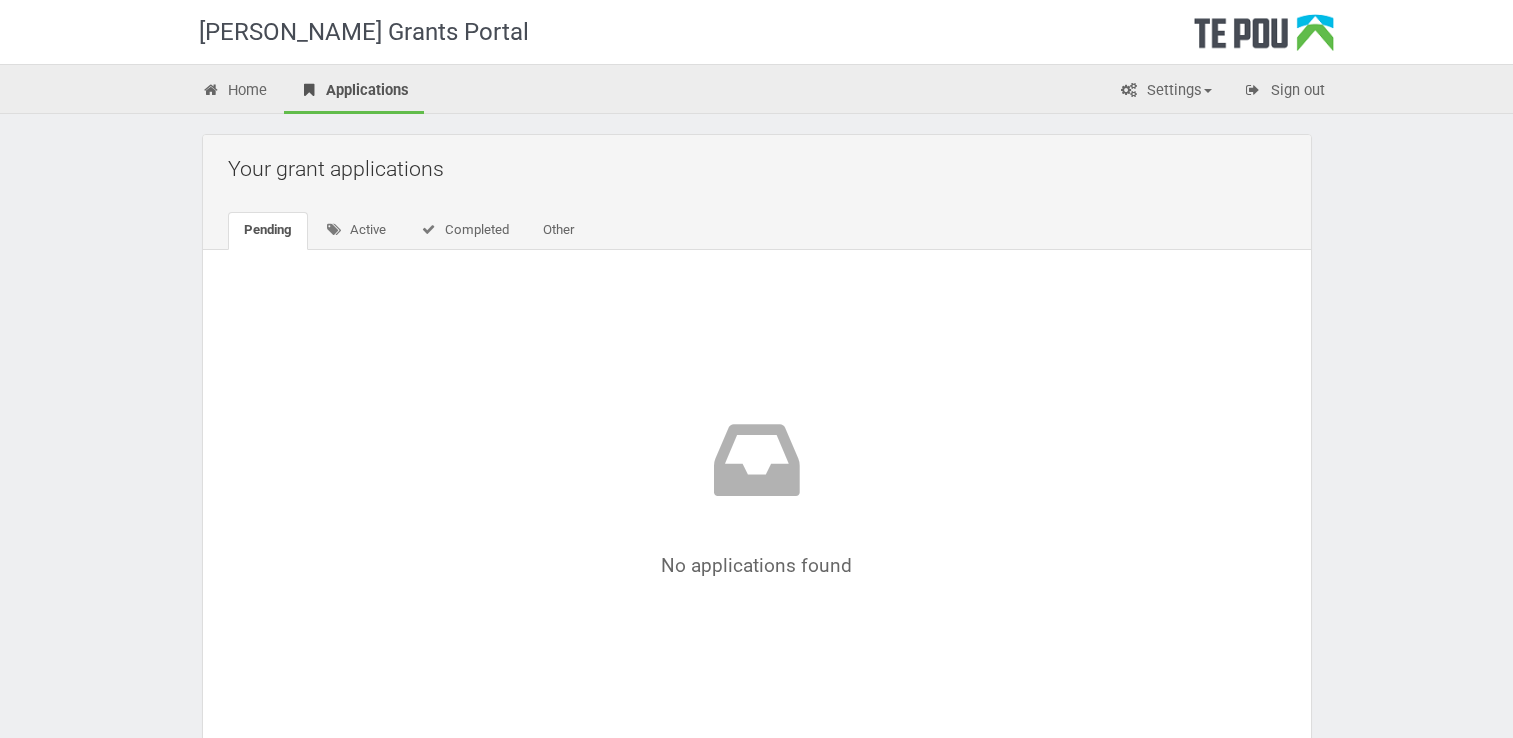 scroll, scrollTop: 128, scrollLeft: 0, axis: vertical 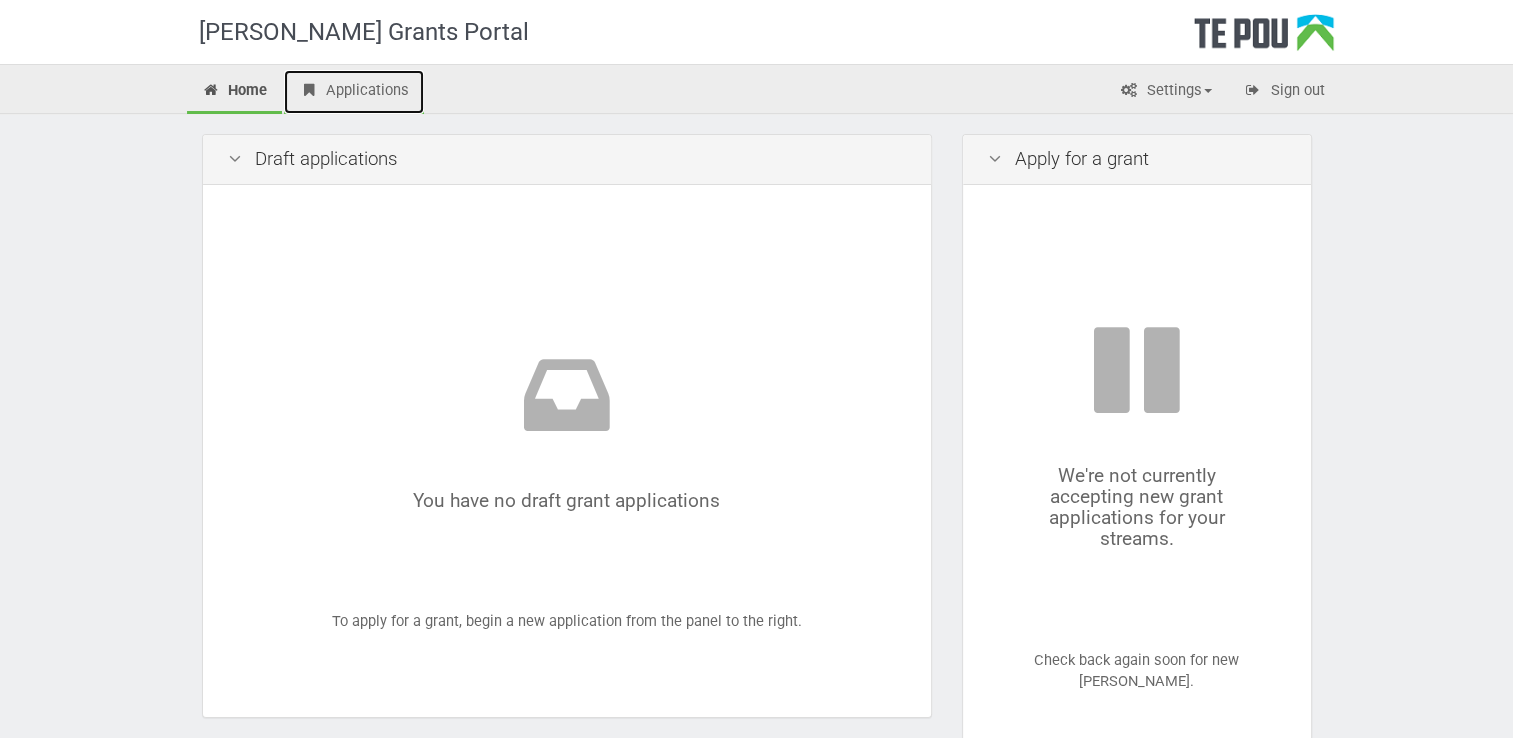 click on "Applications" at bounding box center [354, 92] 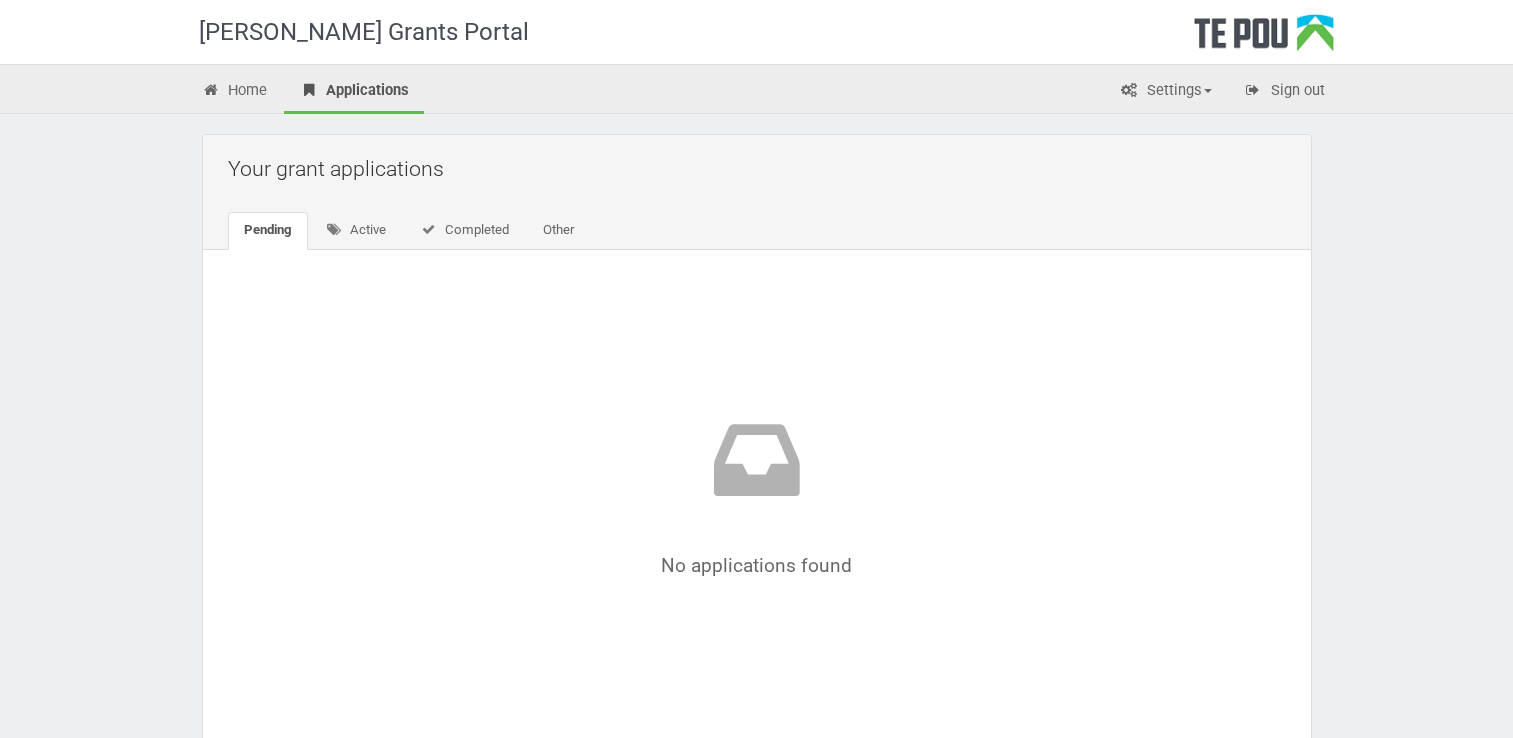 scroll, scrollTop: 0, scrollLeft: 0, axis: both 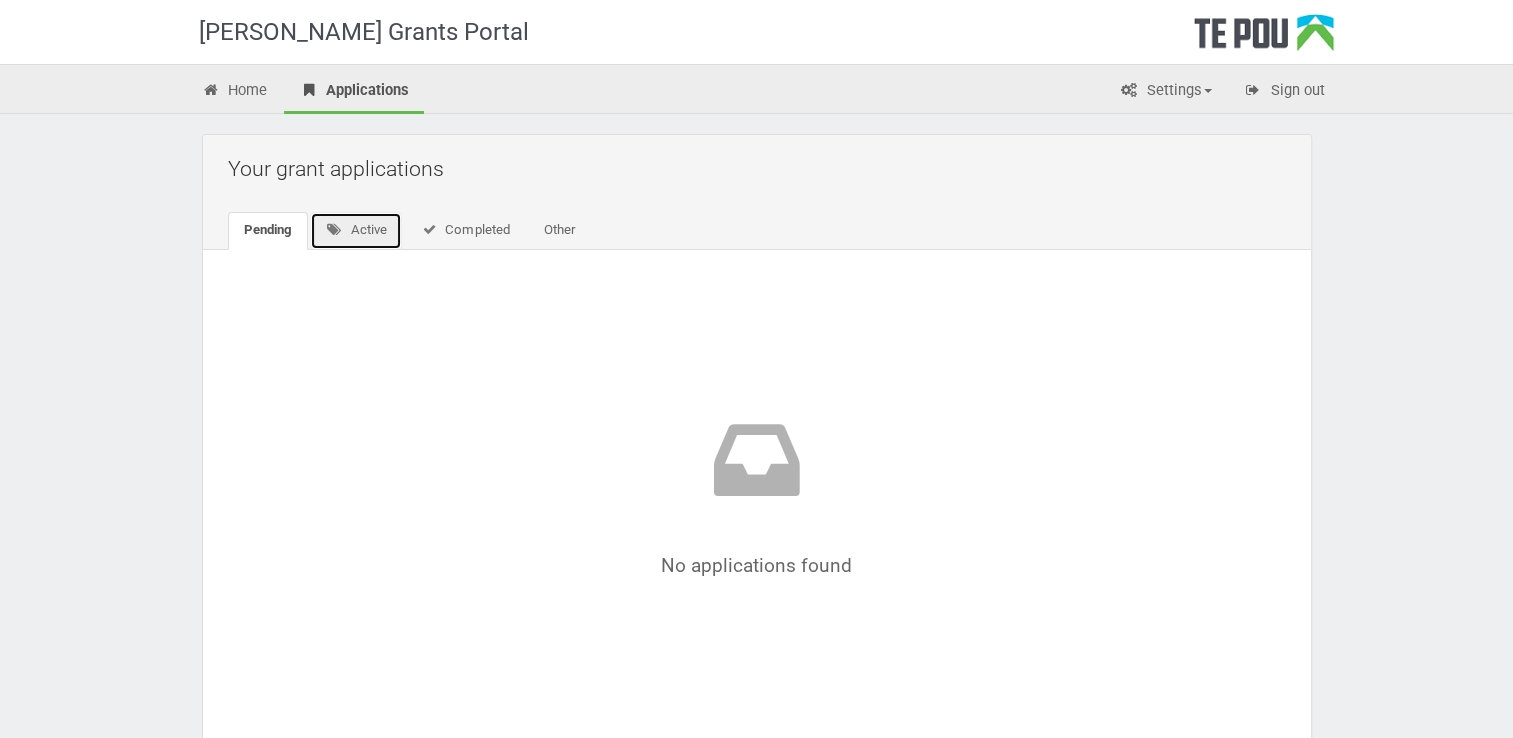 click on "Active" at bounding box center [356, 231] 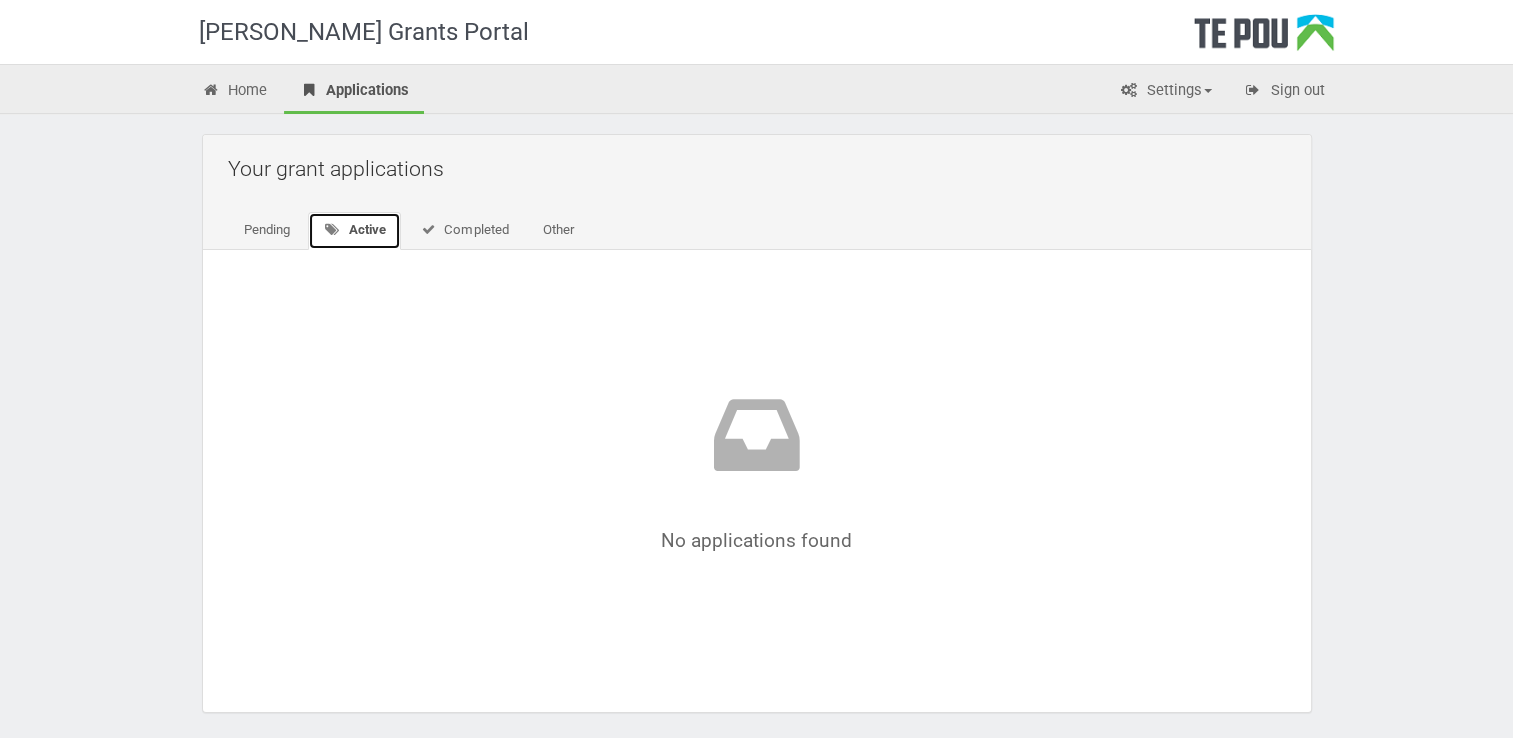 click on "Active" at bounding box center [355, 231] 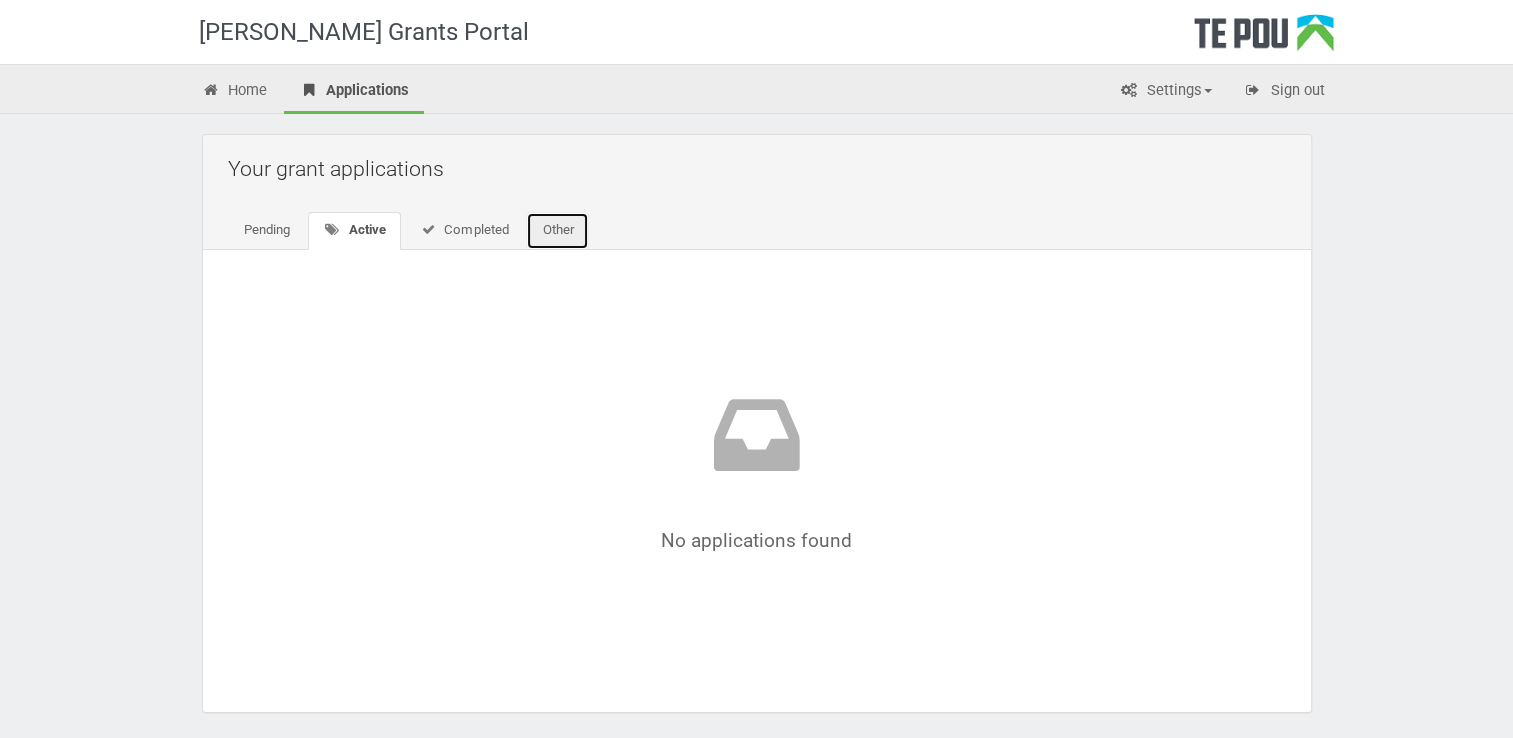 click on "Other" at bounding box center (557, 231) 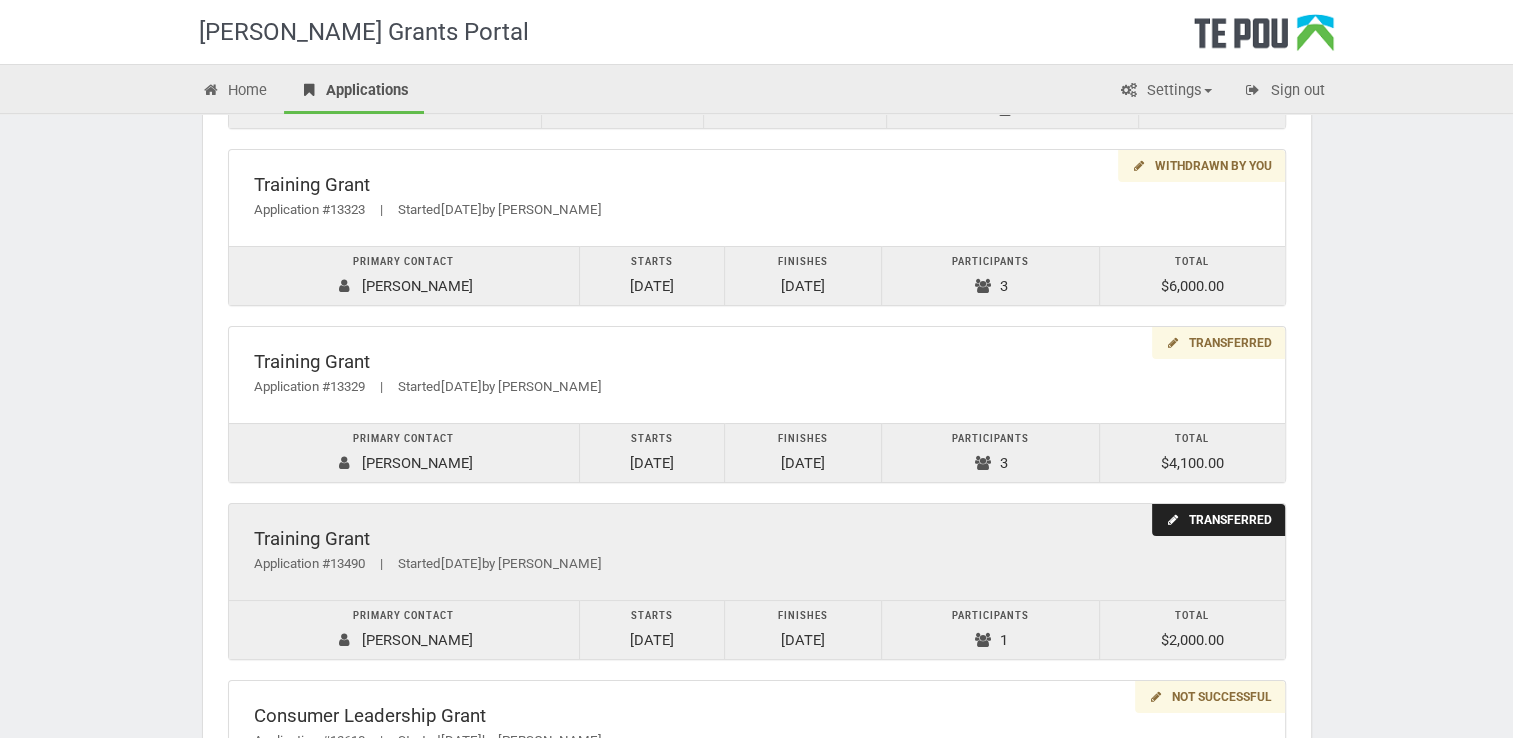 scroll, scrollTop: 2300, scrollLeft: 0, axis: vertical 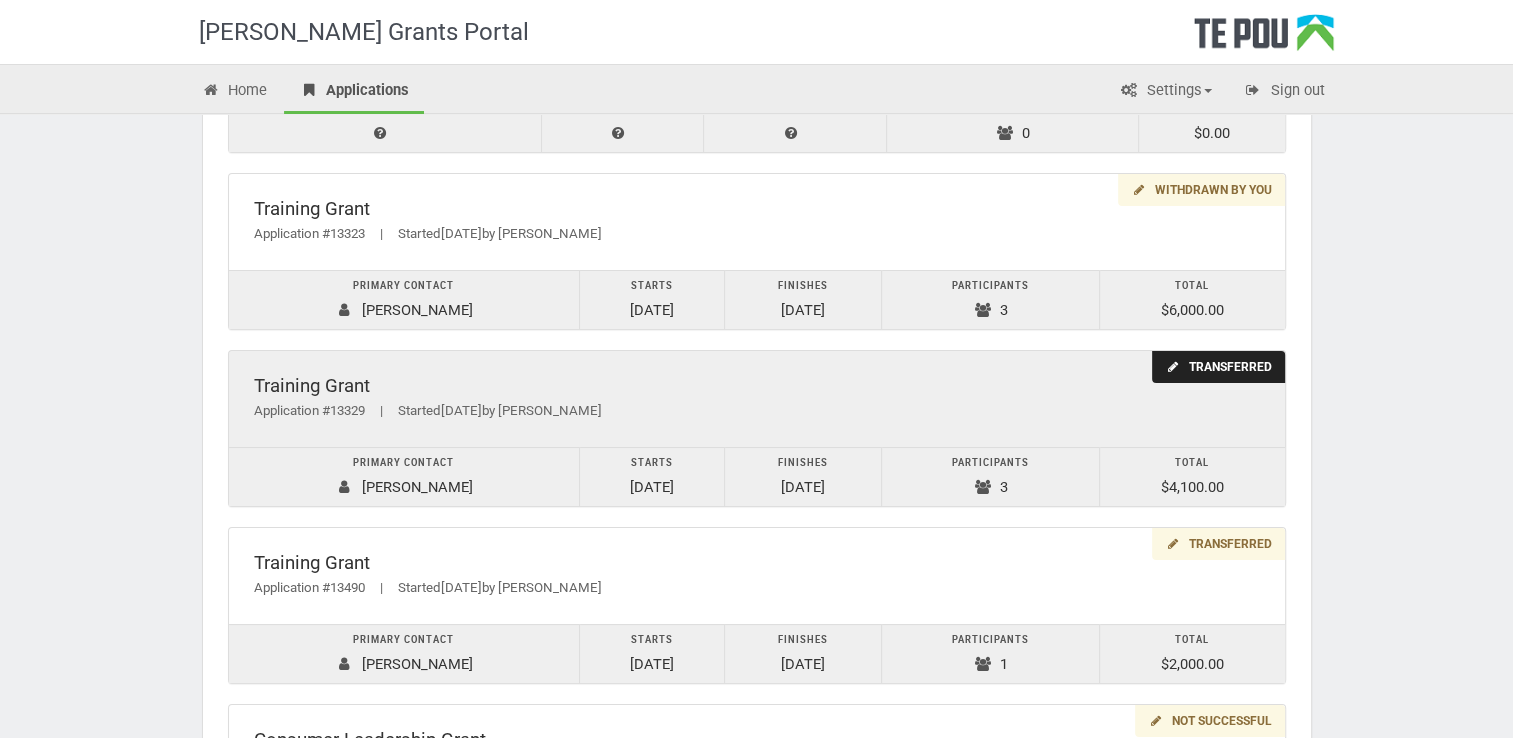 click on "Participants" at bounding box center [990, 463] 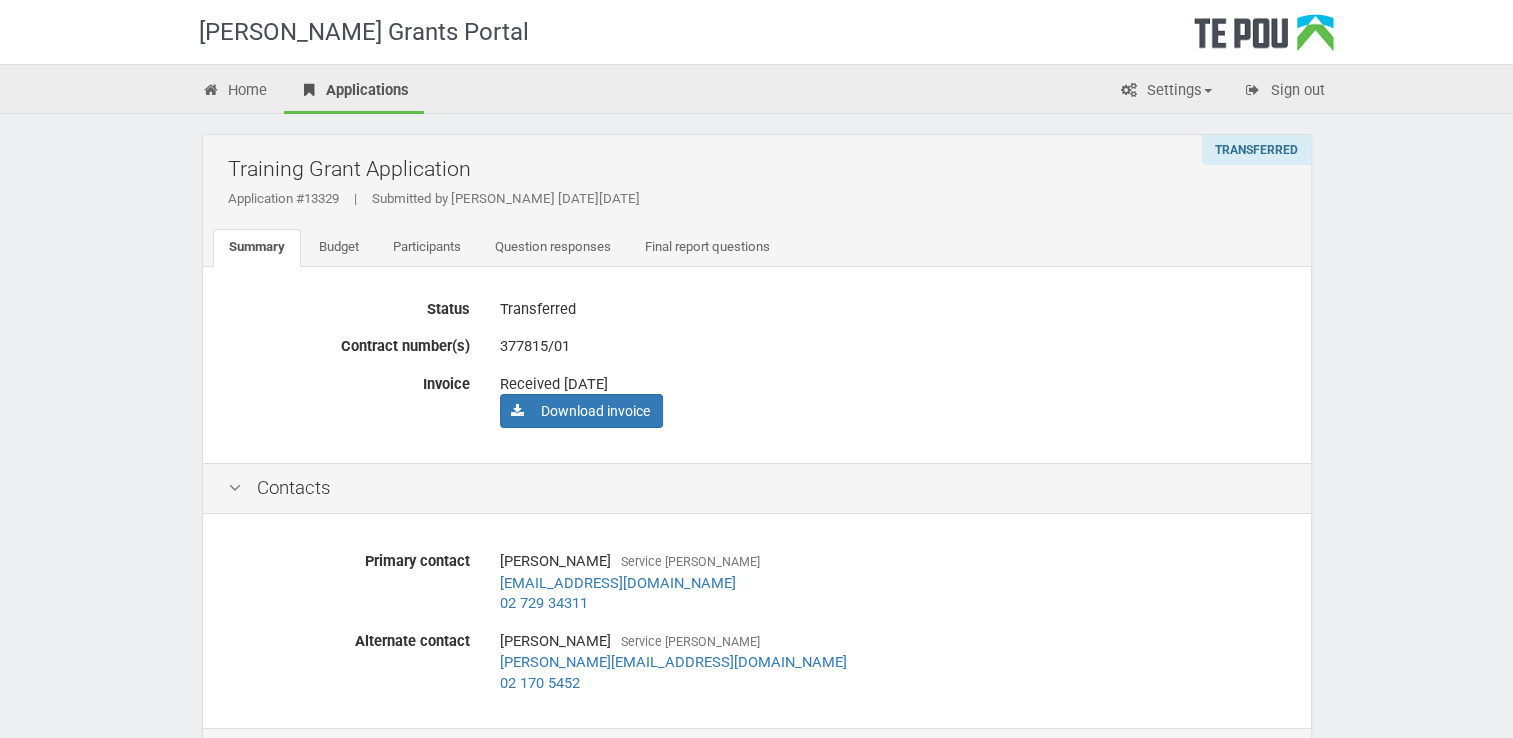 scroll, scrollTop: 0, scrollLeft: 0, axis: both 